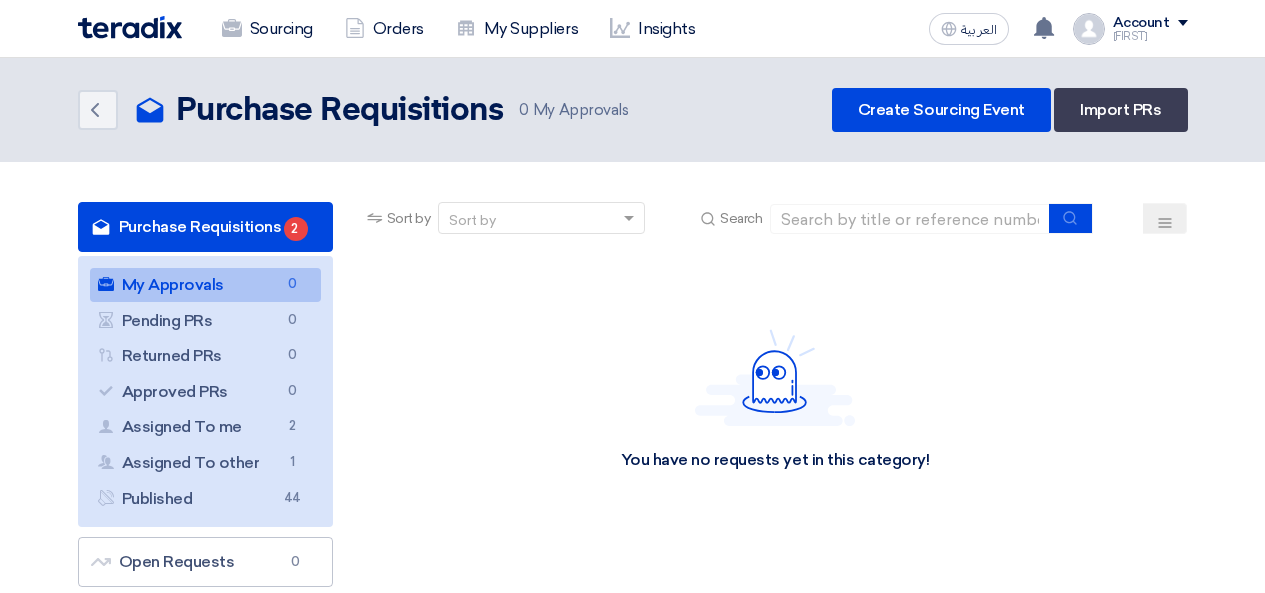 scroll, scrollTop: 0, scrollLeft: 0, axis: both 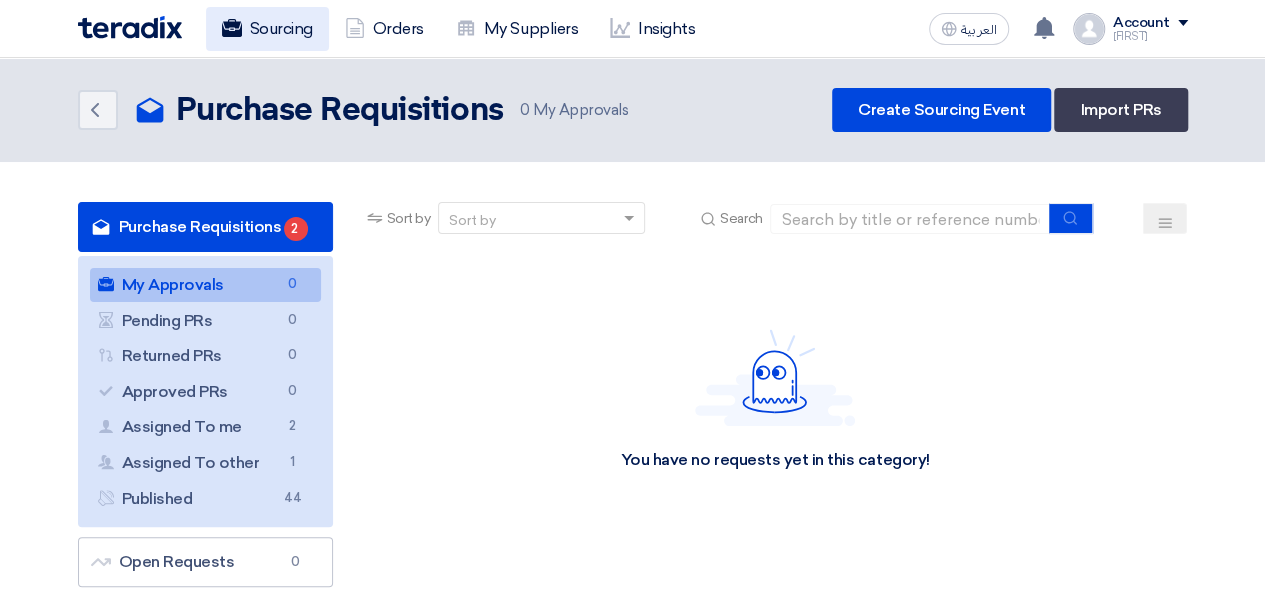 click on "Sourcing" 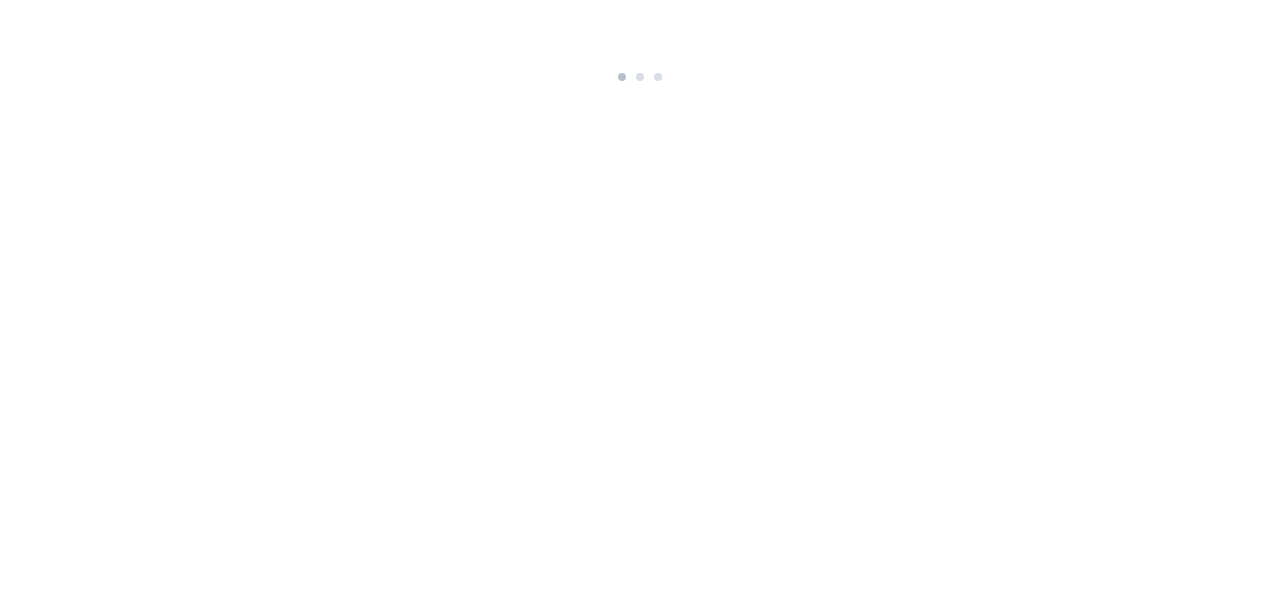 scroll, scrollTop: 0, scrollLeft: 0, axis: both 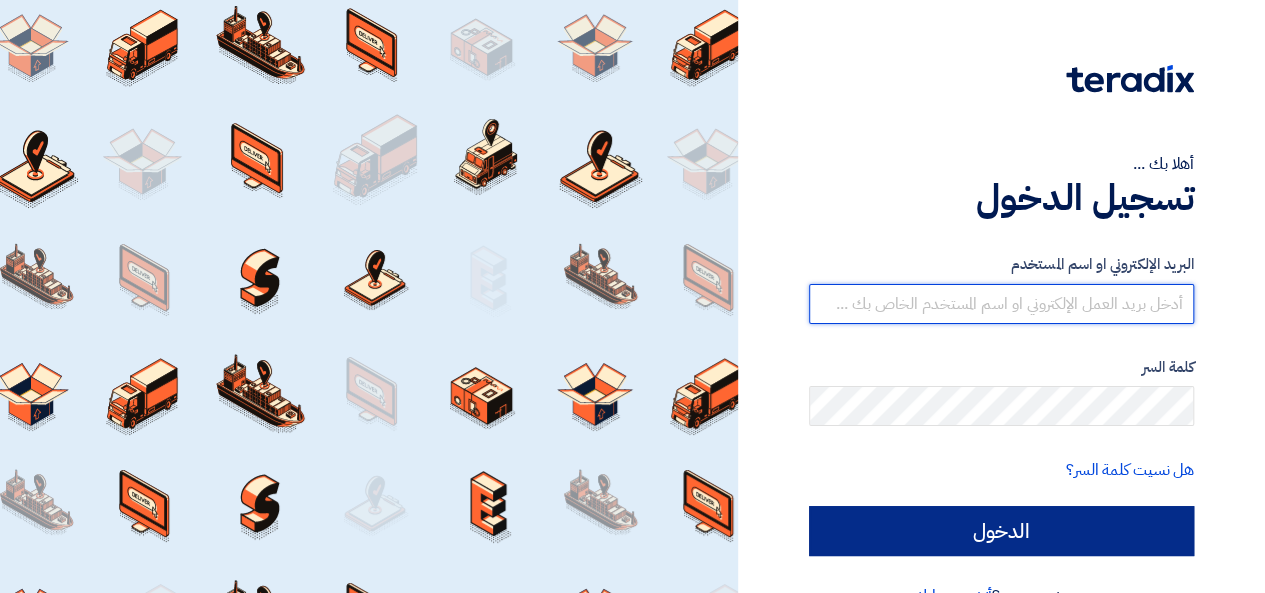 type on "[EMAIL]" 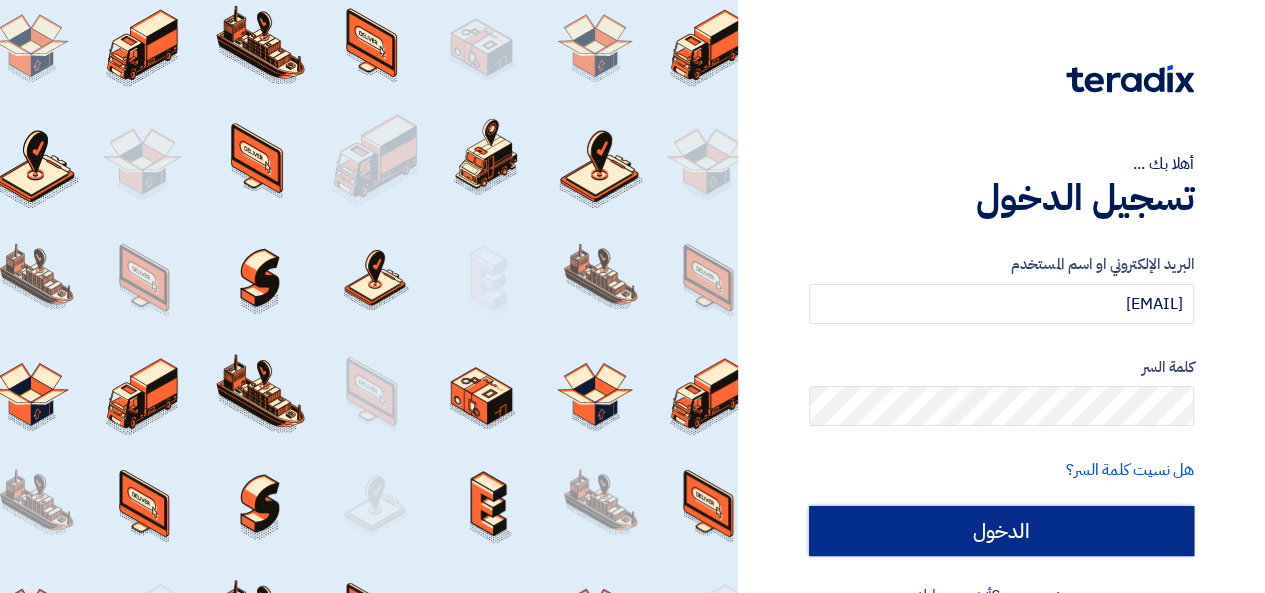 click on "الدخول" 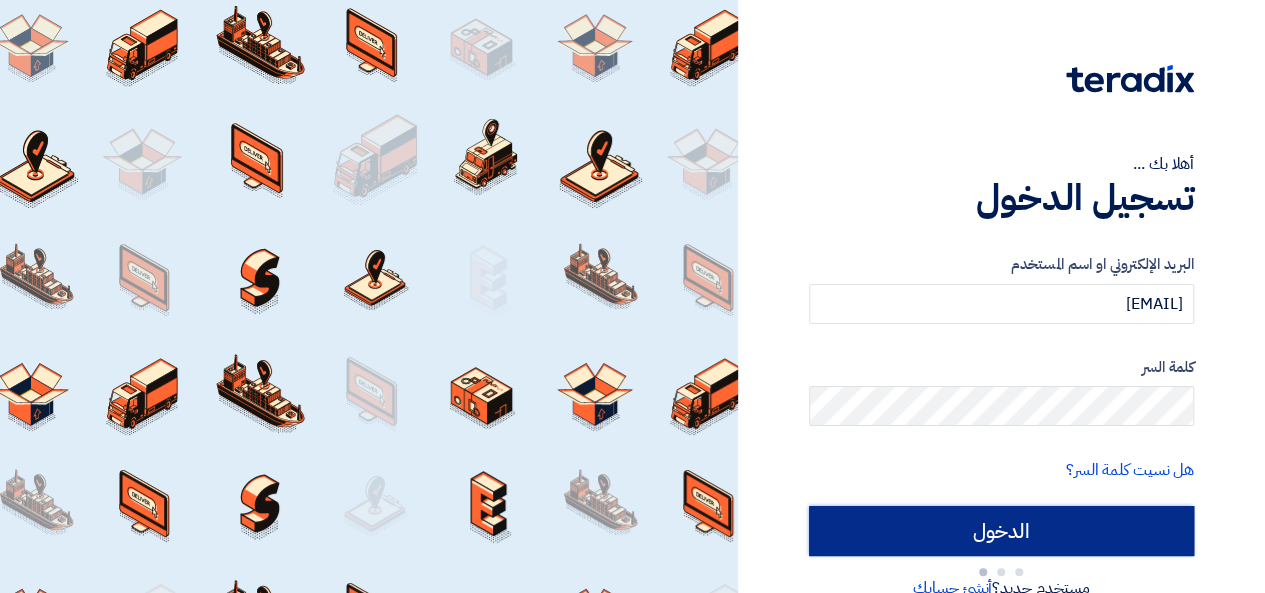 type on "Sign in" 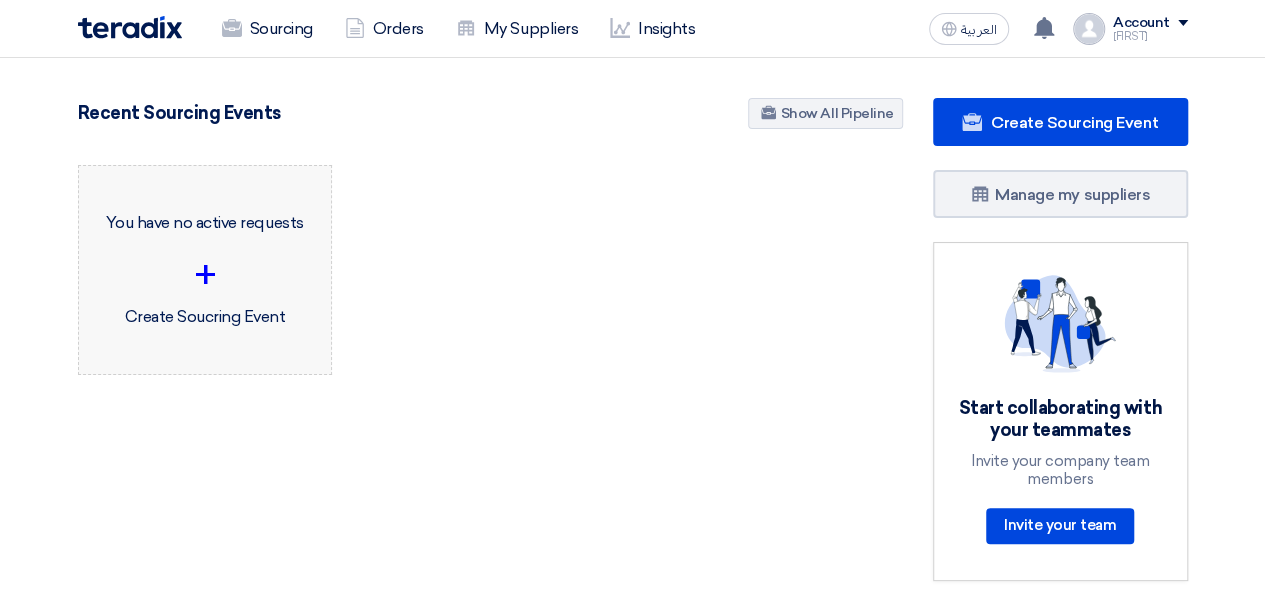 click on "+" 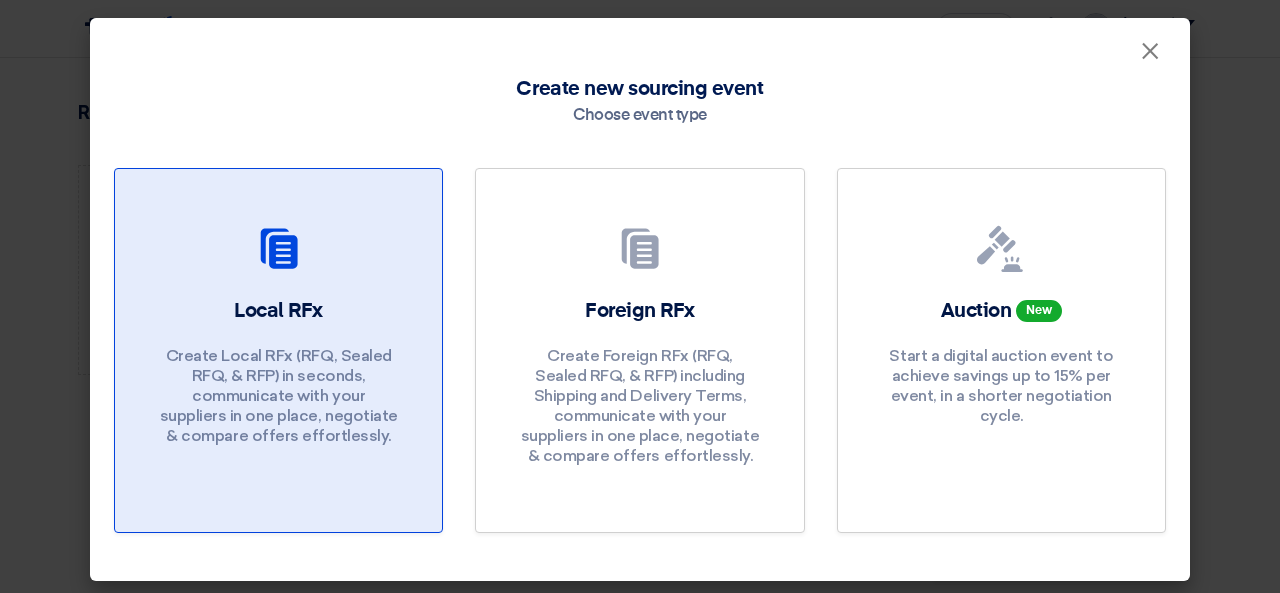 click on "Local RFx" 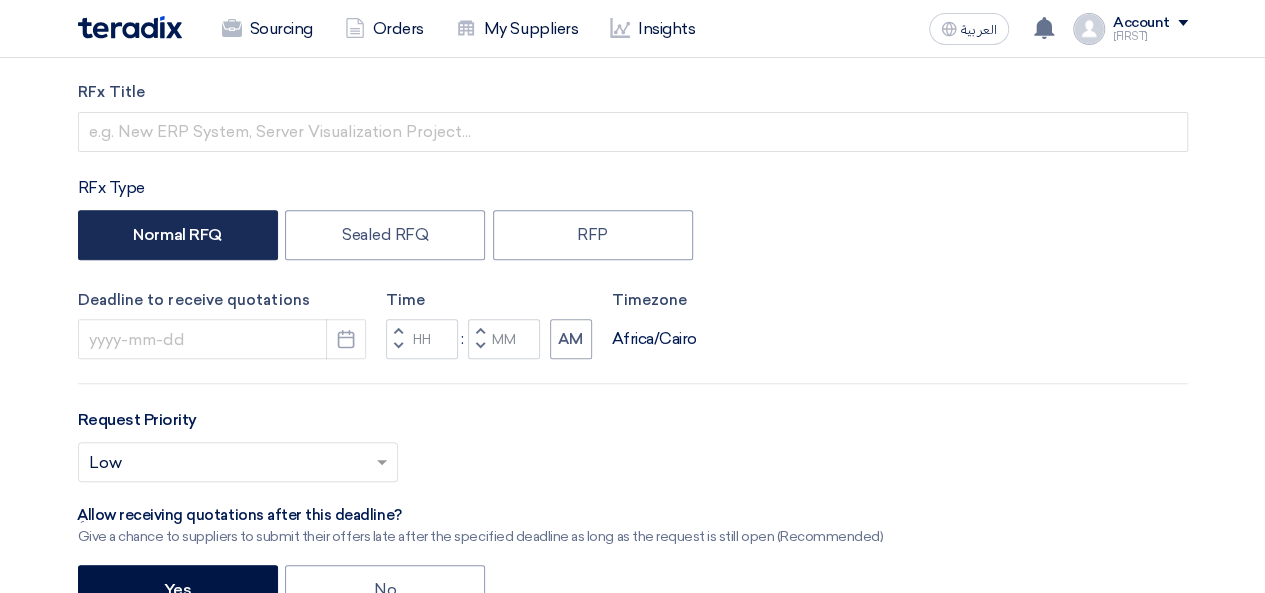 scroll, scrollTop: 300, scrollLeft: 0, axis: vertical 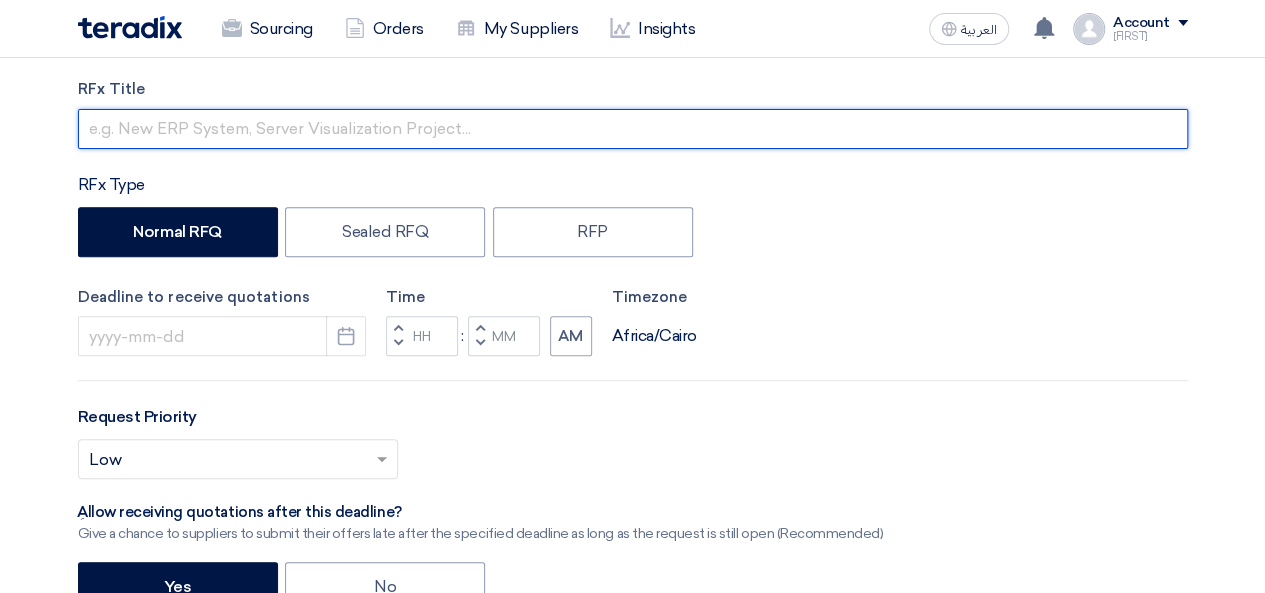 click at bounding box center (633, 129) 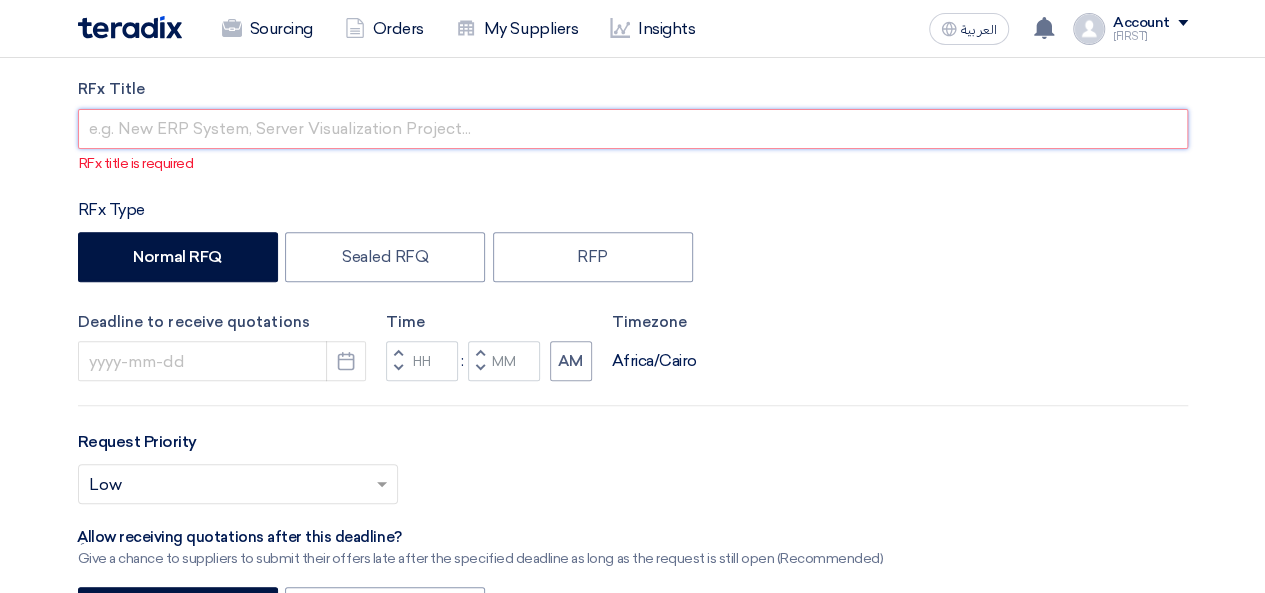 click at bounding box center [633, 129] 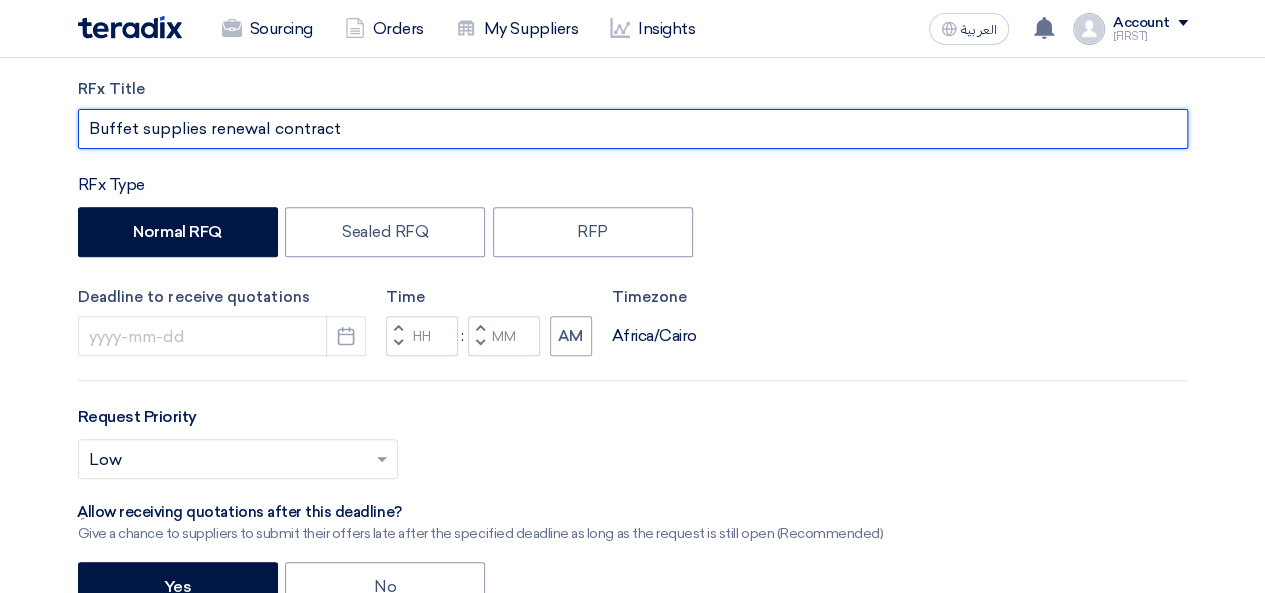 type on "Buffet supplies renewal contract" 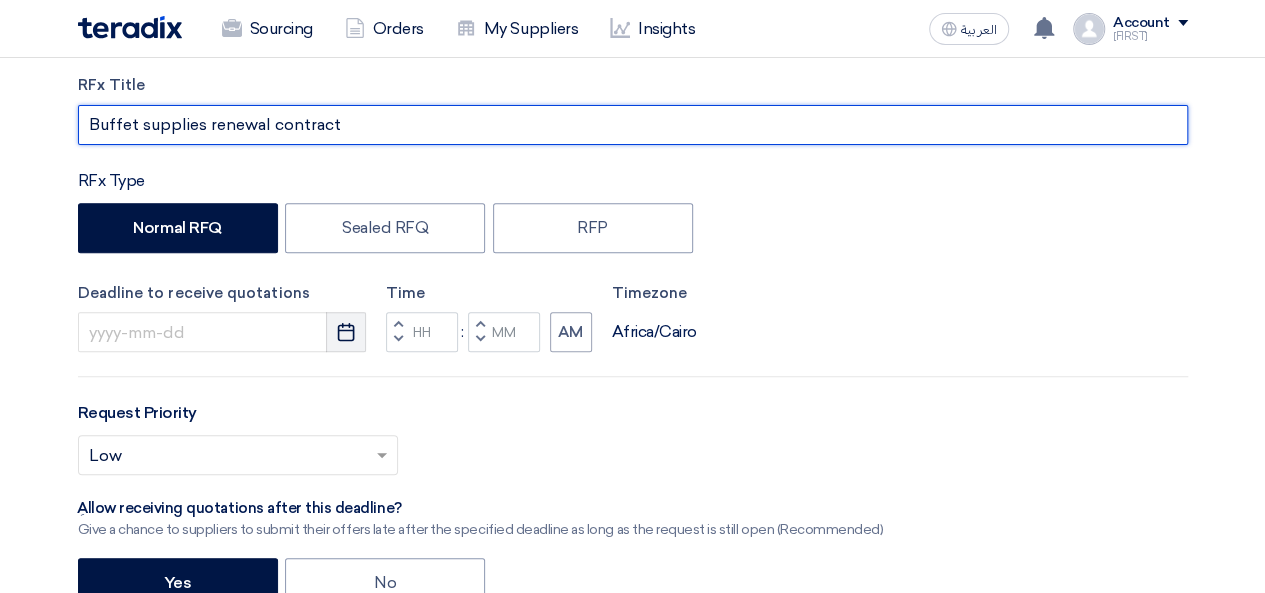 scroll, scrollTop: 300, scrollLeft: 0, axis: vertical 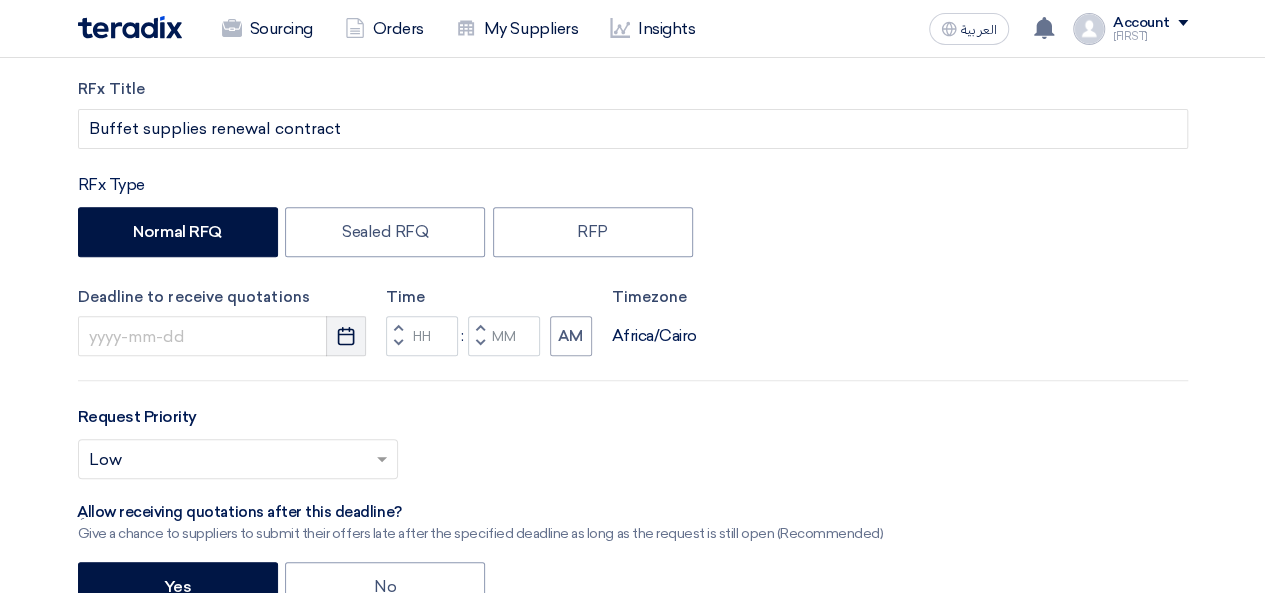 click 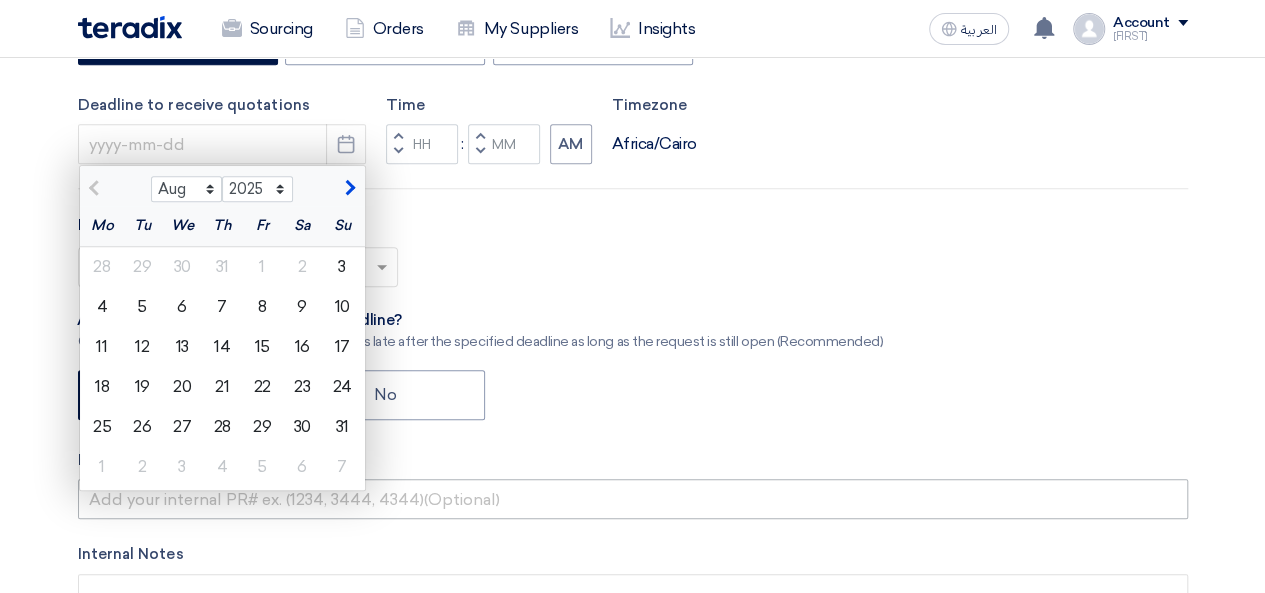scroll, scrollTop: 500, scrollLeft: 0, axis: vertical 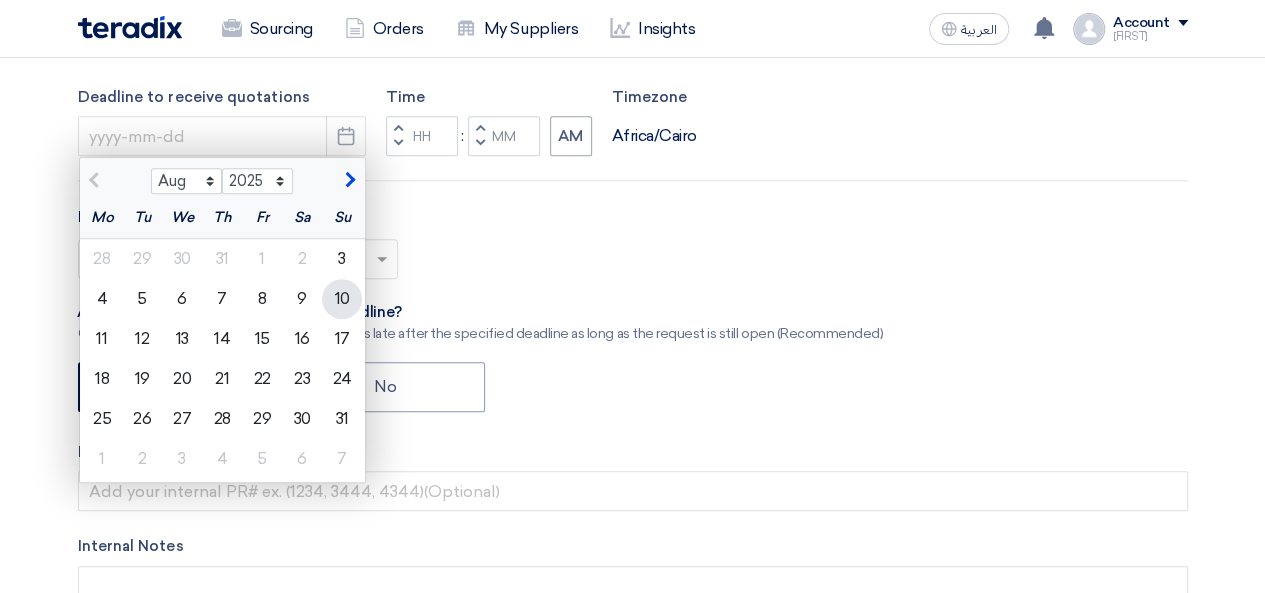 click on "10" 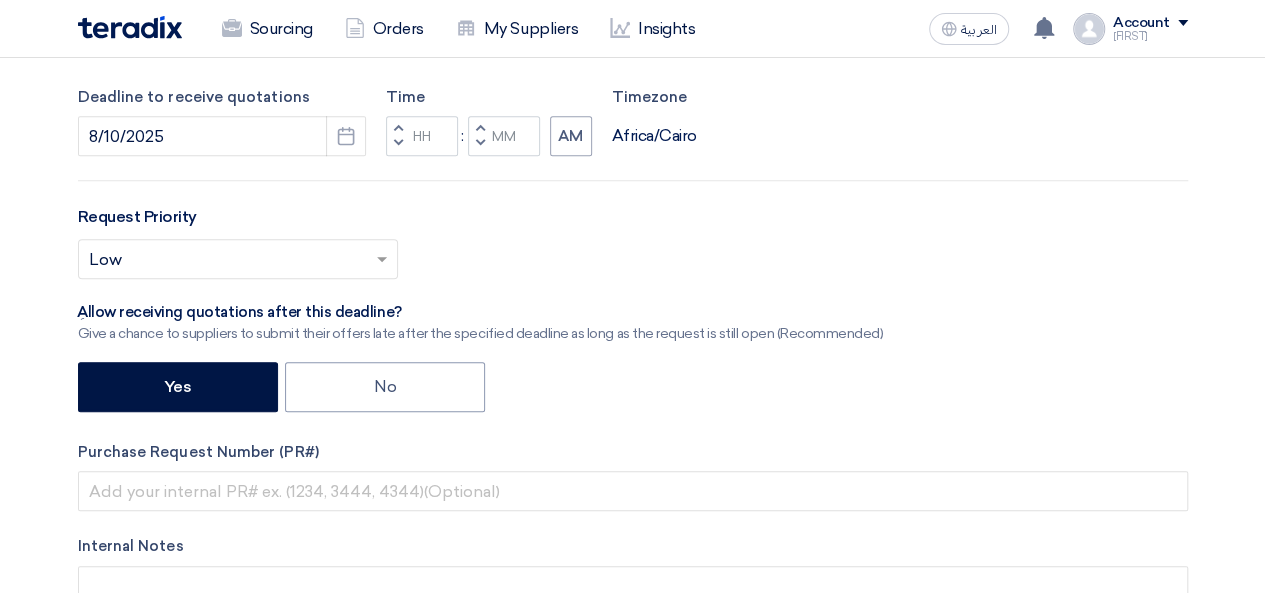 click 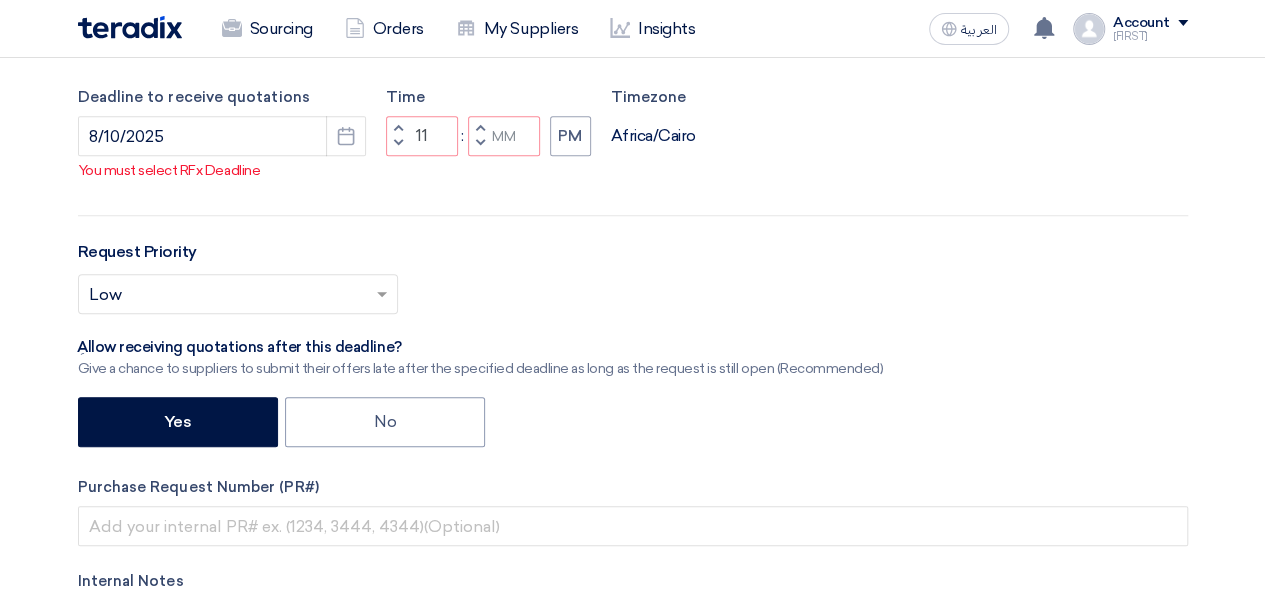 click 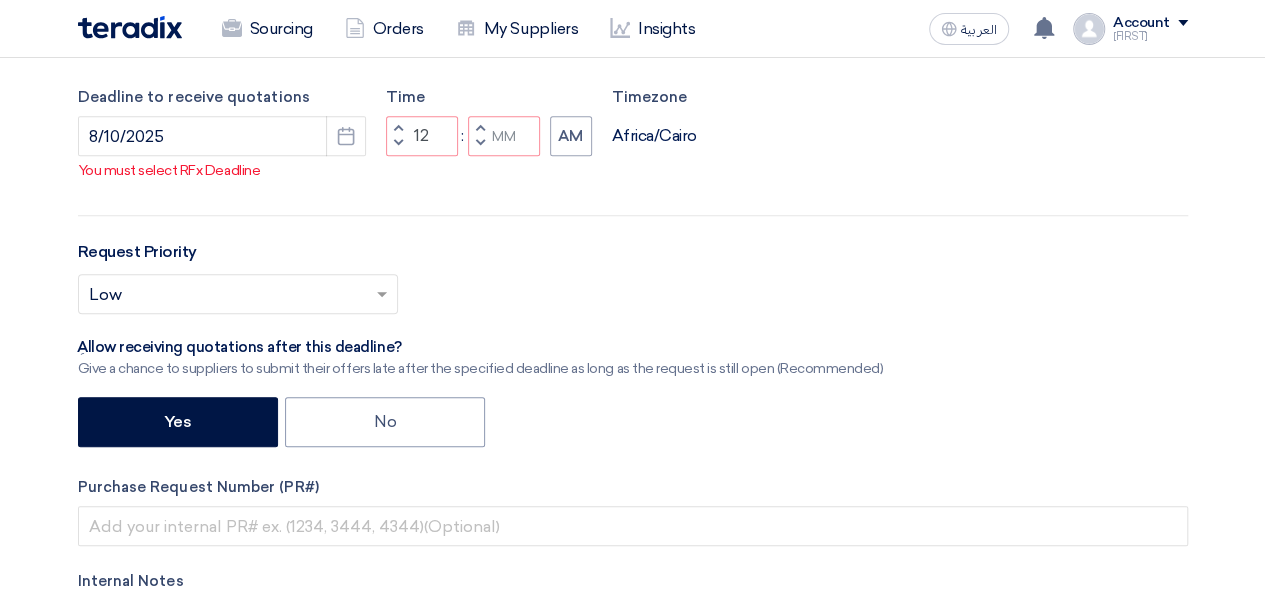 click 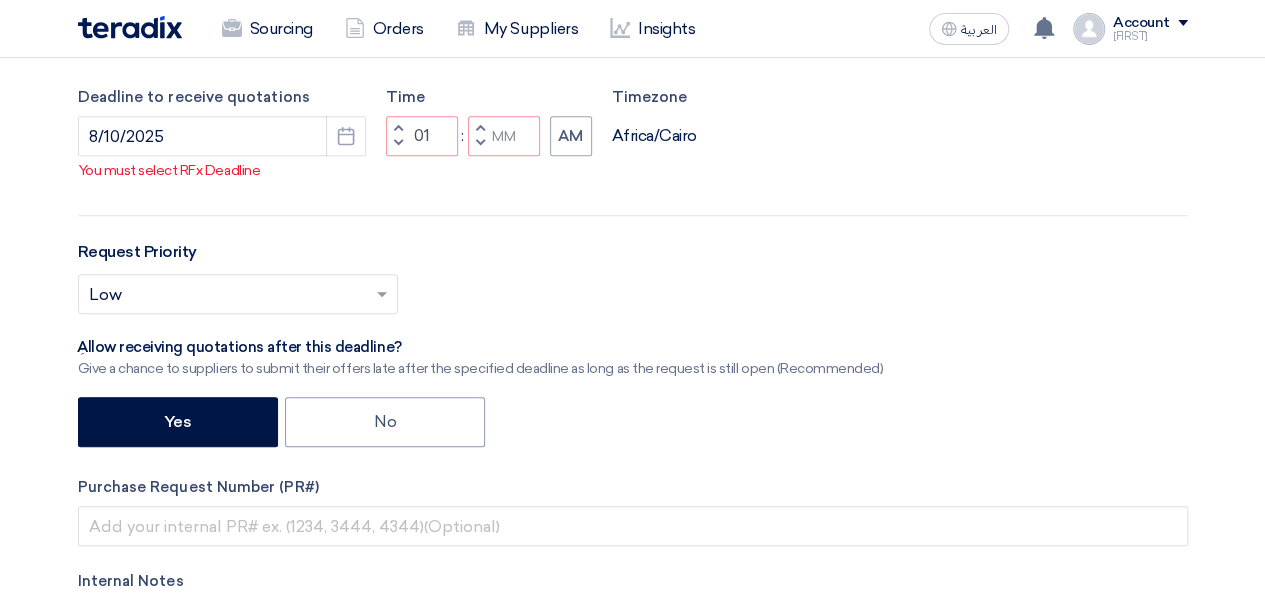 click on "Decrement hours" 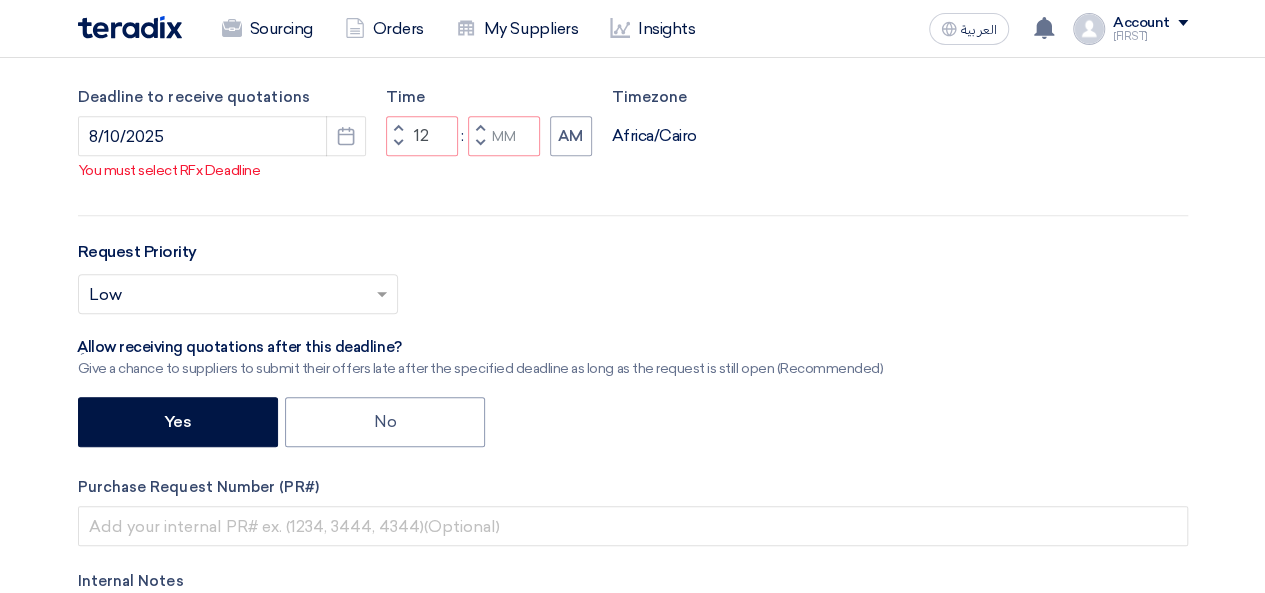 click on "Decrement hours" 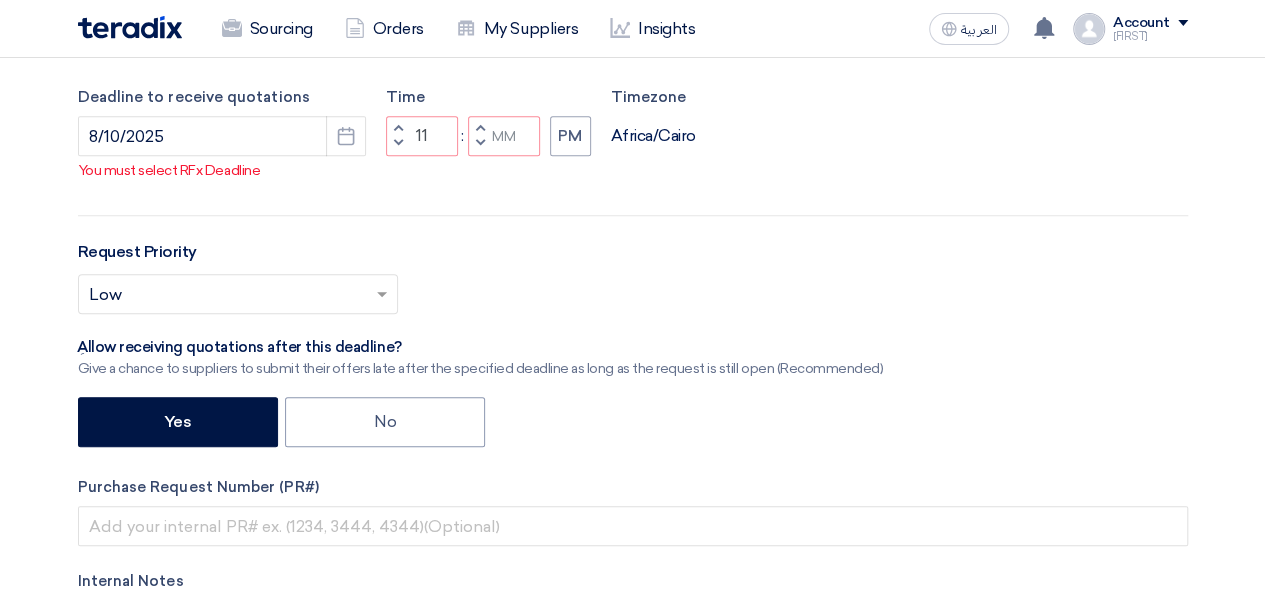click on ":" 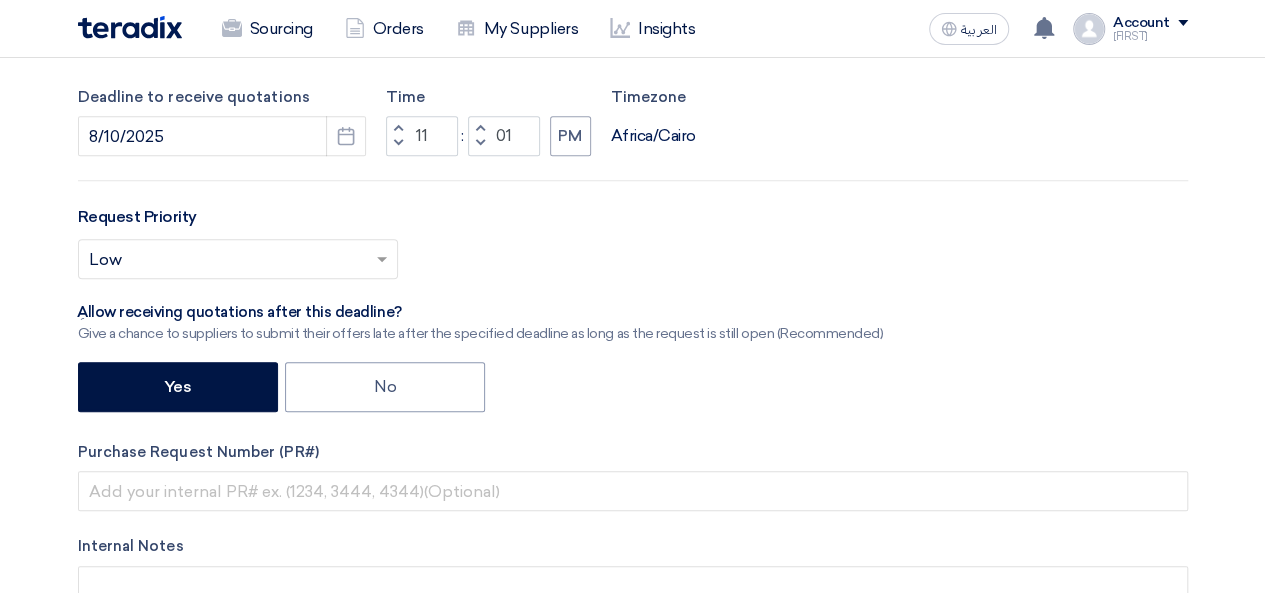 click 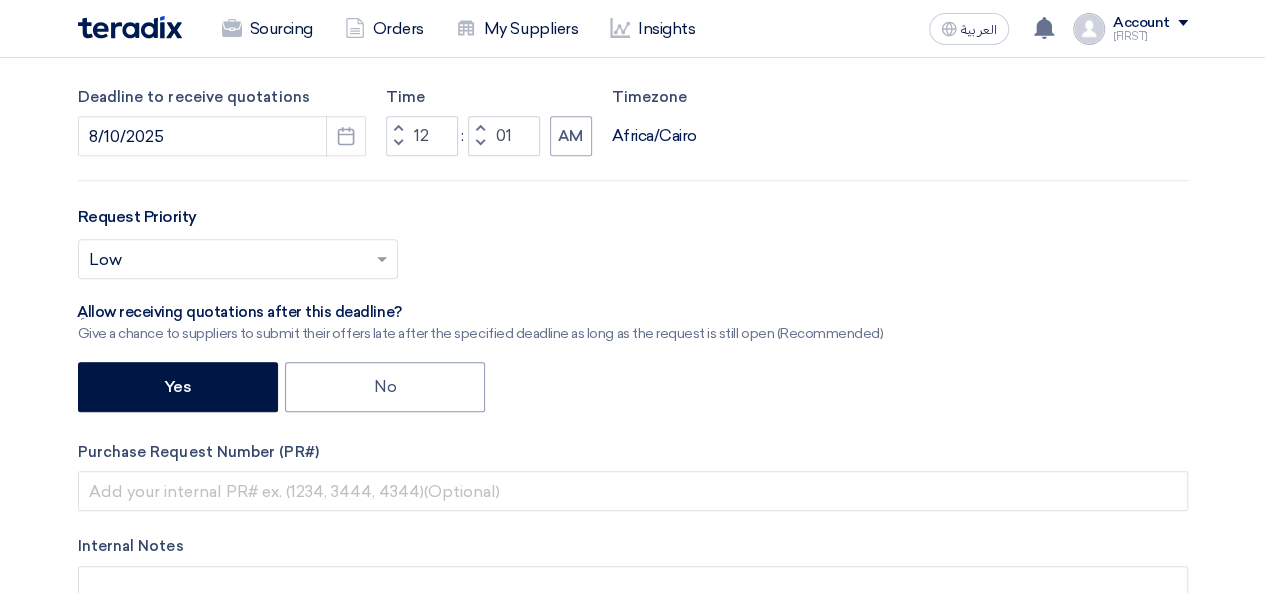 click 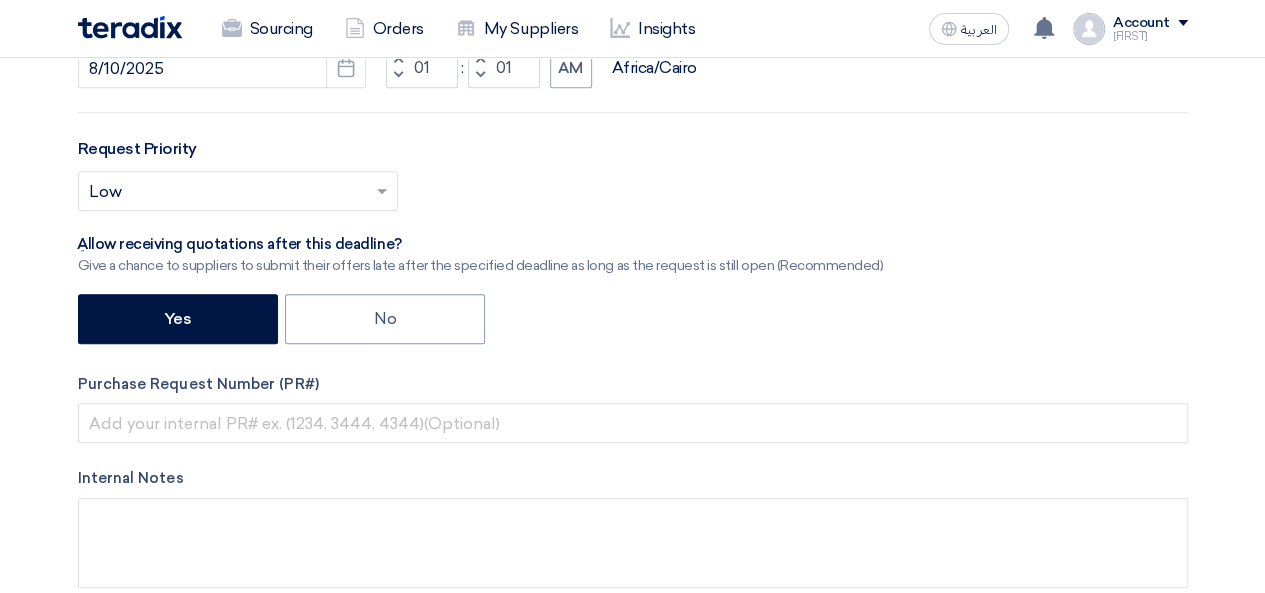 scroll, scrollTop: 600, scrollLeft: 0, axis: vertical 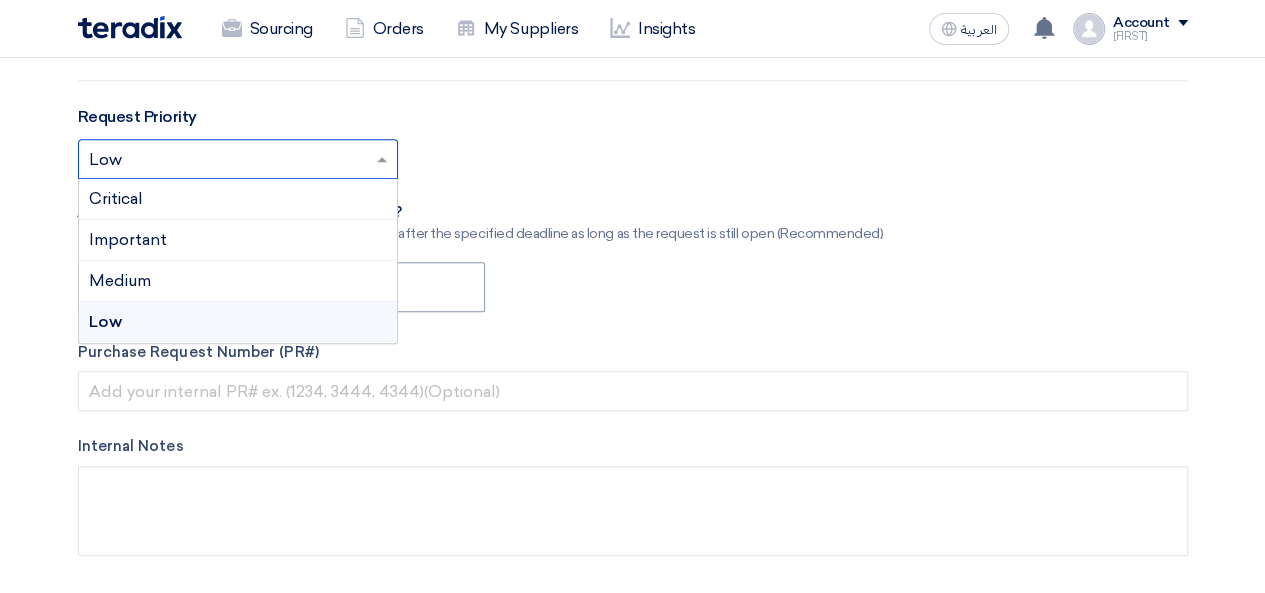click 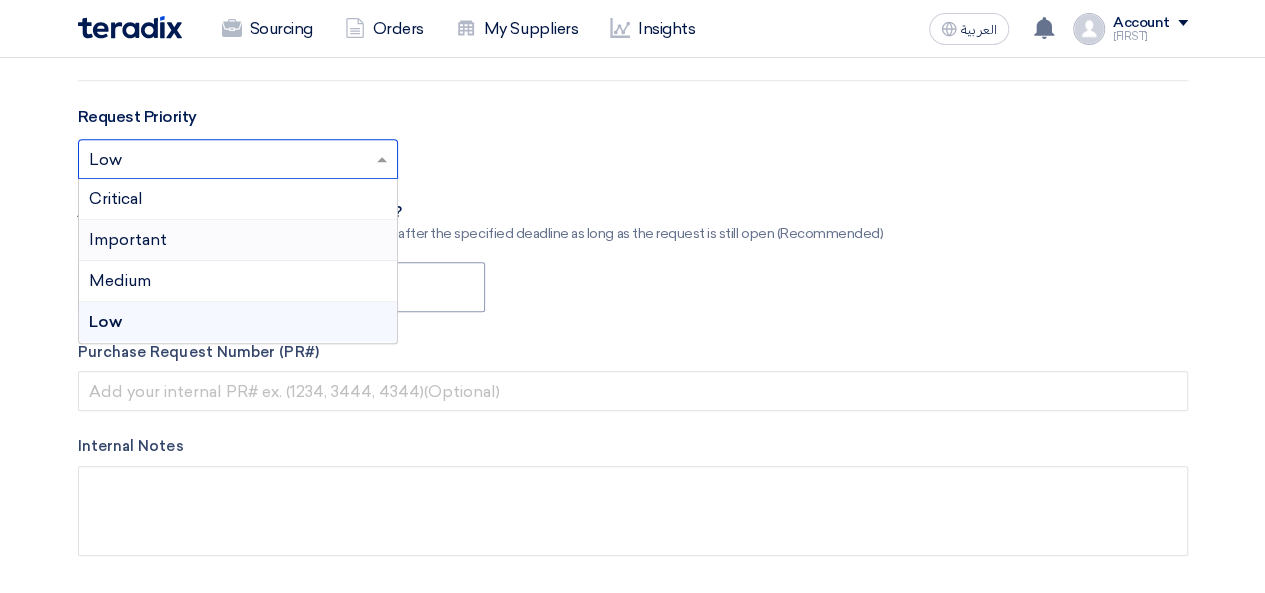 click on "Important" at bounding box center [238, 240] 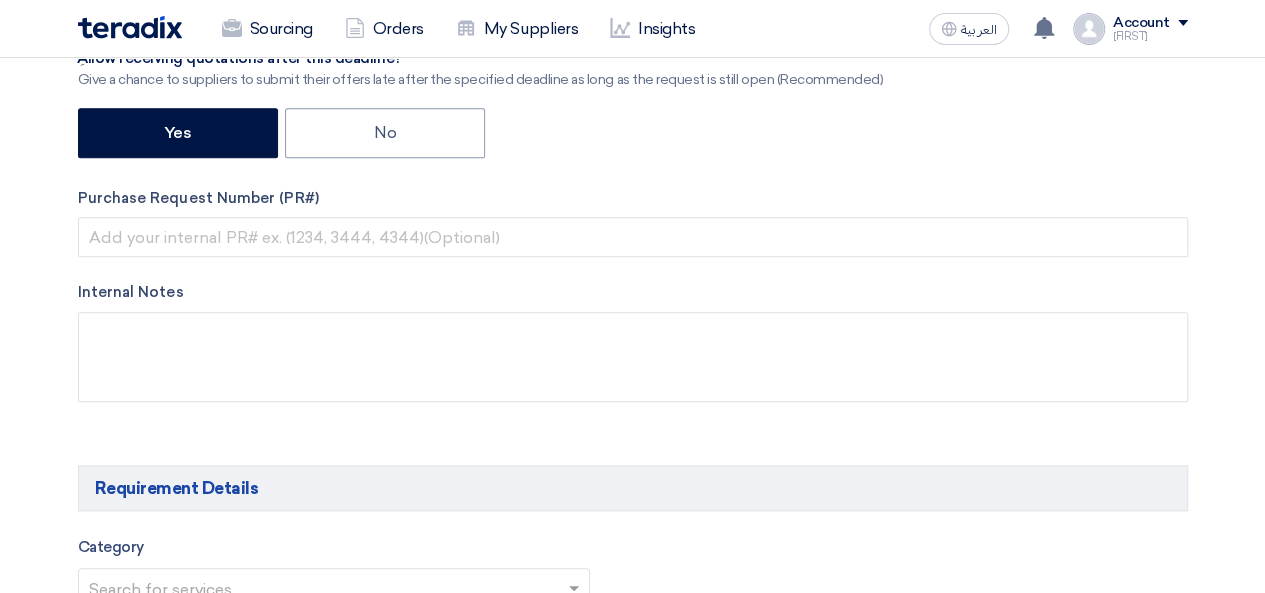 scroll, scrollTop: 800, scrollLeft: 0, axis: vertical 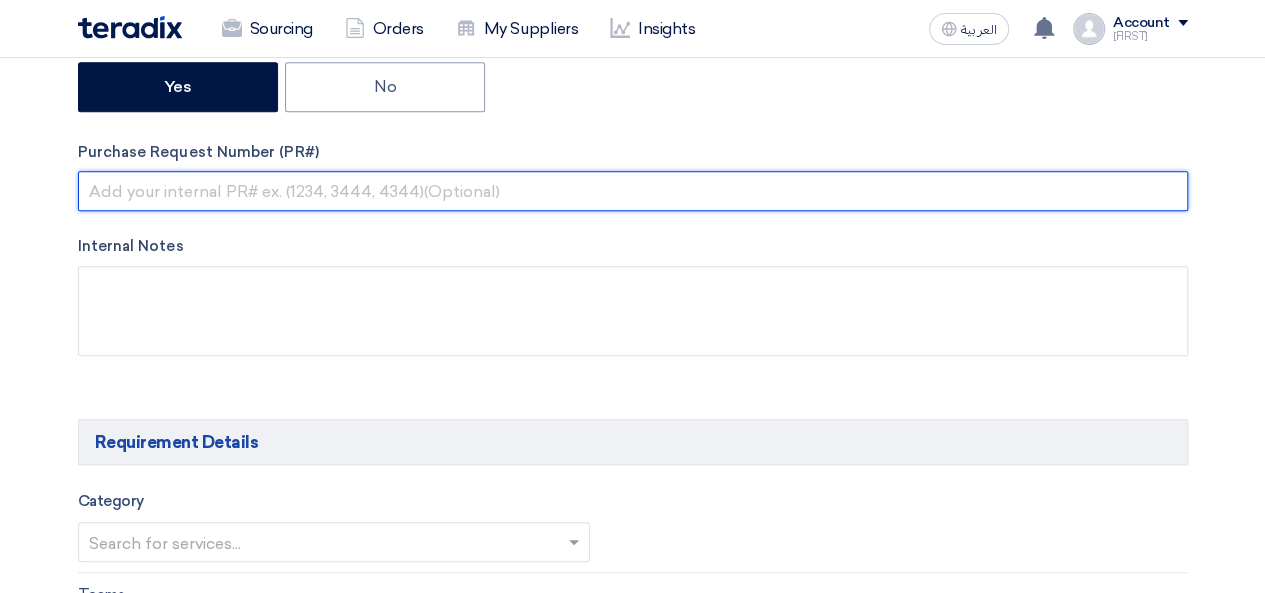 click at bounding box center (633, 191) 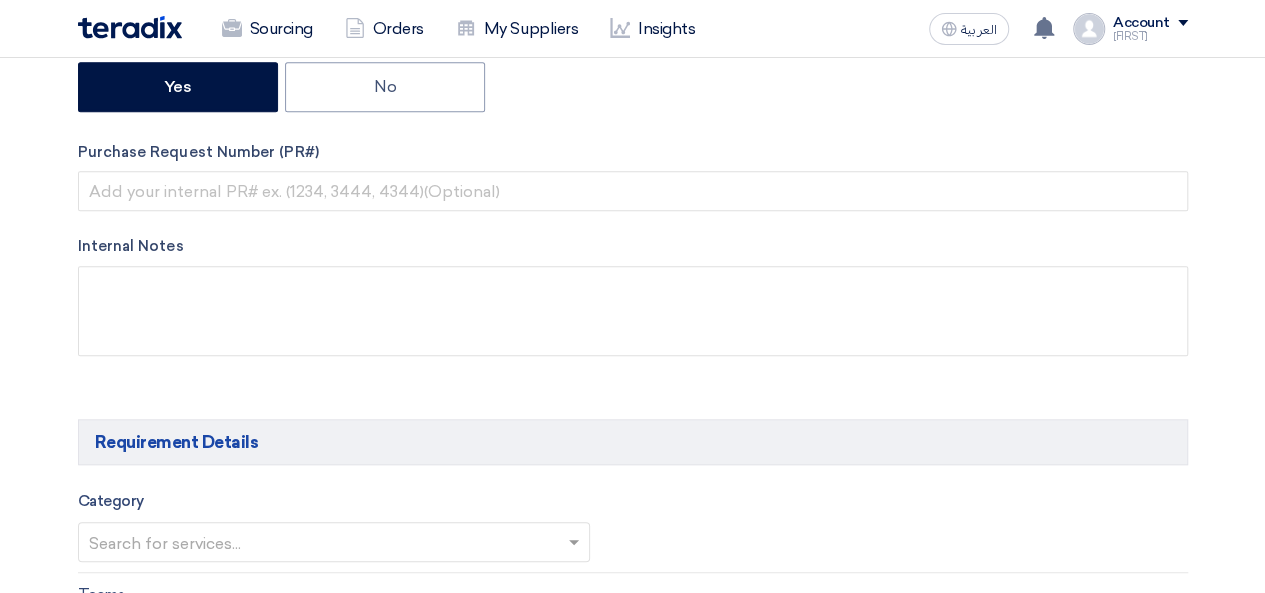 click on "Internal Notes" 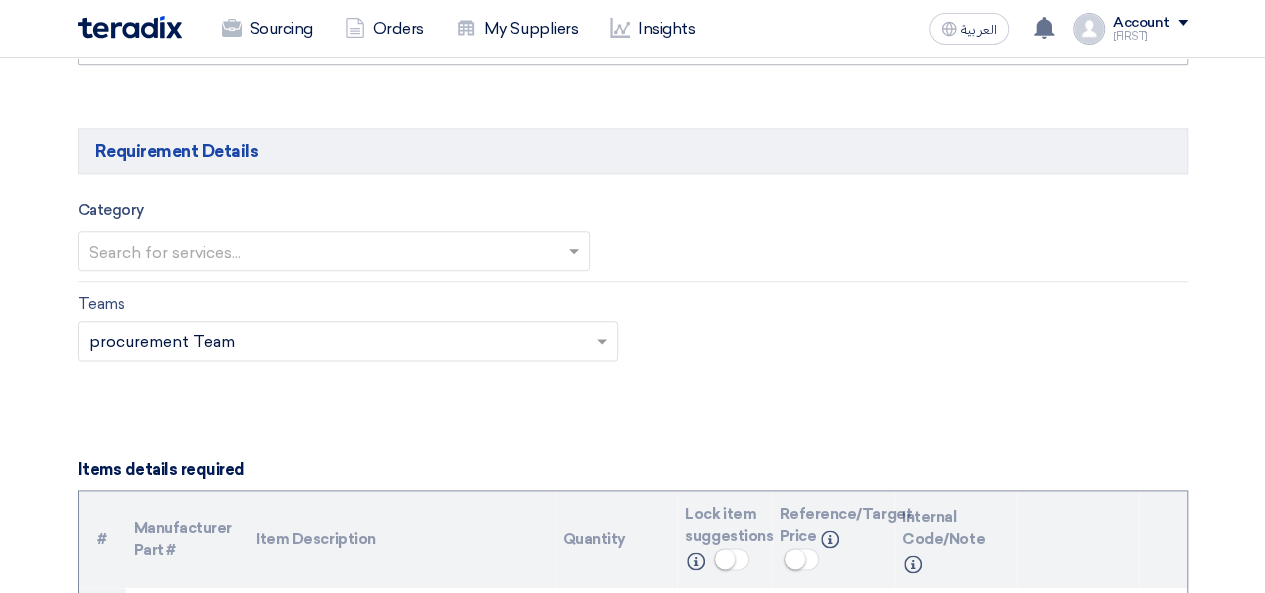 scroll, scrollTop: 1100, scrollLeft: 0, axis: vertical 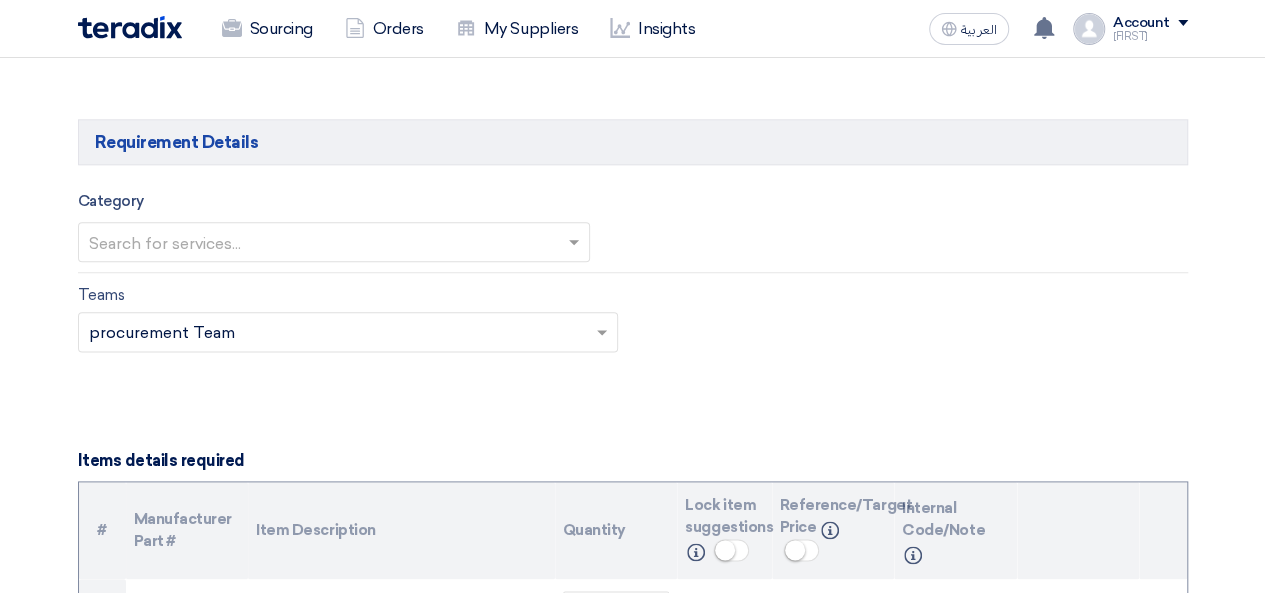 click at bounding box center (324, 244) 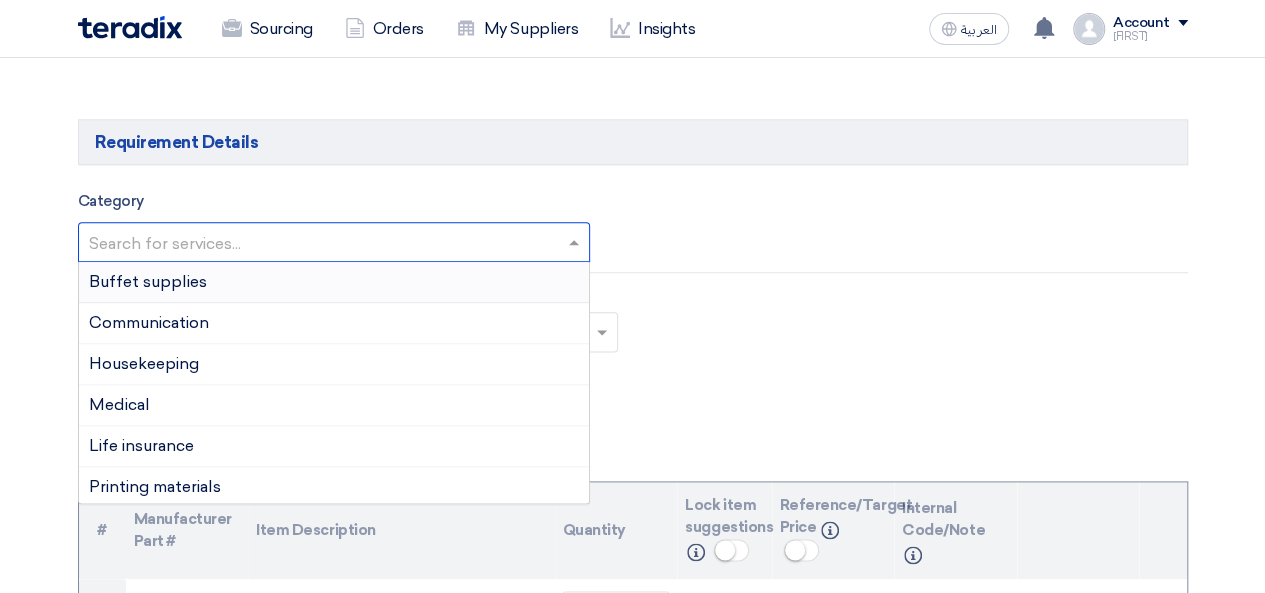 click on "Buffet supplies" at bounding box center [334, 282] 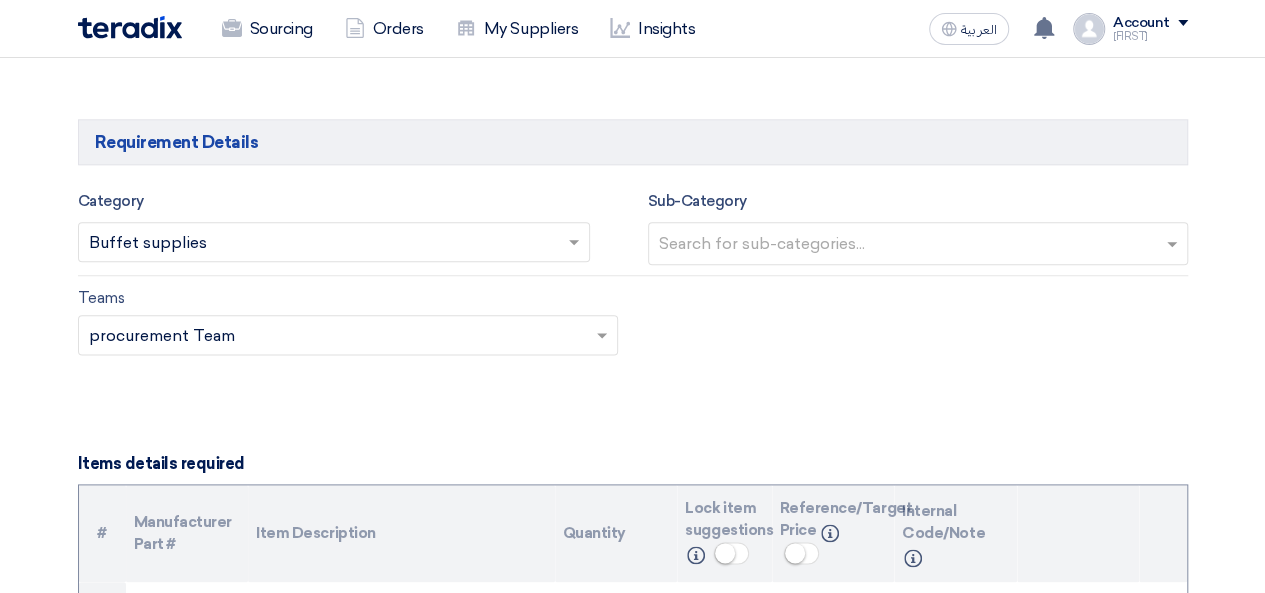 click at bounding box center [920, 245] 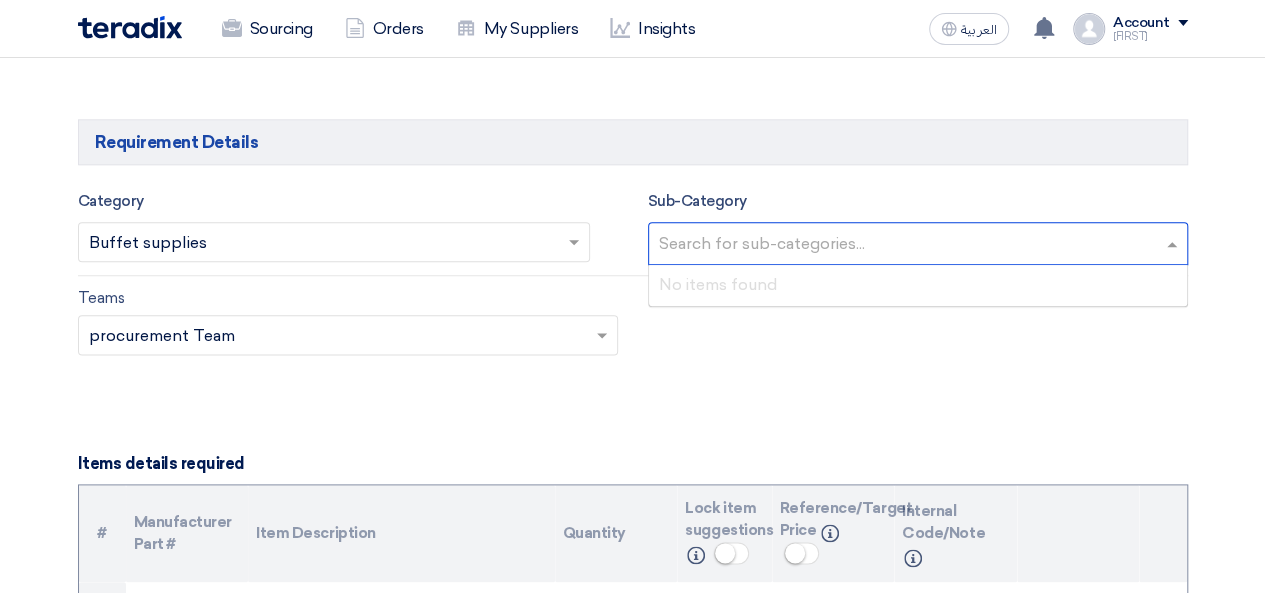 click at bounding box center (920, 245) 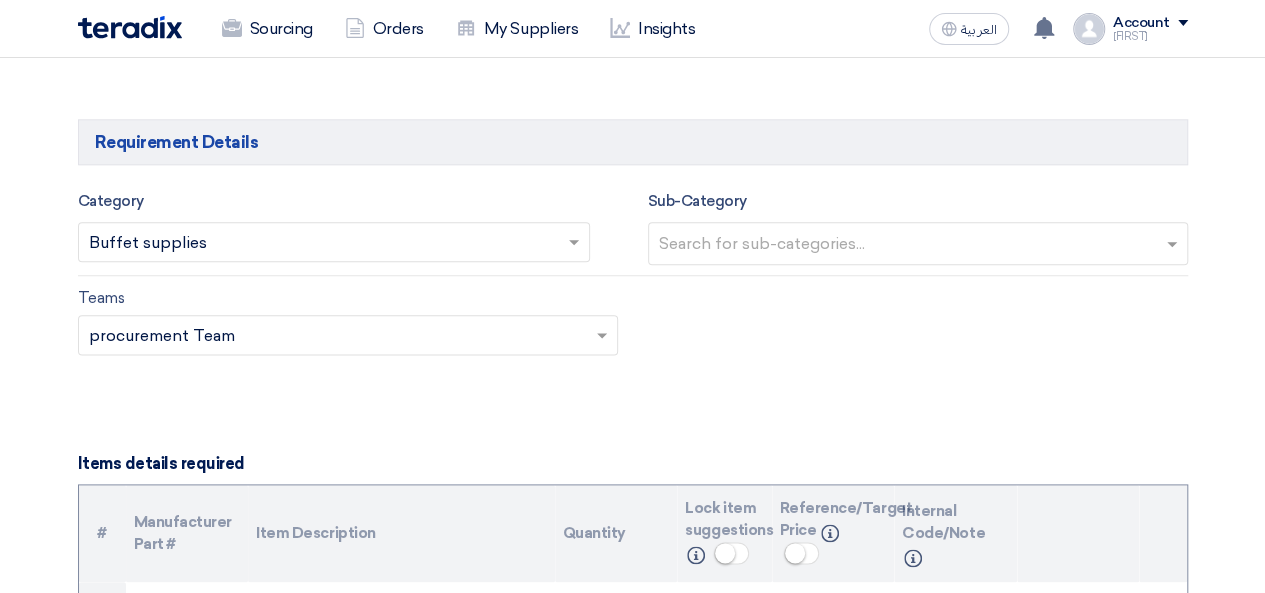 click on "Basic Information
RFx Title
Buffet supplies renewal contract
RFx Type
Normal RFQ
Sealed RFQ
RFP
Deadline to receive quotations
8/10/2025
Pick a date
Time
Increment hours
01
Decrement hours
:
01 AM" 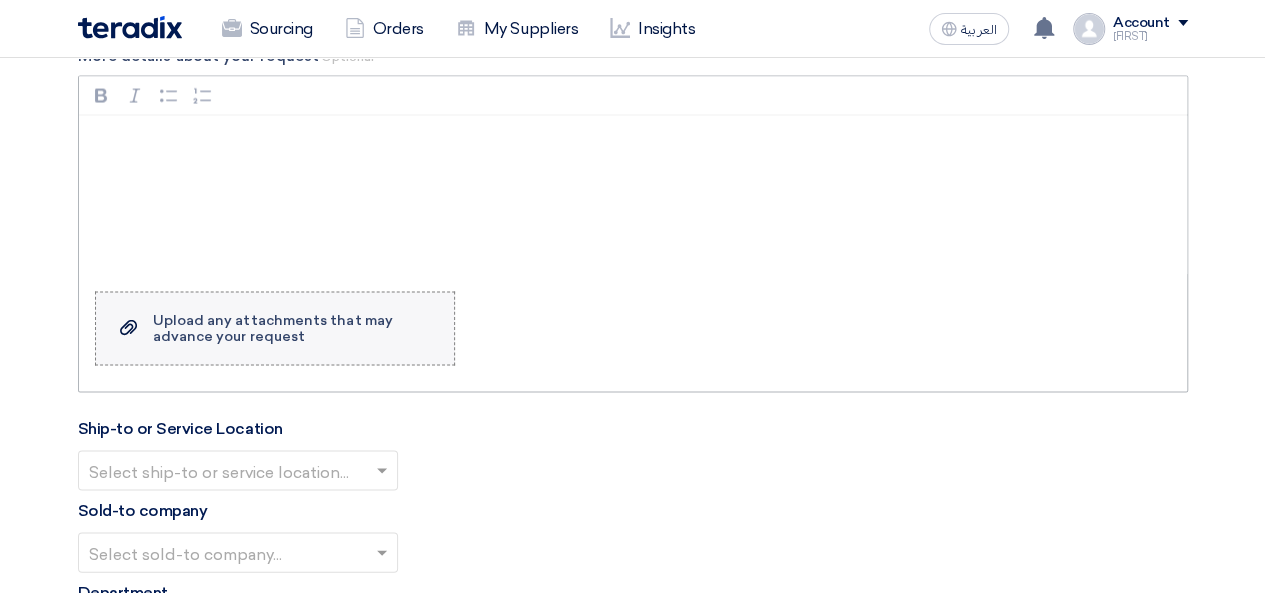scroll, scrollTop: 1800, scrollLeft: 0, axis: vertical 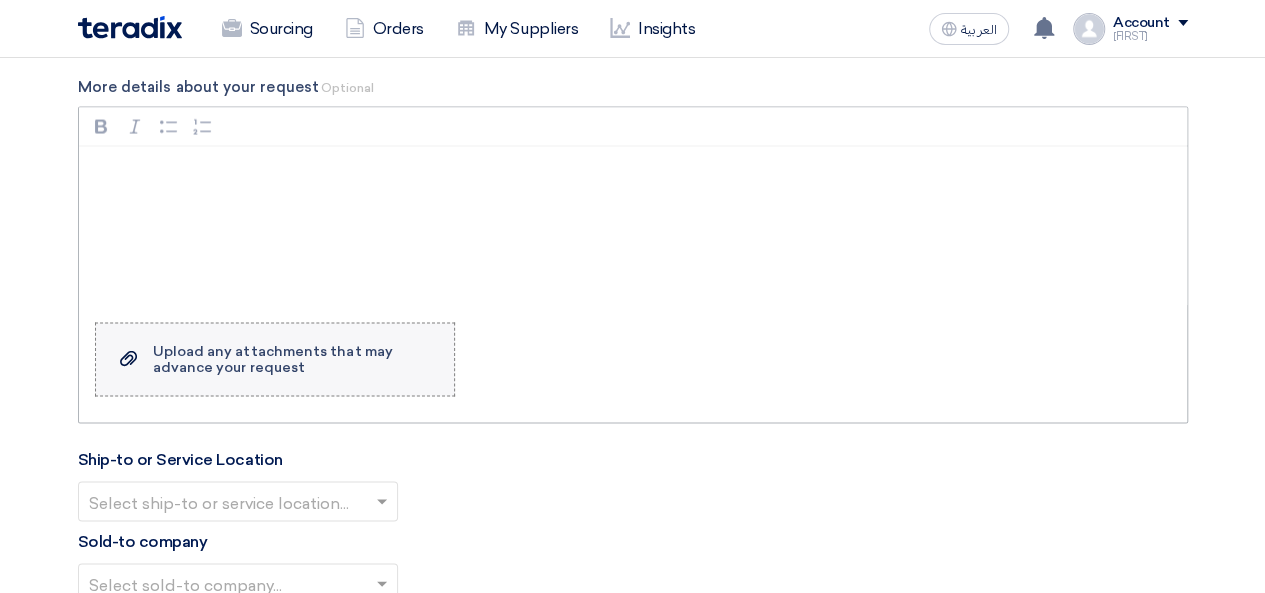 click on "Upload any attachments that may advance your request" 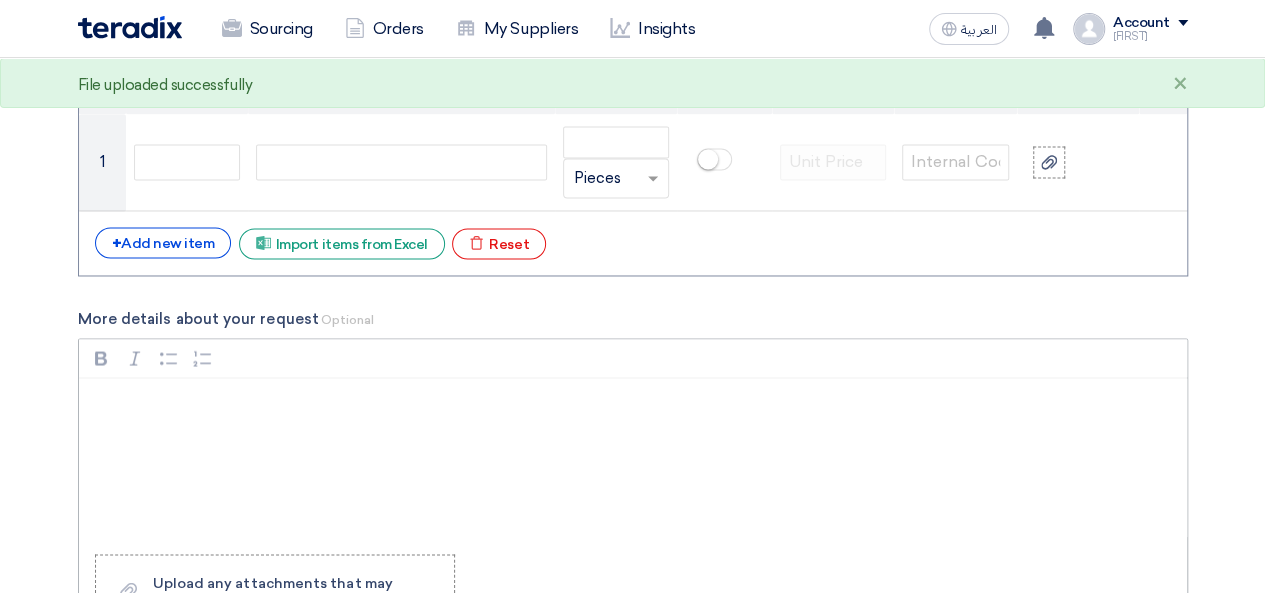 scroll, scrollTop: 1600, scrollLeft: 0, axis: vertical 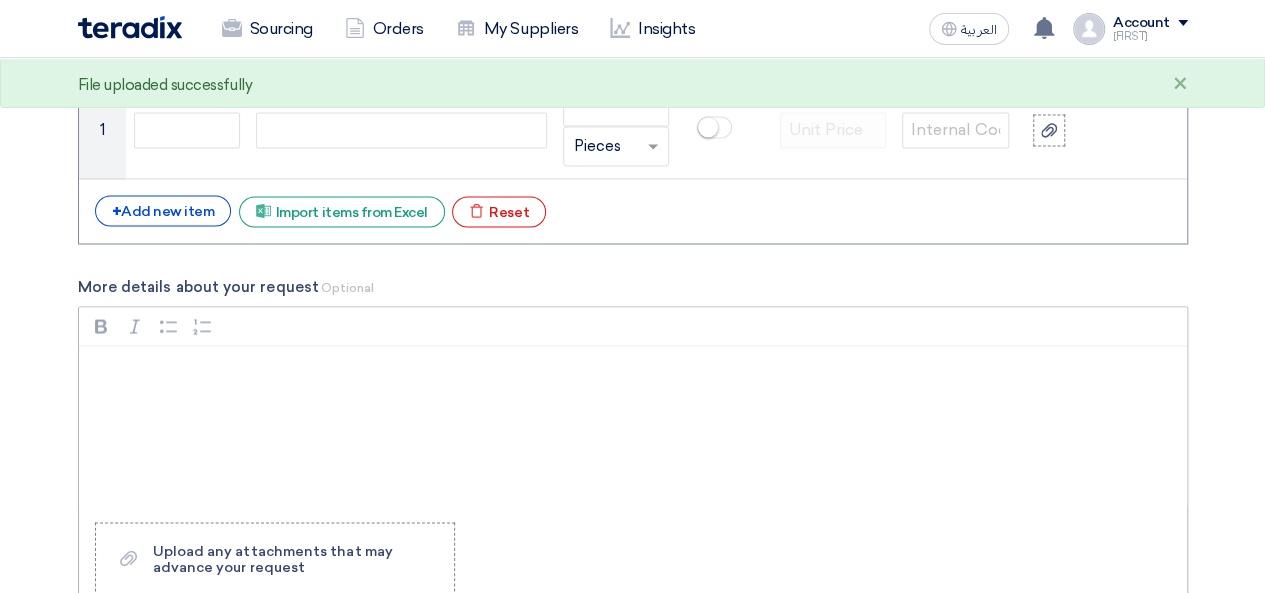 click at bounding box center [640, 372] 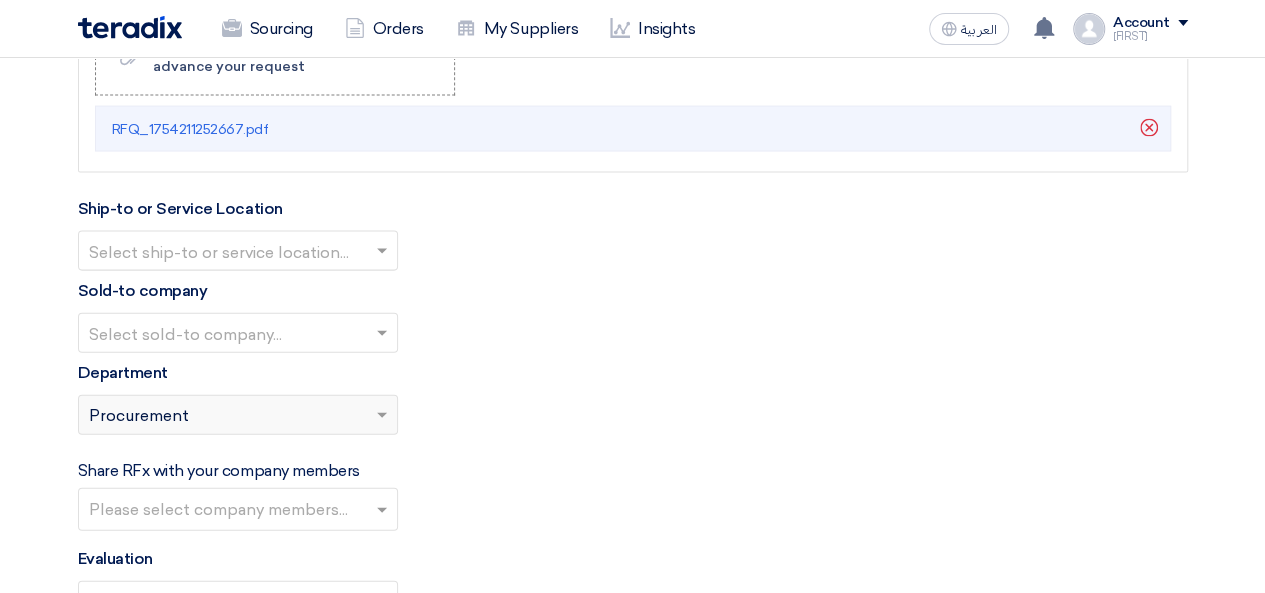 scroll, scrollTop: 2100, scrollLeft: 0, axis: vertical 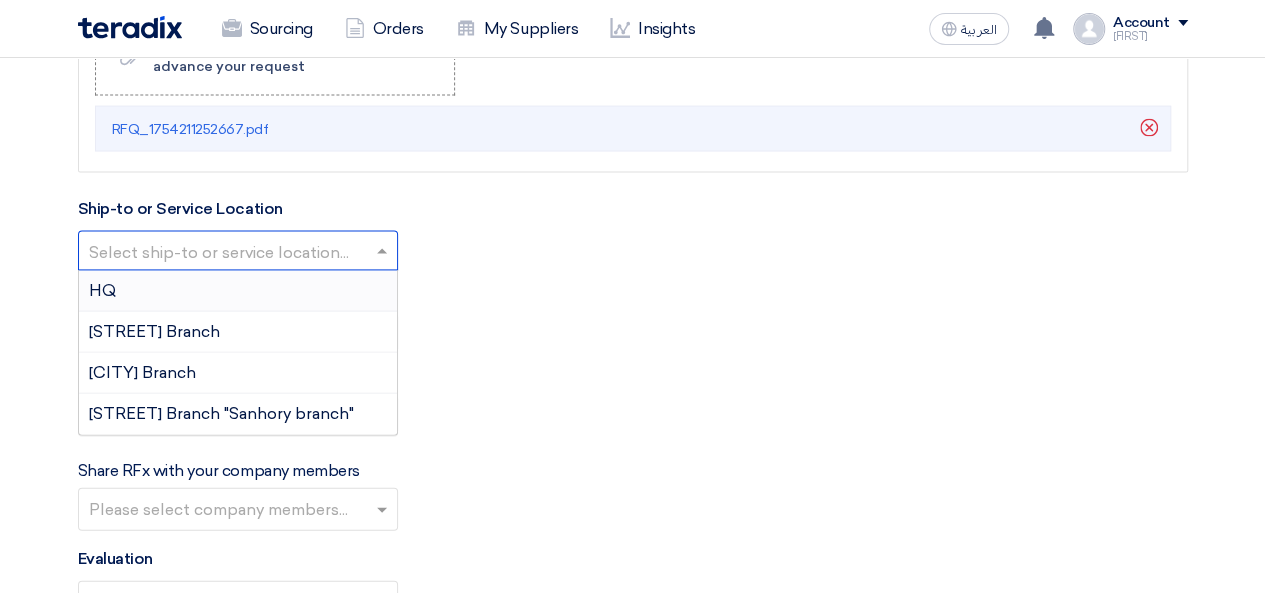 click 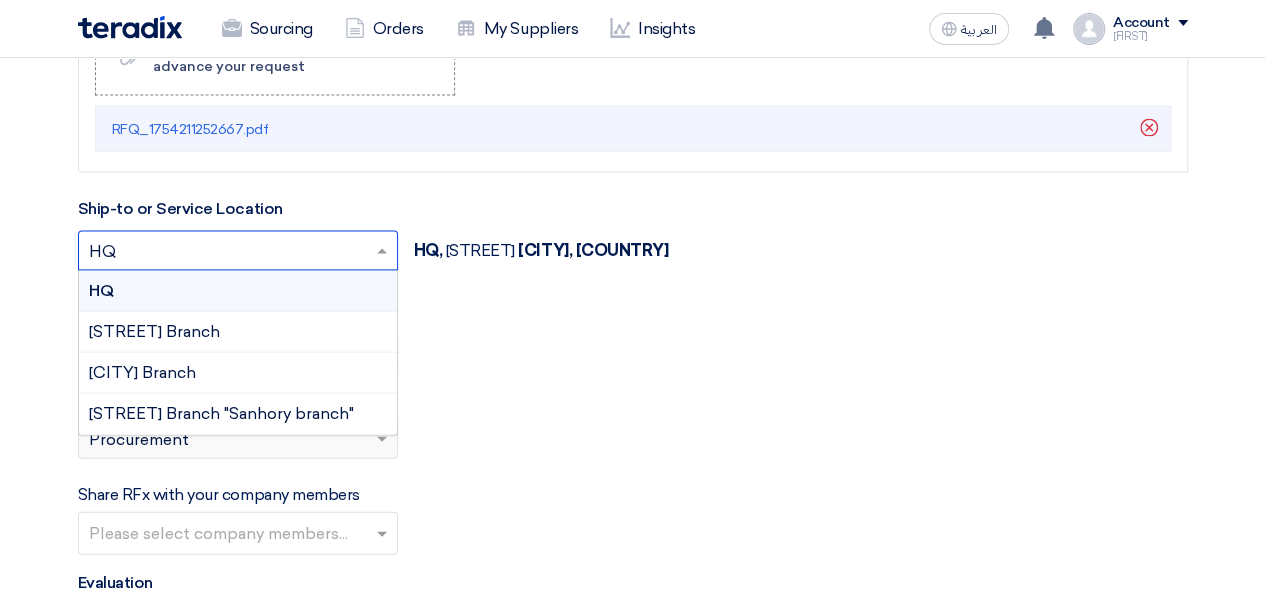 click 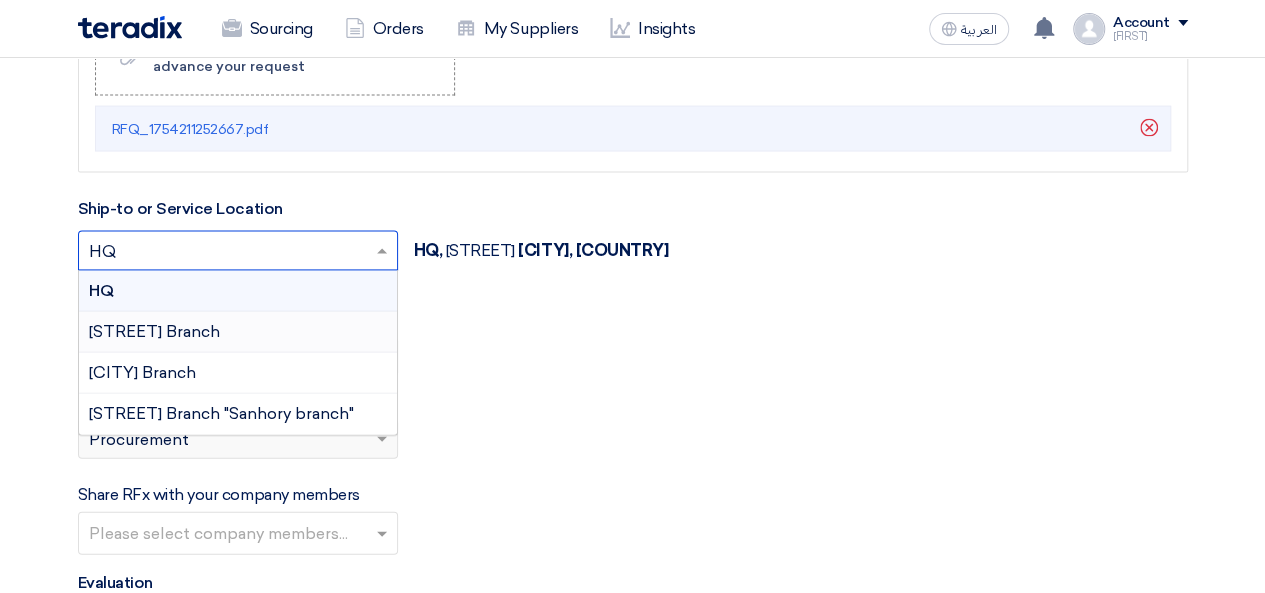 click on "Nabil Elwaad Branch" at bounding box center [238, 332] 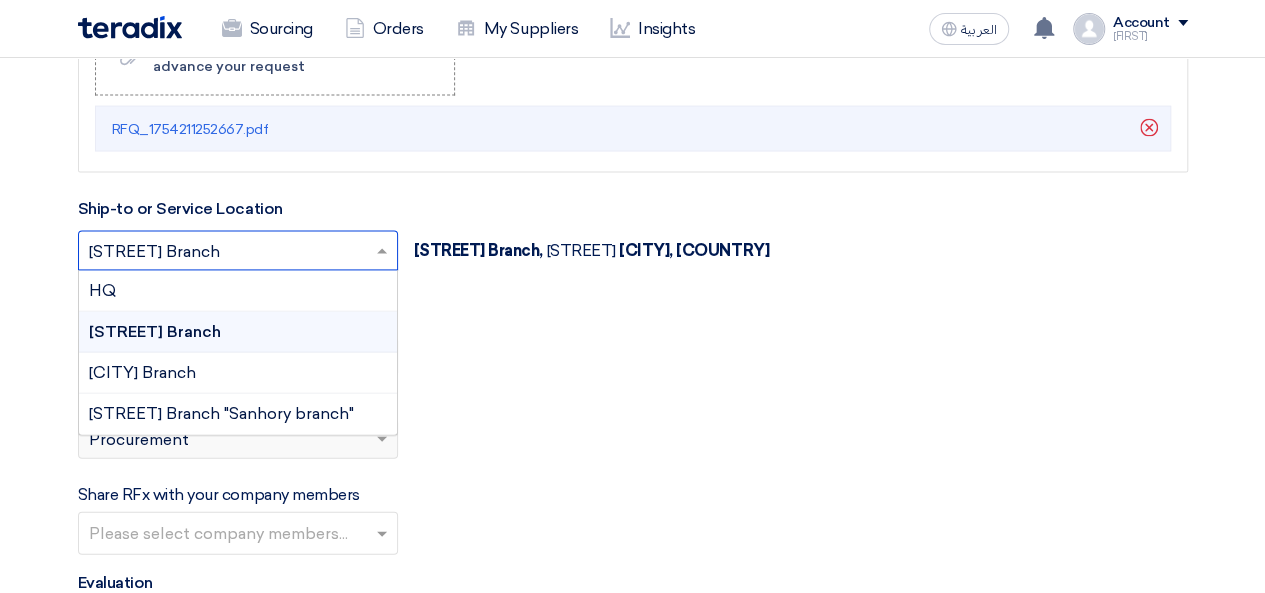 click 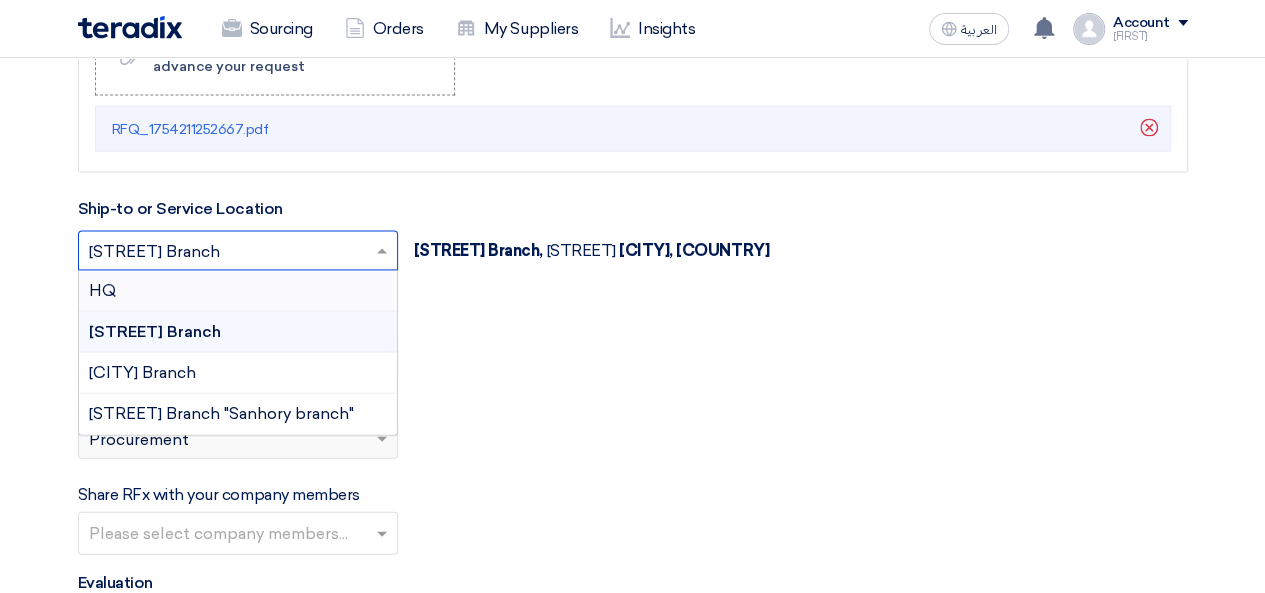 click on "HQ" at bounding box center [238, 291] 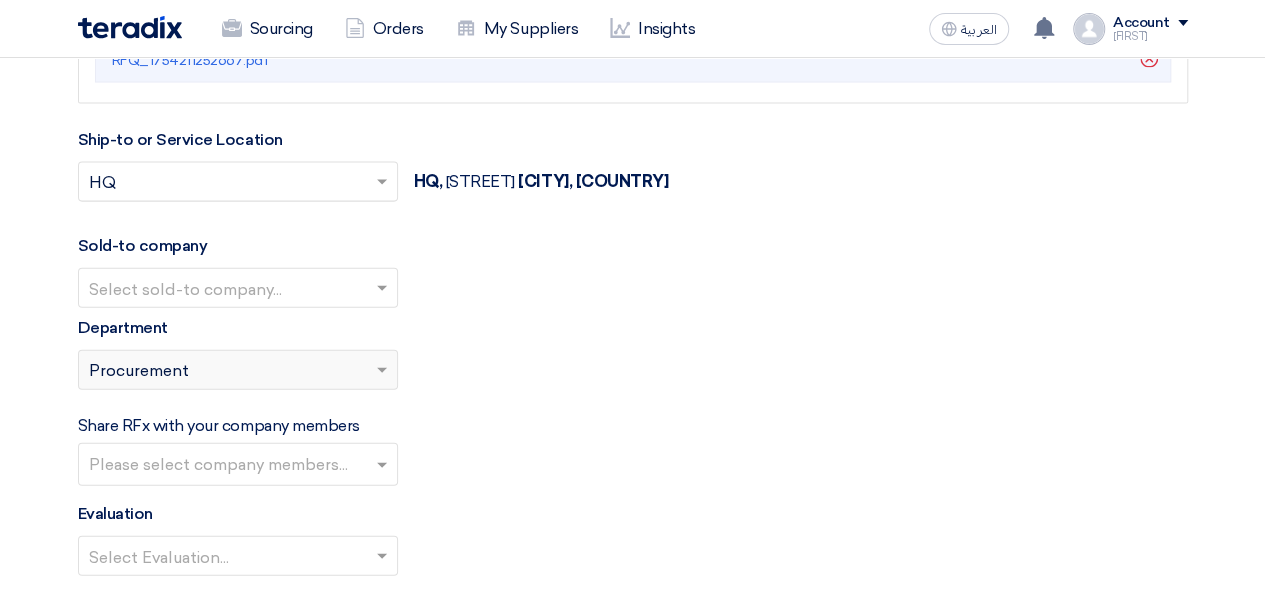 scroll, scrollTop: 2300, scrollLeft: 0, axis: vertical 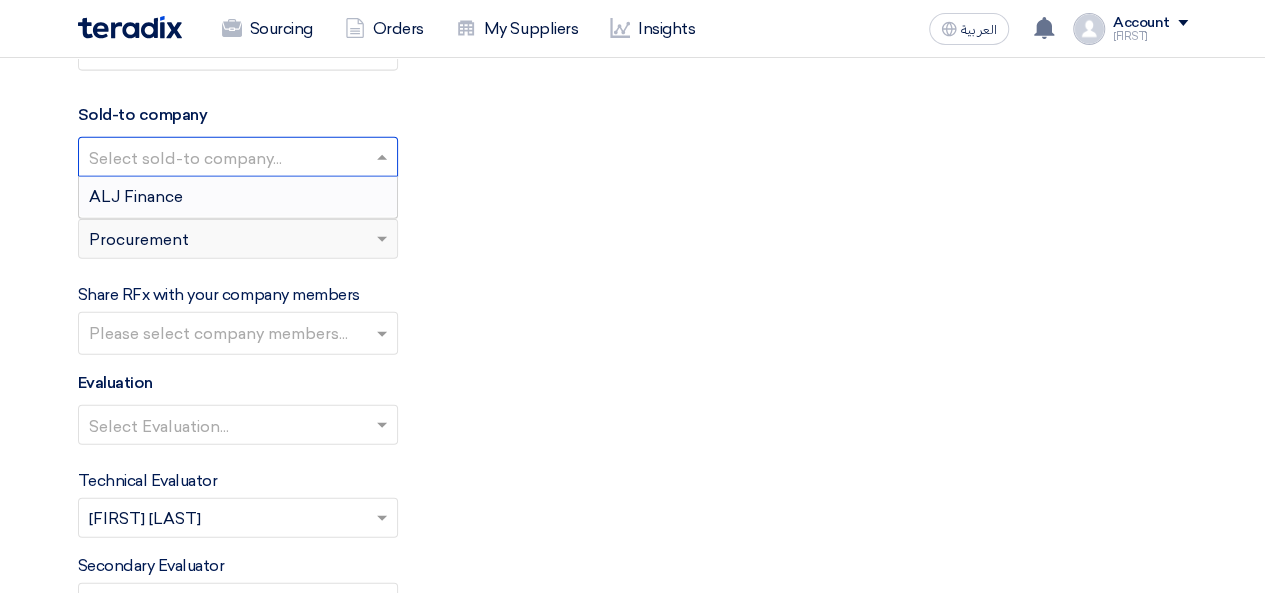 click 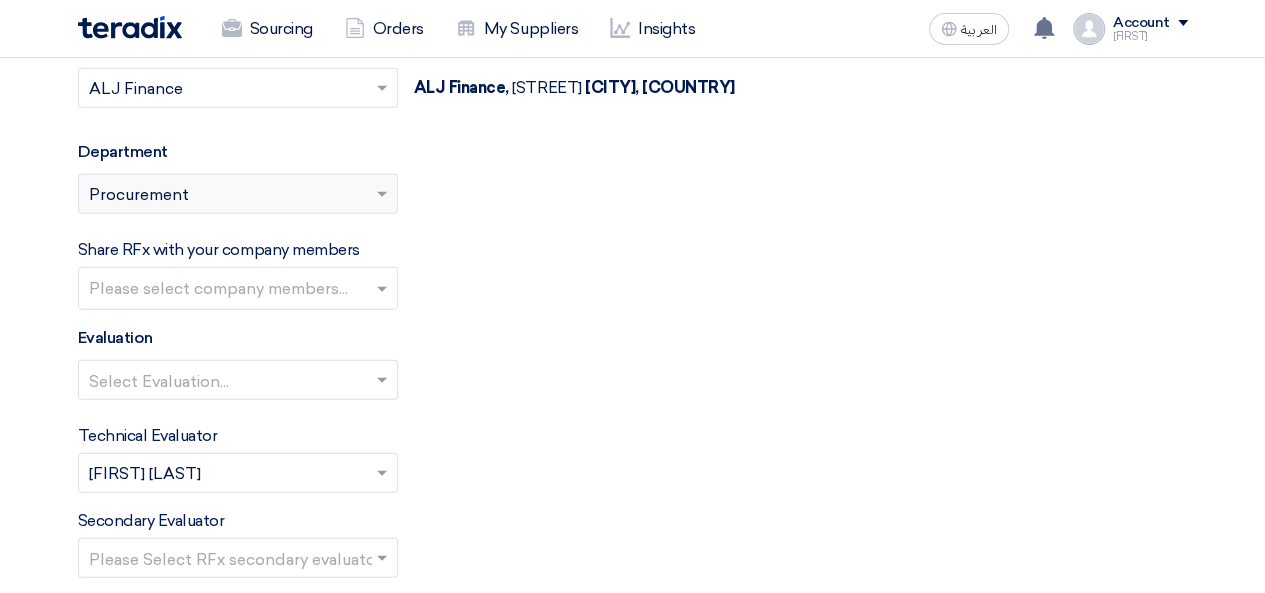 scroll, scrollTop: 2400, scrollLeft: 0, axis: vertical 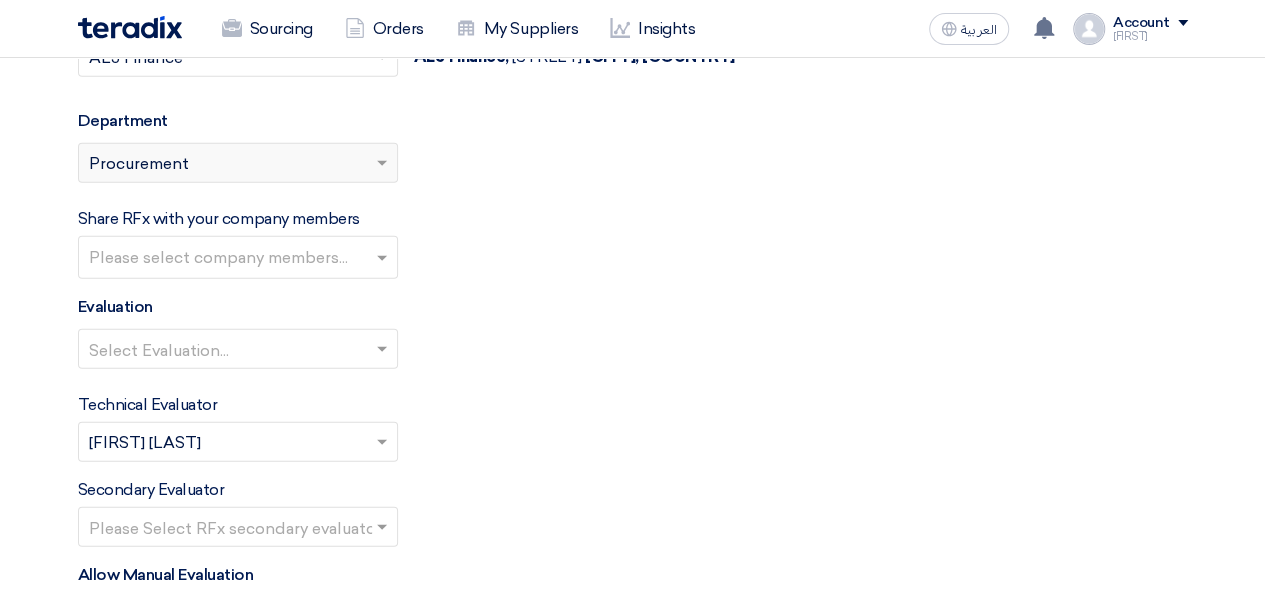 click at bounding box center (240, 259) 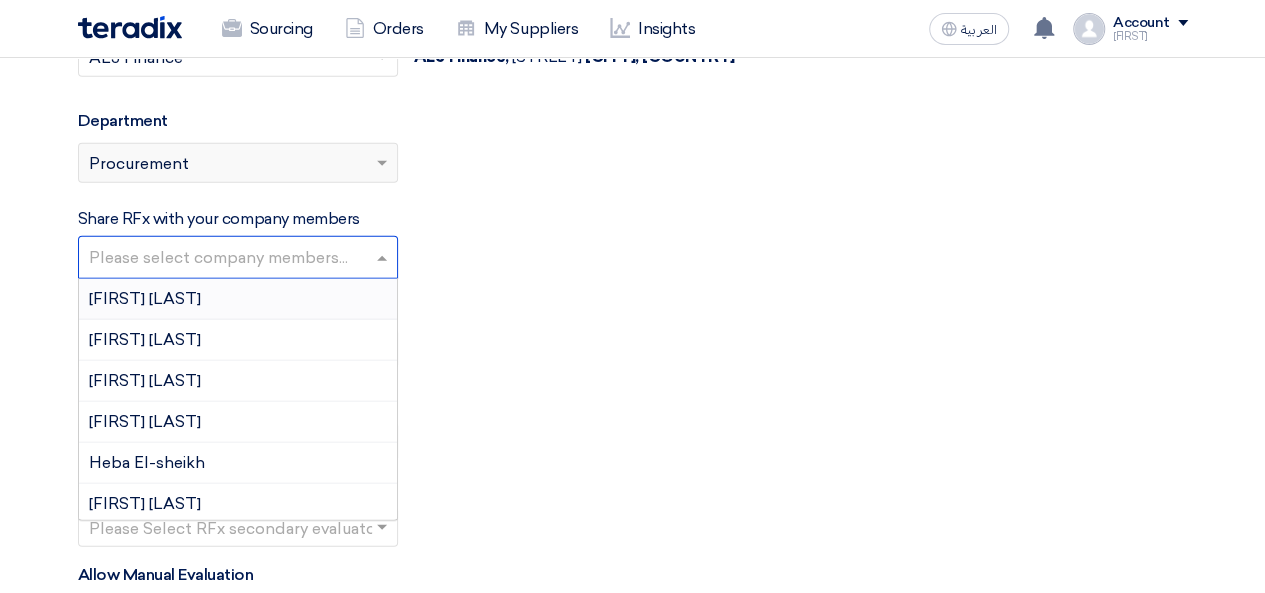 click on "Share RFx with your company members
Please select company members...
Ahmed Mahmoud
Ahmed Abdelhalim
Ali Mohamed
Fakhr Lokman
Heba El-sheikh
Khalid El-elaimy
Khalid Basha
Loay Badrawy" 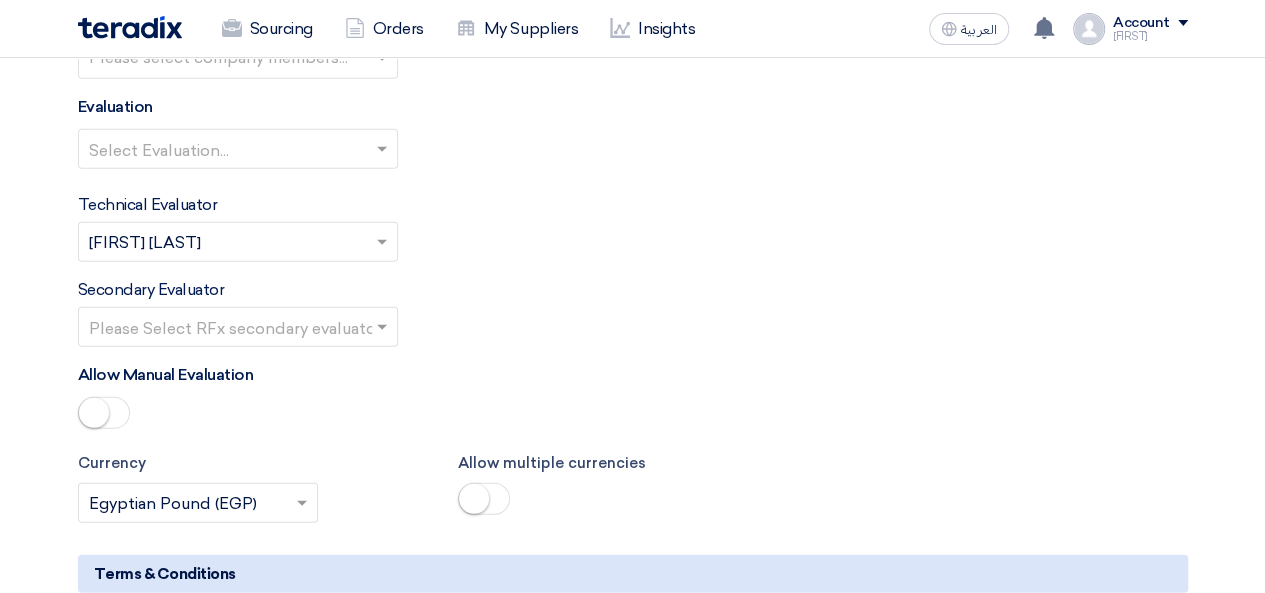 scroll, scrollTop: 2500, scrollLeft: 0, axis: vertical 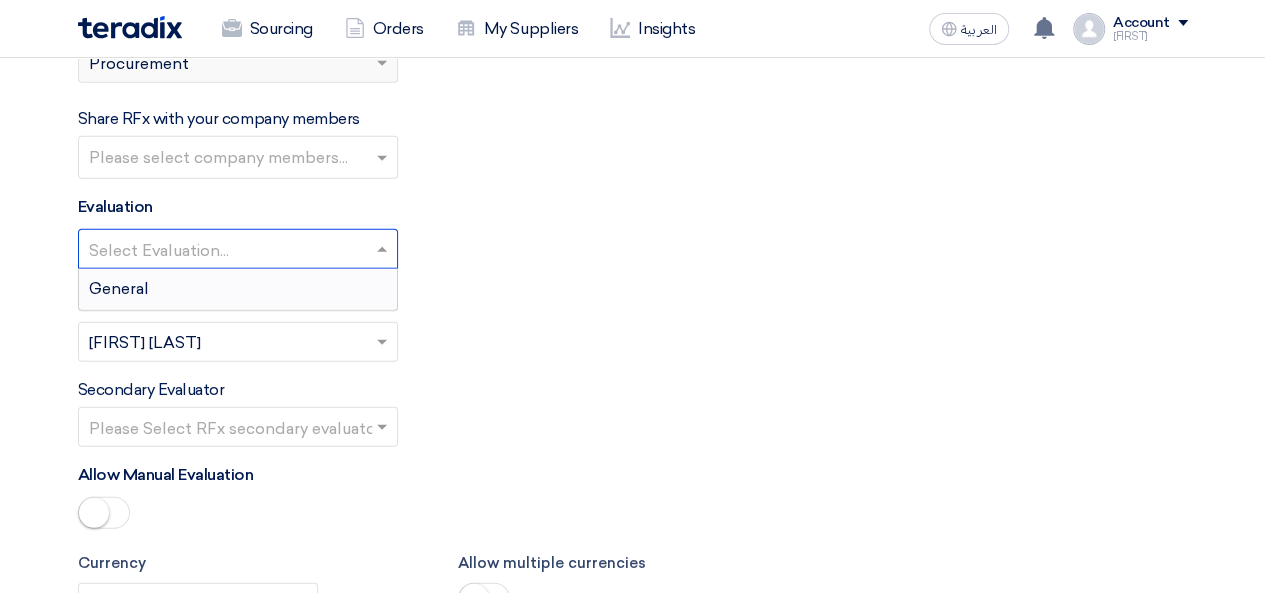 click 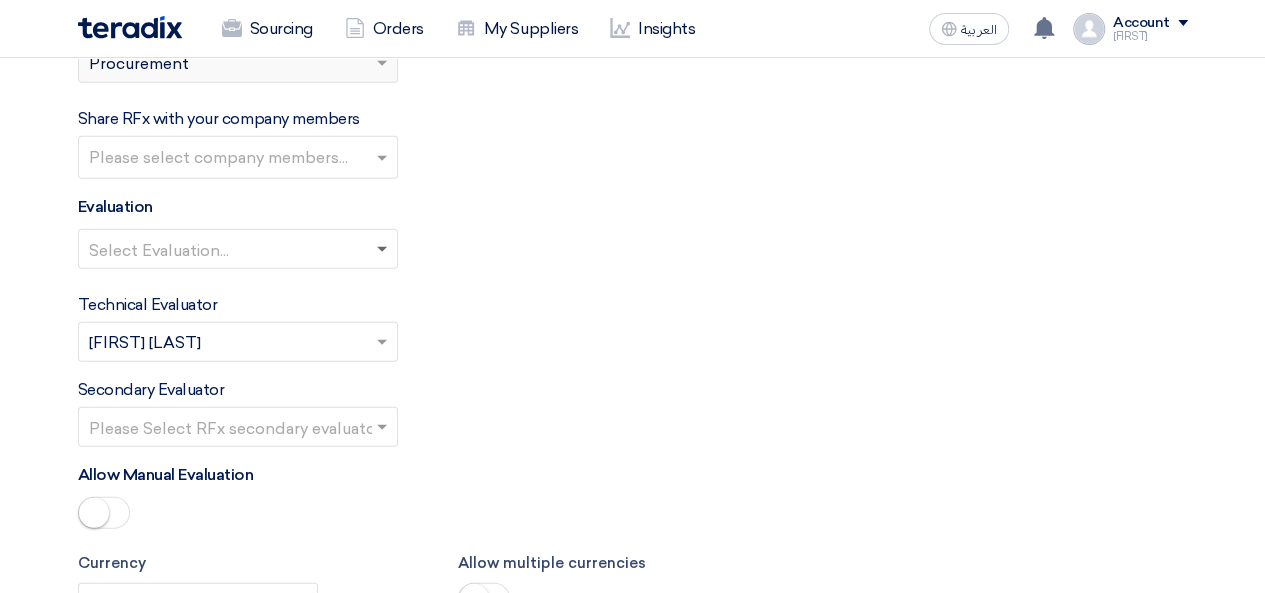click 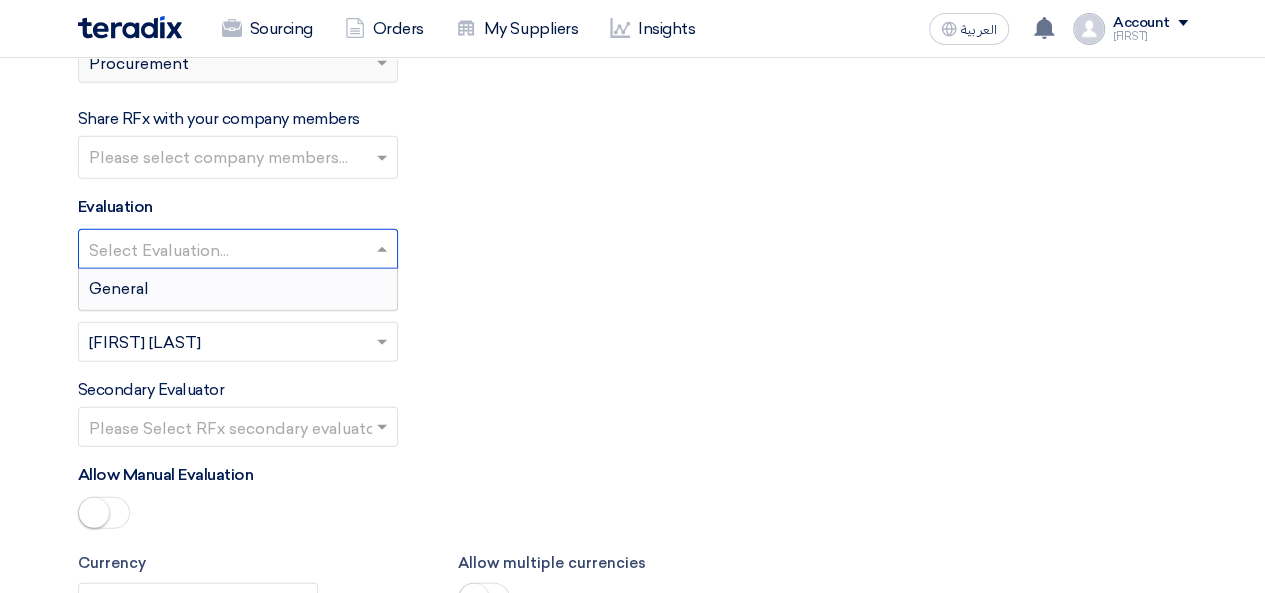 click 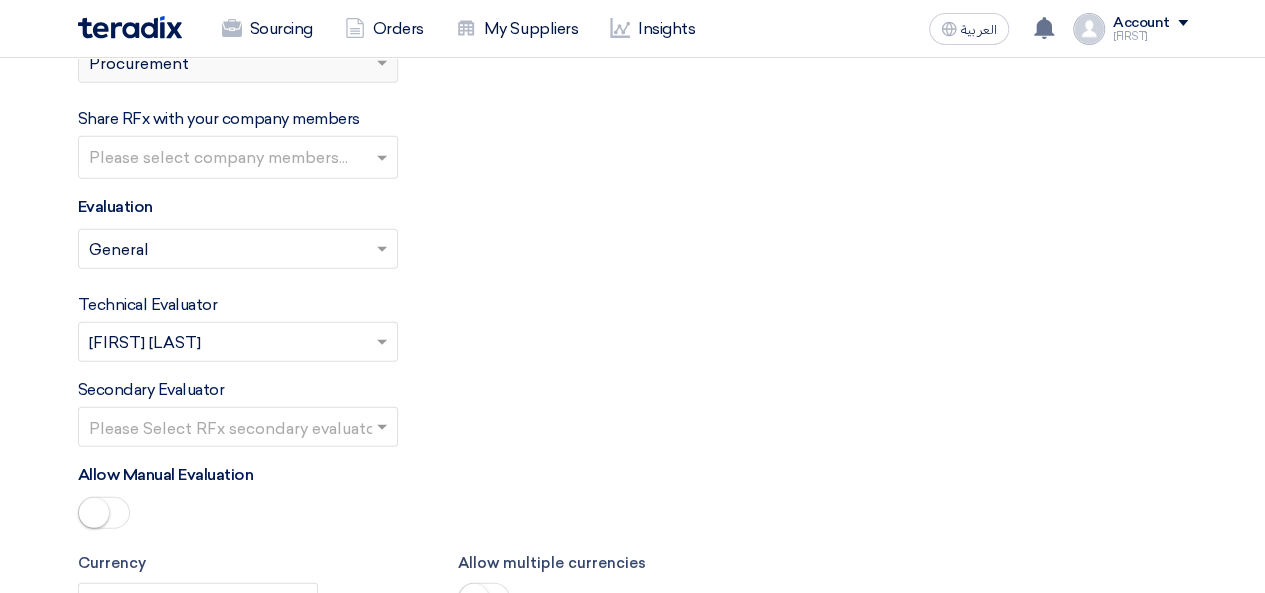 click at bounding box center (228, 344) 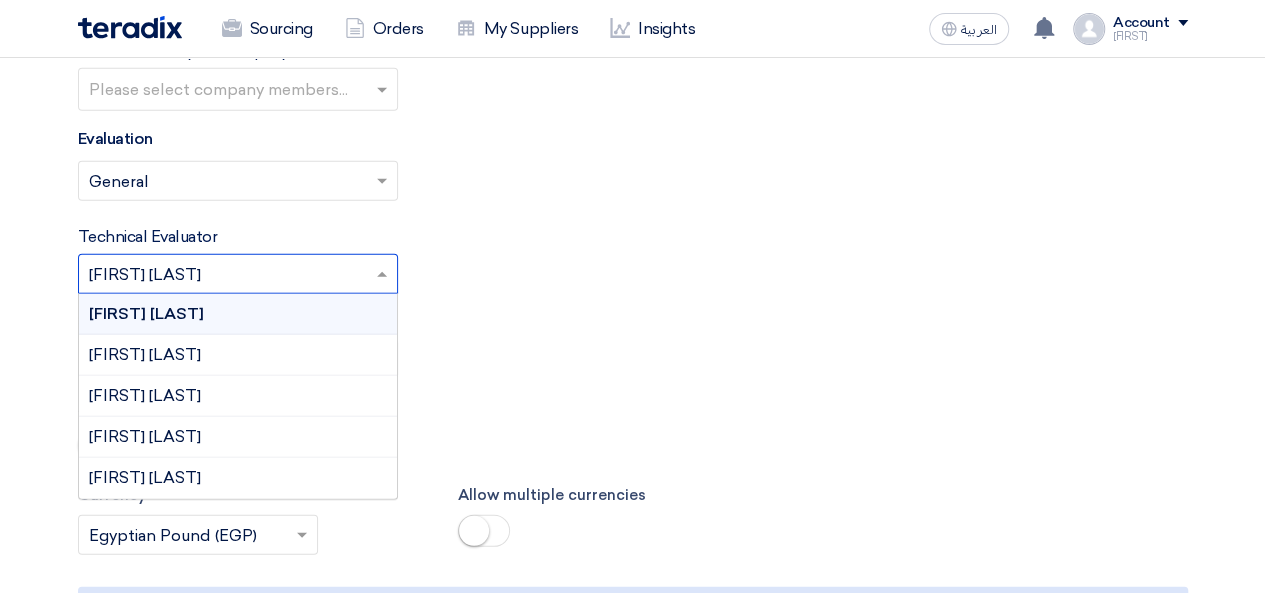 scroll, scrollTop: 2600, scrollLeft: 0, axis: vertical 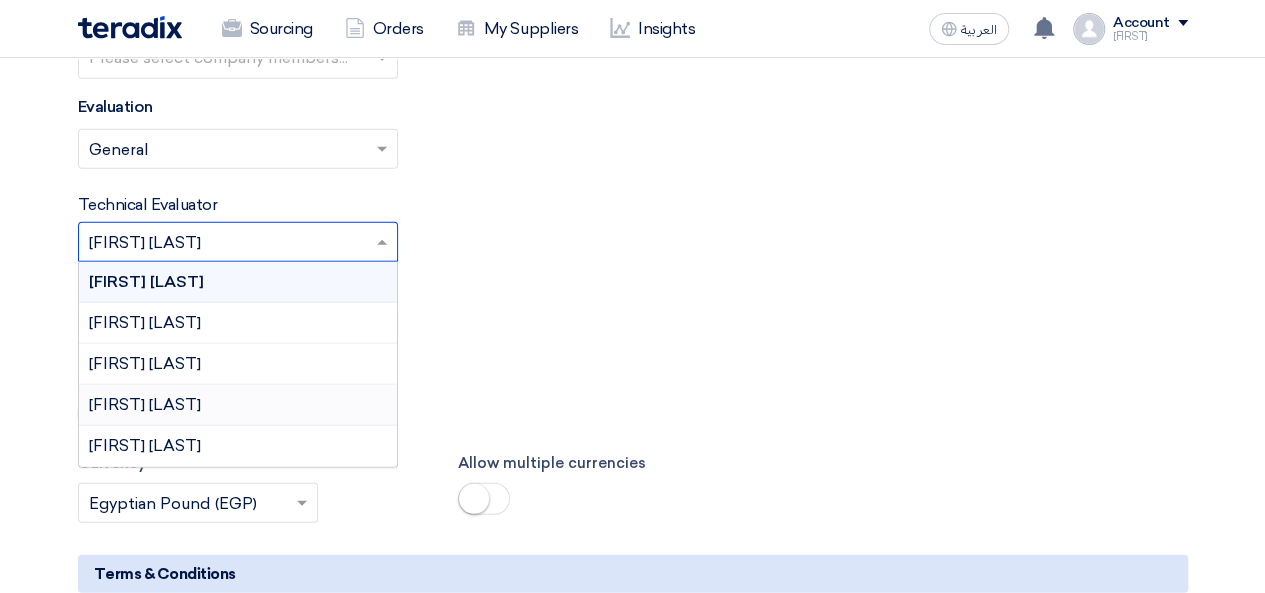 click on "[FIRST] [LAST]" at bounding box center (238, 405) 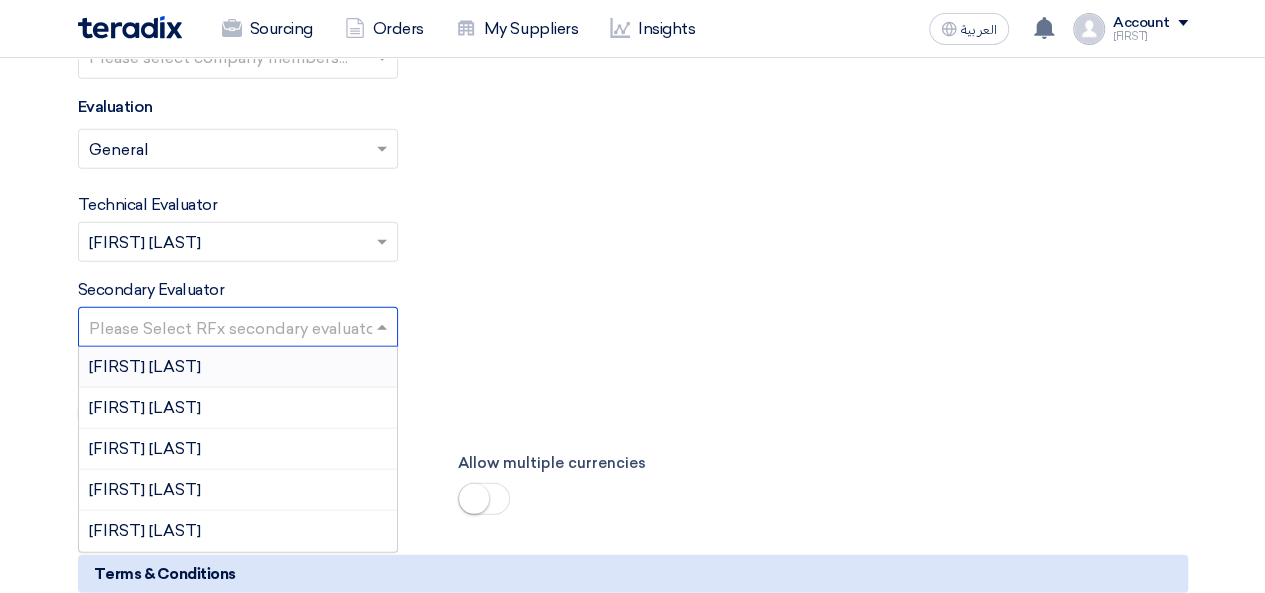 click at bounding box center [228, 329] 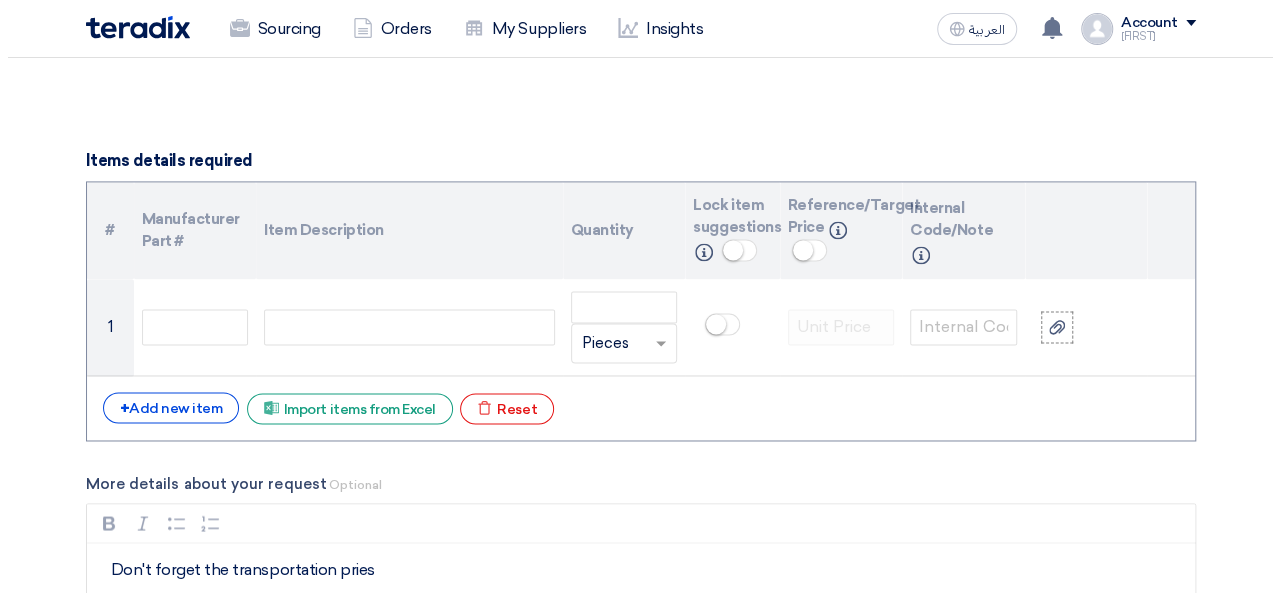 scroll, scrollTop: 1600, scrollLeft: 0, axis: vertical 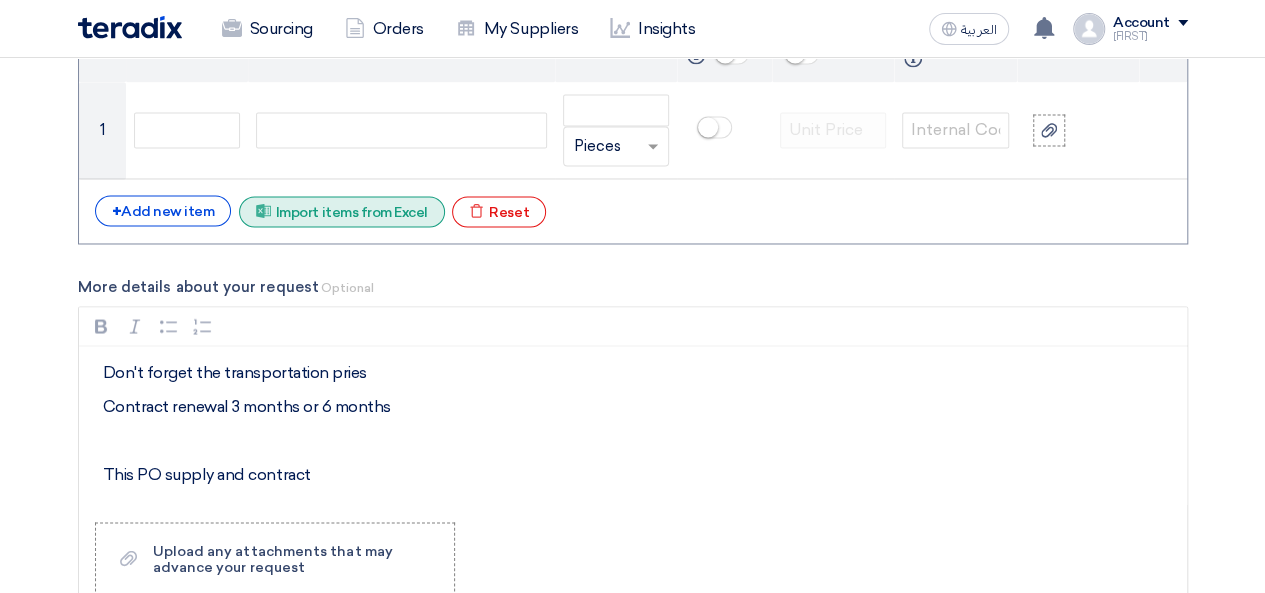 click on "Excel file
Import items from Excel" 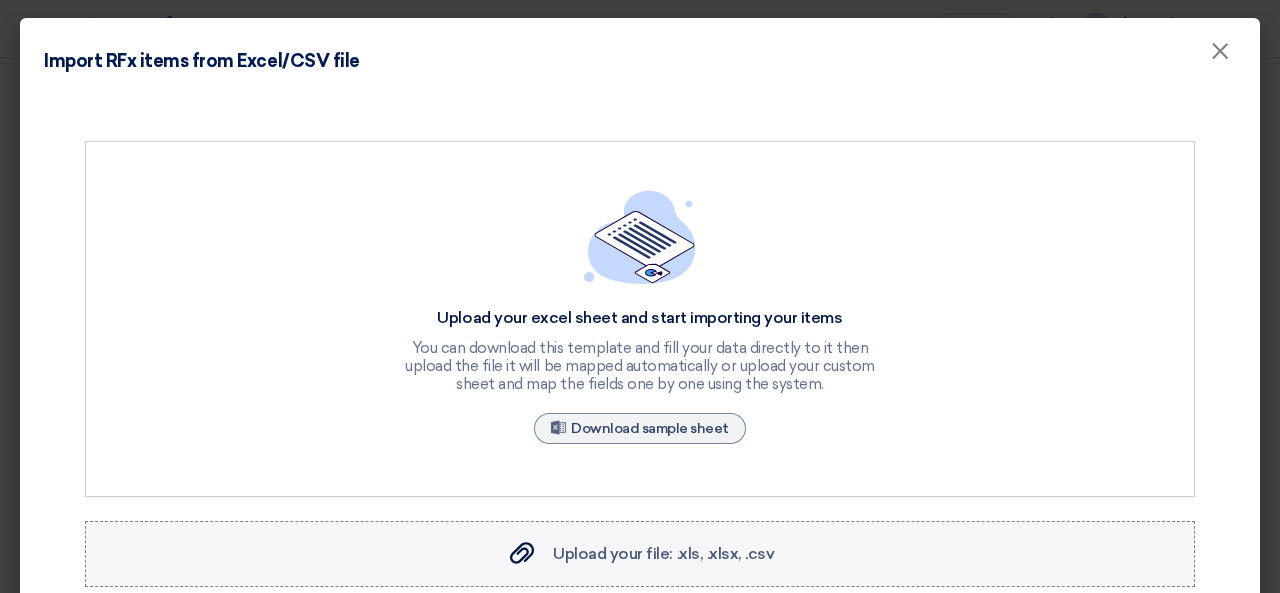 click on "Upload your file: .xls, .xlsx, .csv" 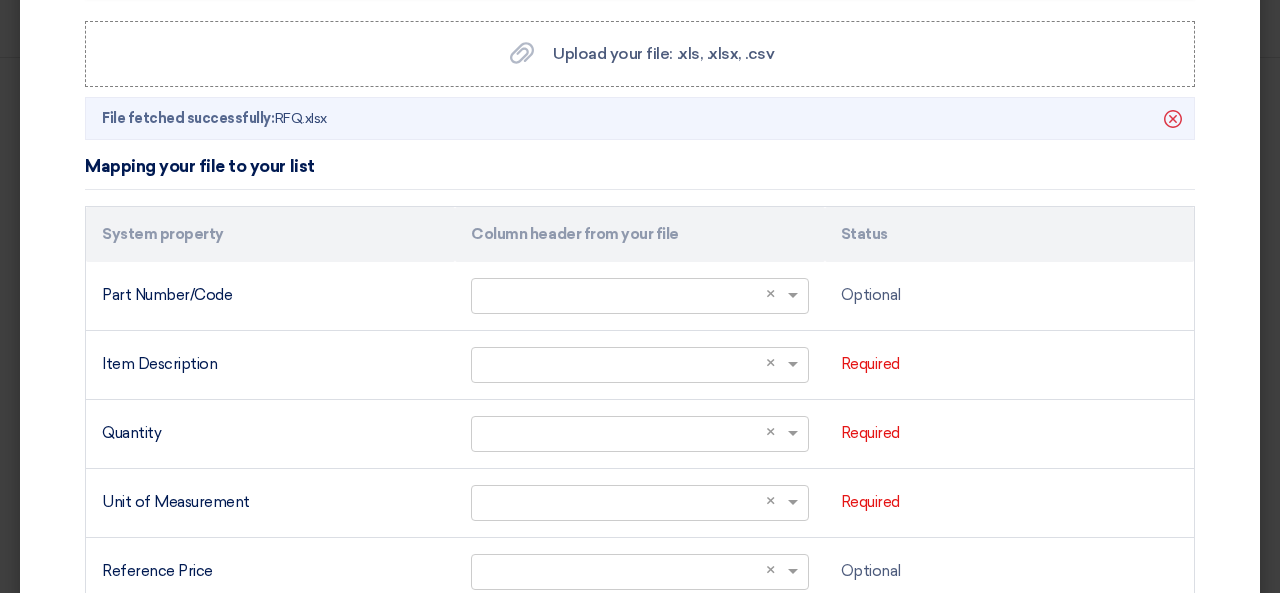 scroll, scrollTop: 600, scrollLeft: 0, axis: vertical 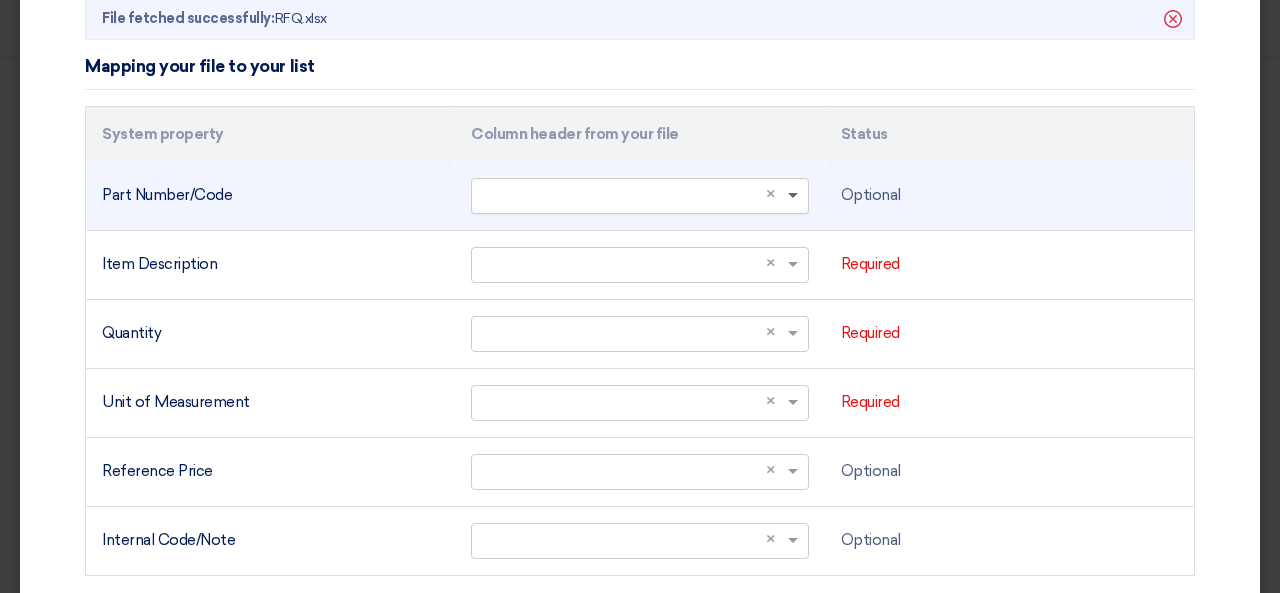 click 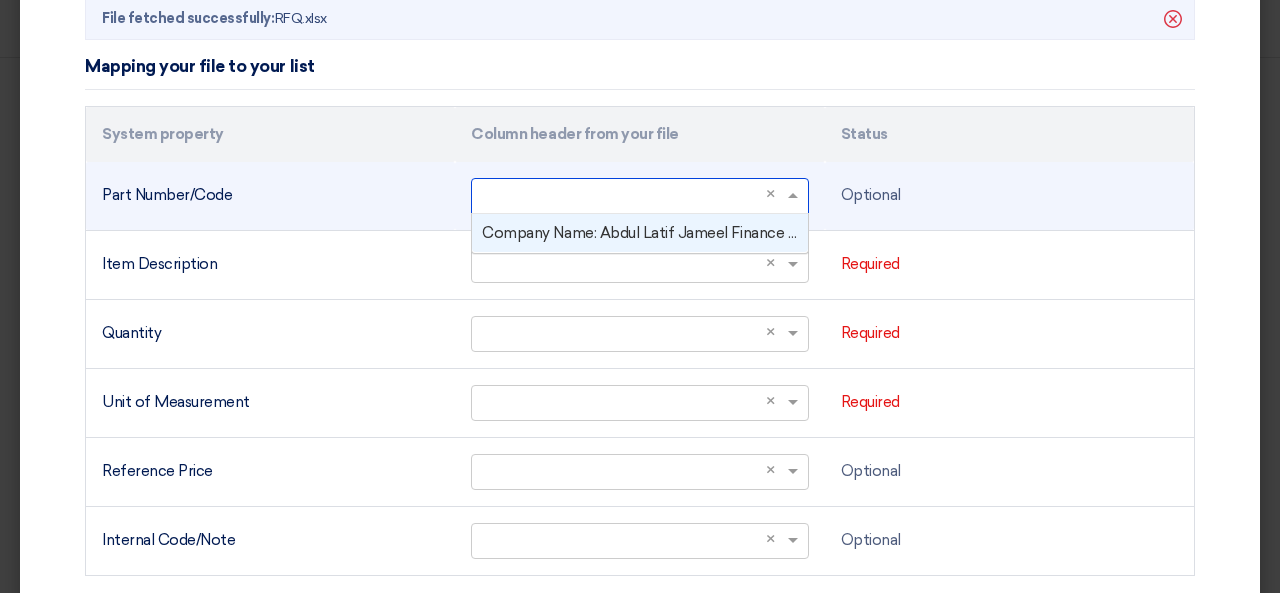 click on "Company Name: Abdul Latif Jameel Finance S.A.E.
Tel: +20 2 28124464
Address: 4th Floor, Crown Building,
220 90th North, New Cairo,
PO Box 11835,Cairo, Egypt
Website: aljfinance.com.eg" at bounding box center (1108, 233) 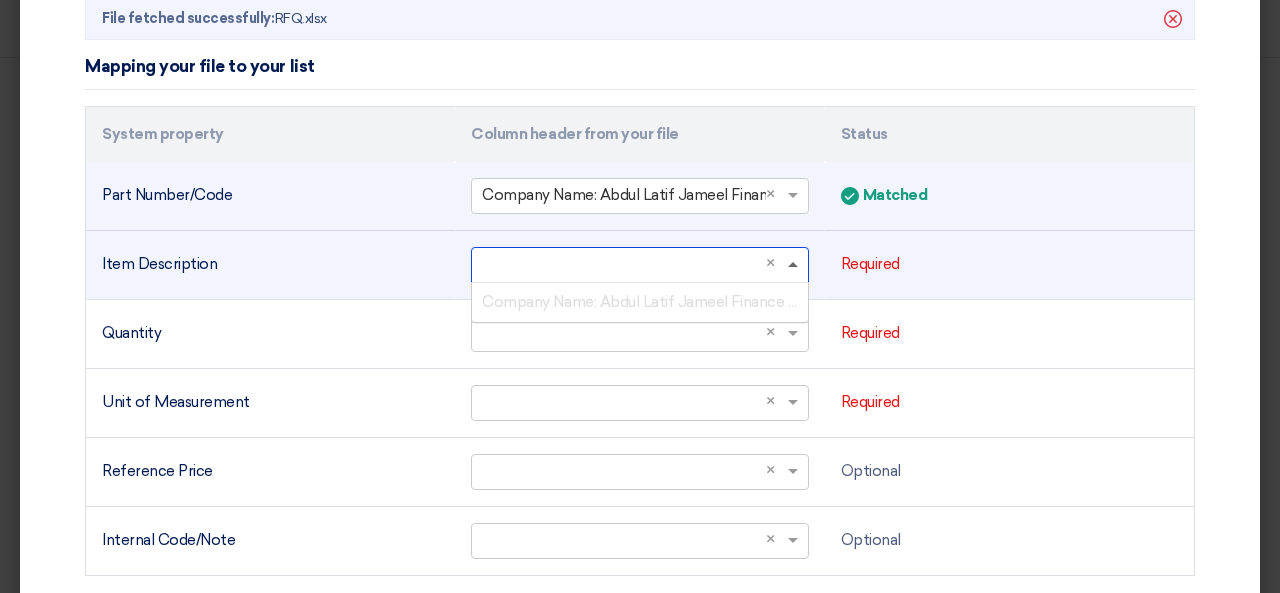 click 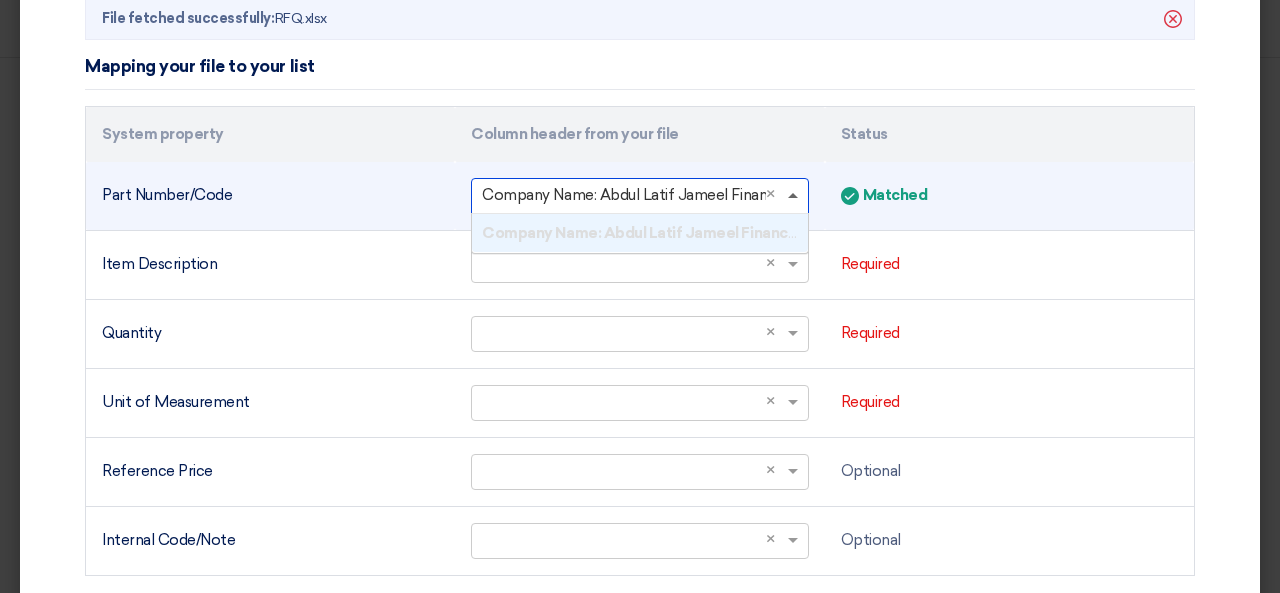 click 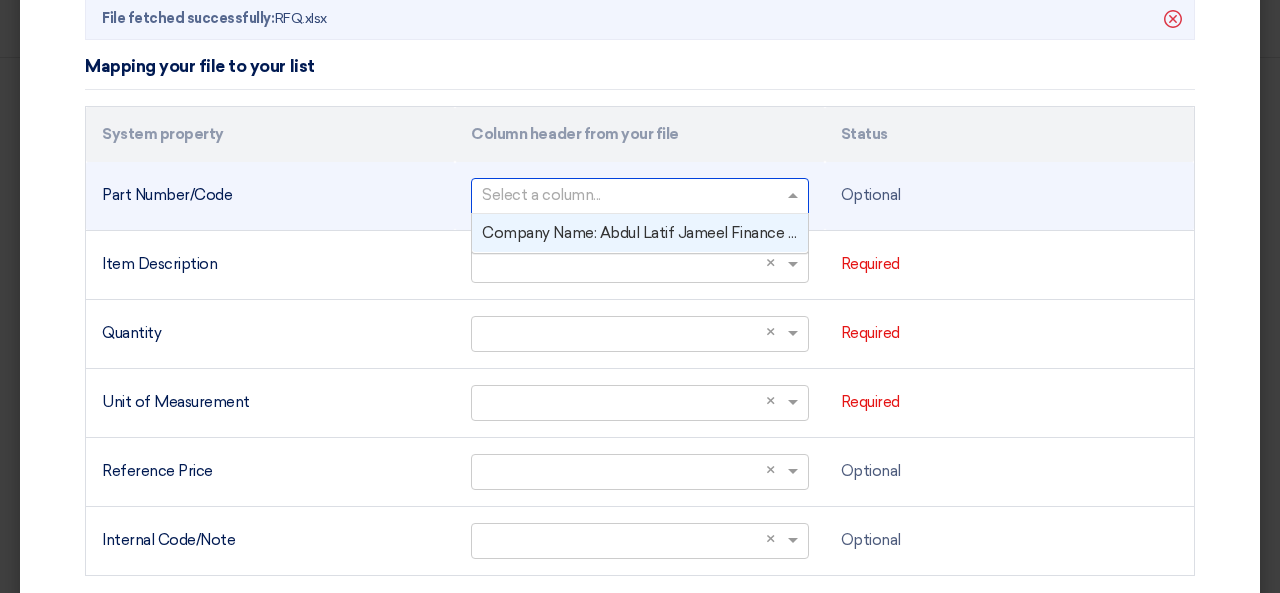 click on "Part Number/Code" 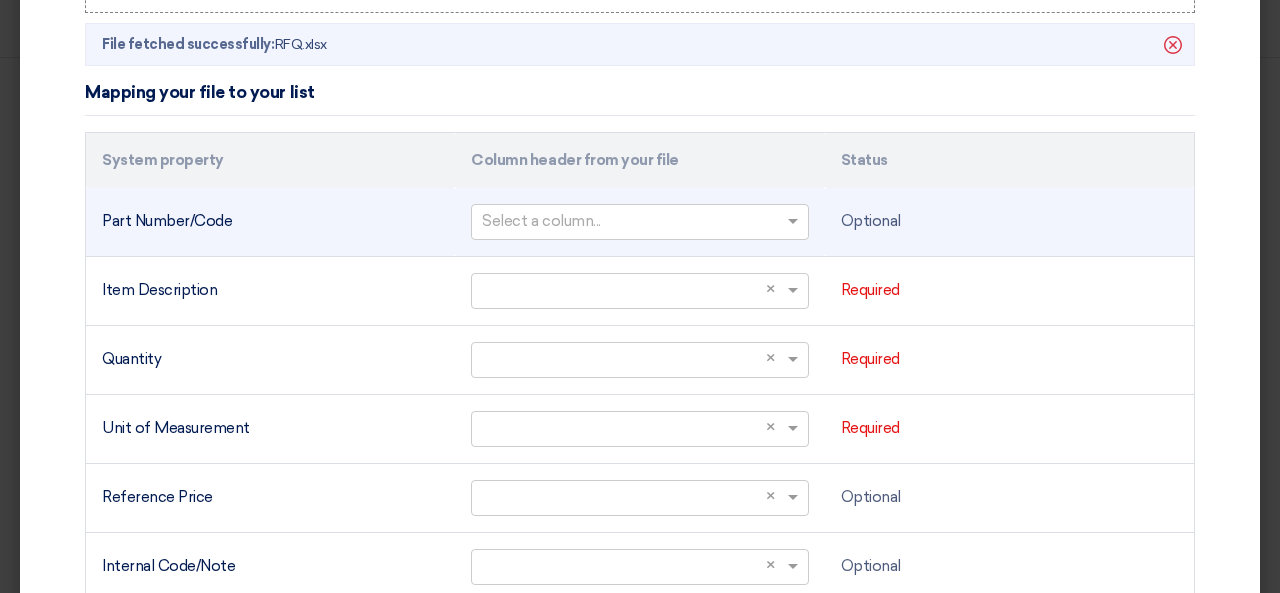 scroll, scrollTop: 700, scrollLeft: 0, axis: vertical 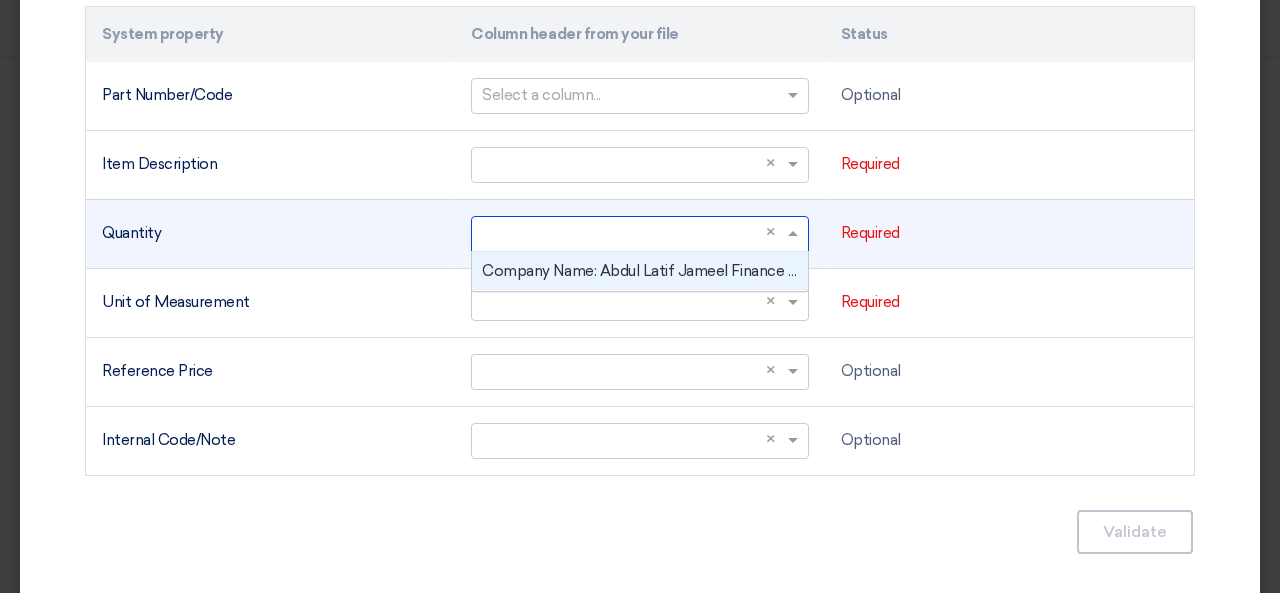 click 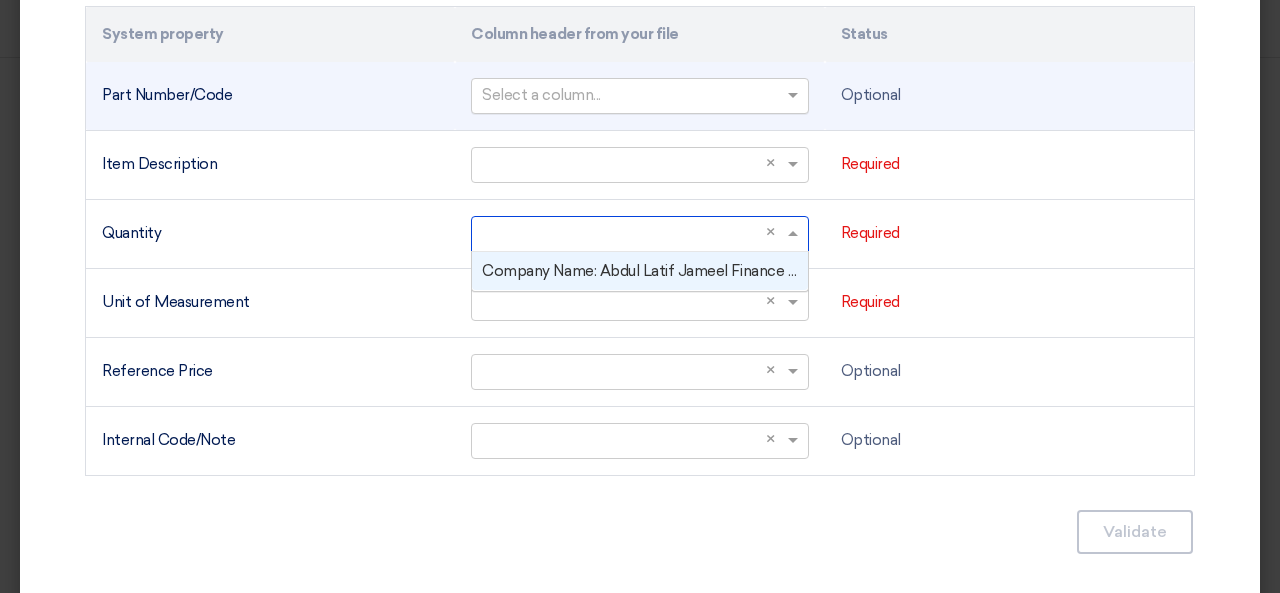 click 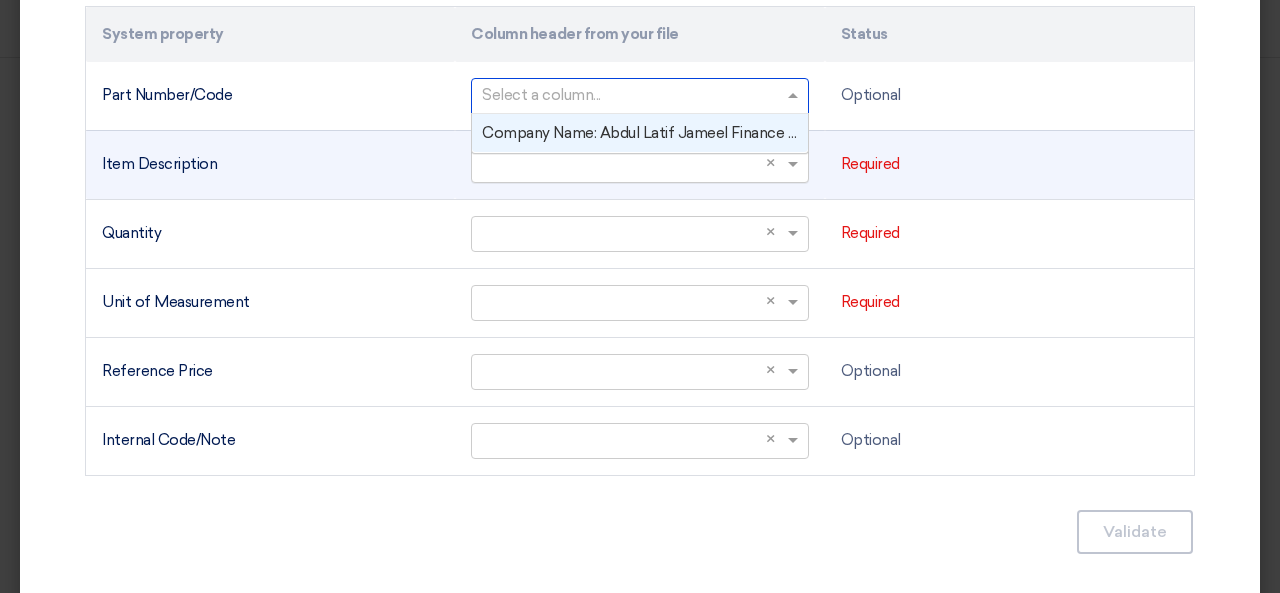click 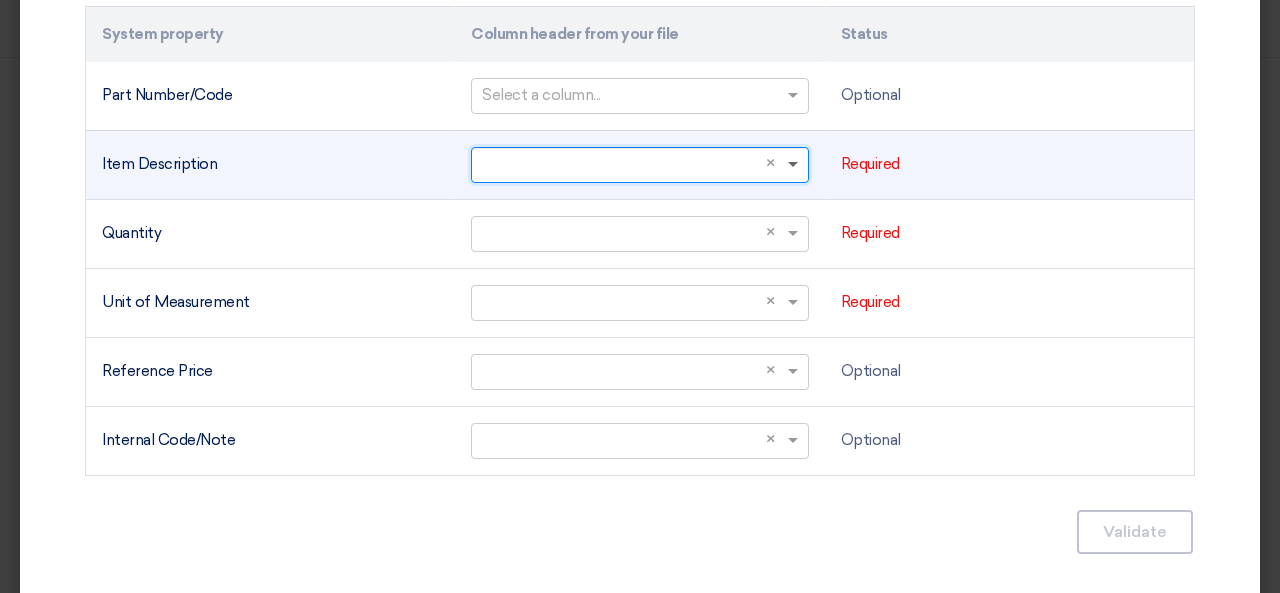 click 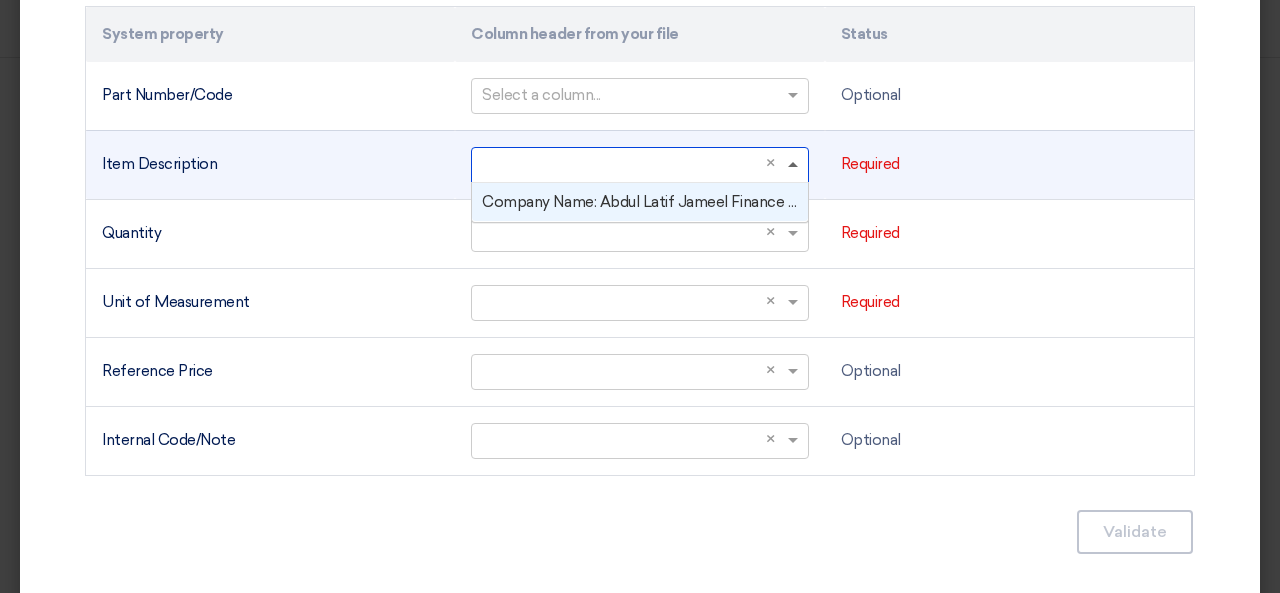 click 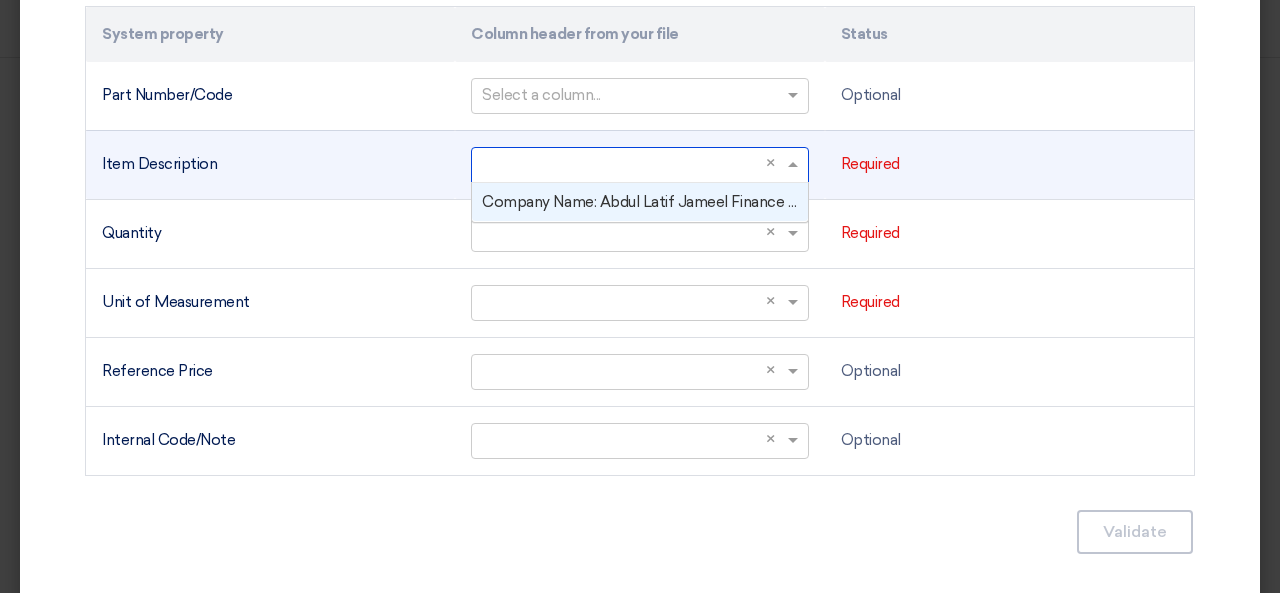 click on "Company Name: Abdul Latif Jameel Finance S.A.E.
Tel: +20 2 28124464
Address: 4th Floor, Crown Building,
220 90th North, New Cairo,
PO Box 11835,Cairo, Egypt
Website: aljfinance.com.eg" at bounding box center (1108, 202) 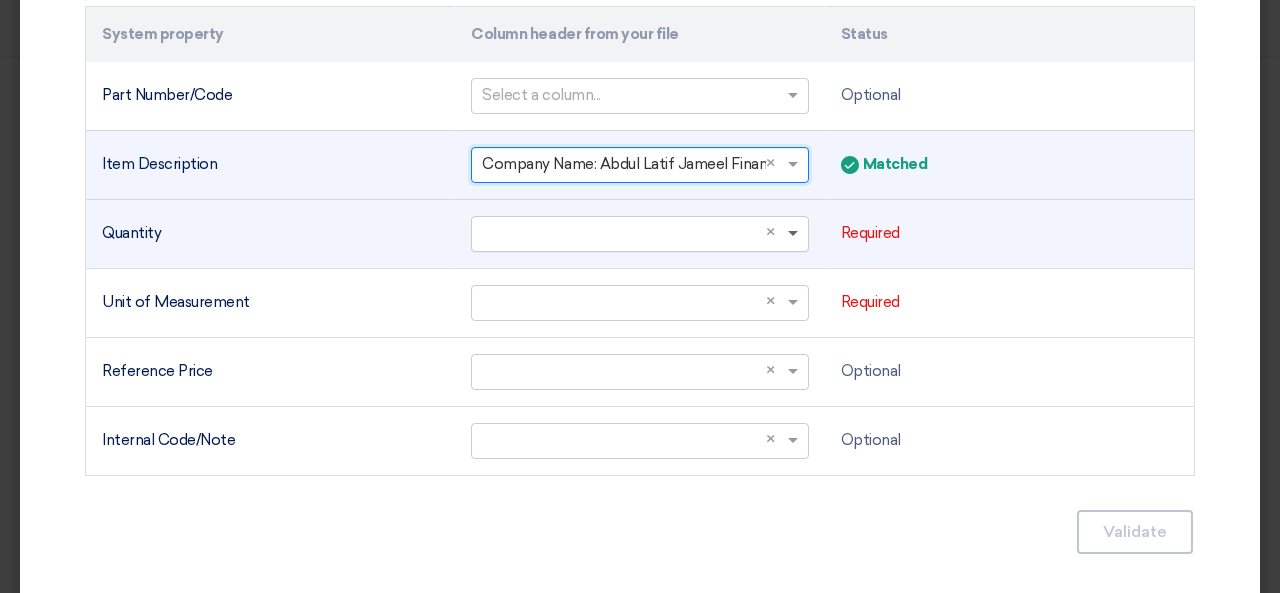 click 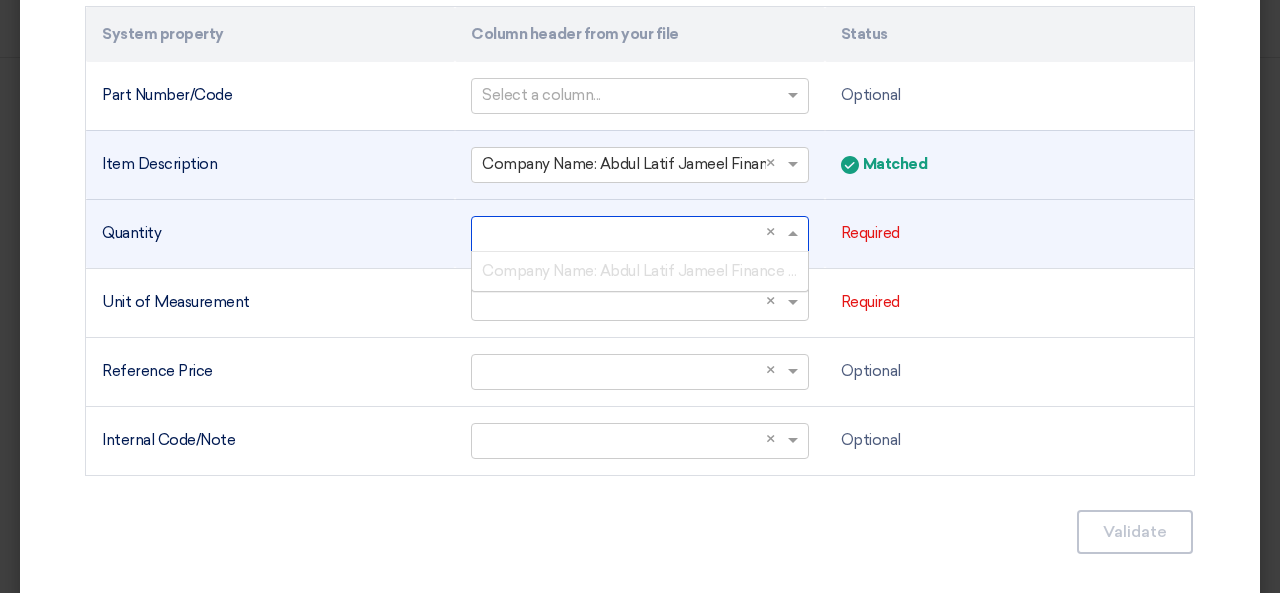 click on "Company Name: Abdul Latif Jameel Finance S.A.E.
Tel: +20 2 28124464
Address: 4th Floor, Crown Building,
220 90th North, New Cairo,
PO Box 11835,Cairo, Egypt
Website: aljfinance.com.eg" at bounding box center (639, 271) 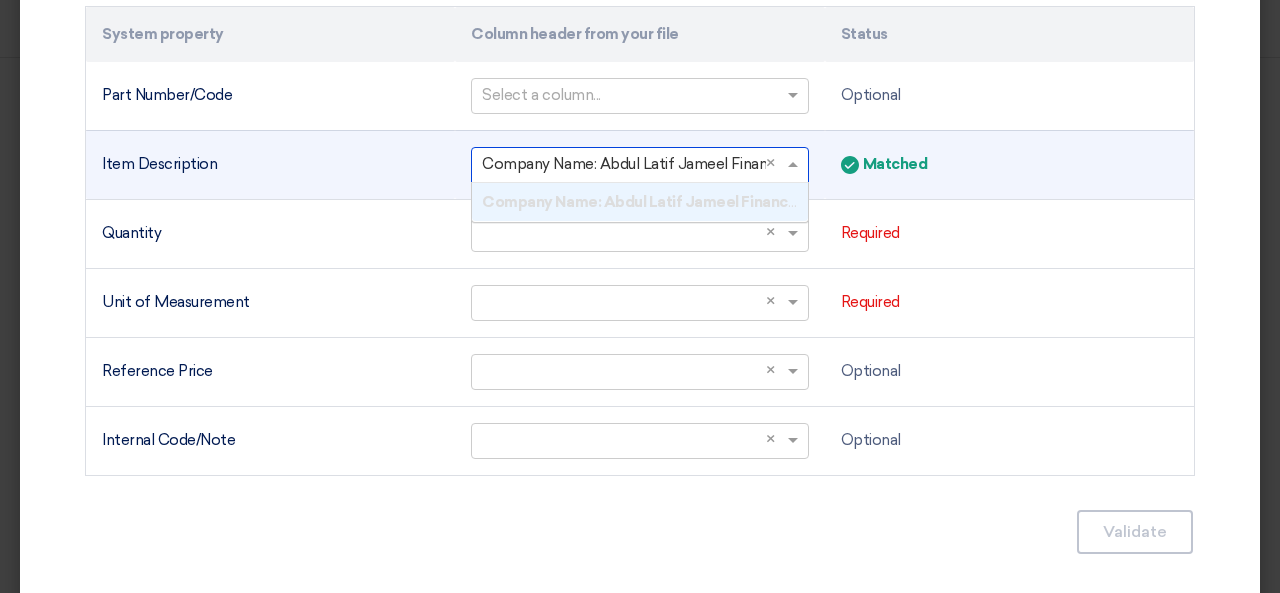 click 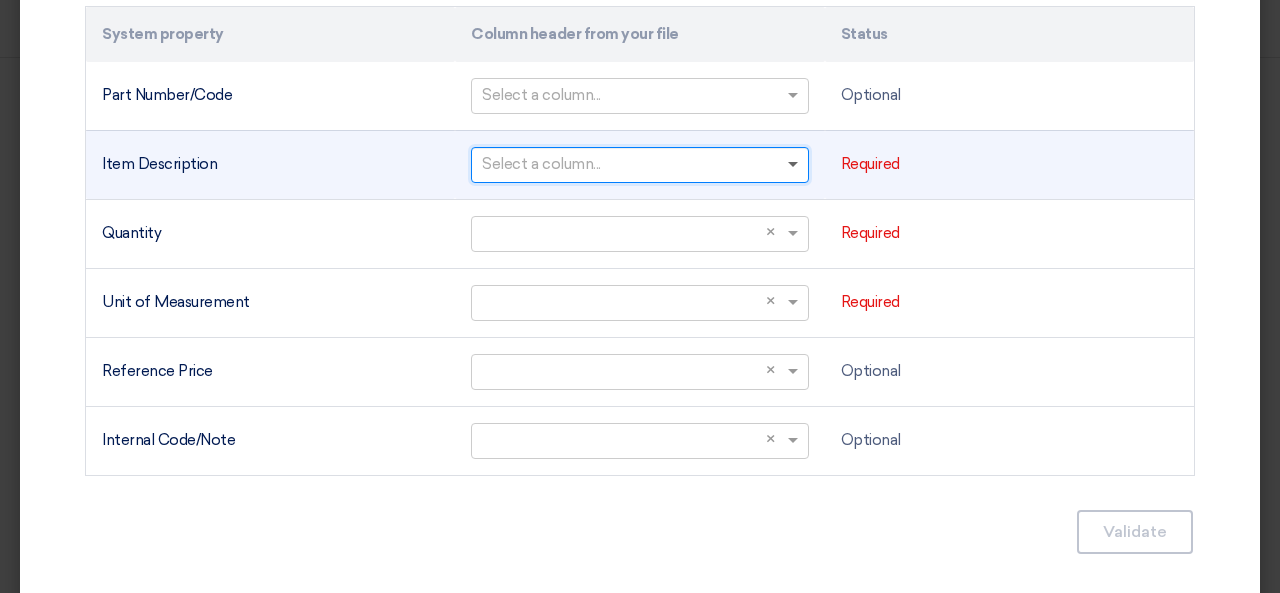 click 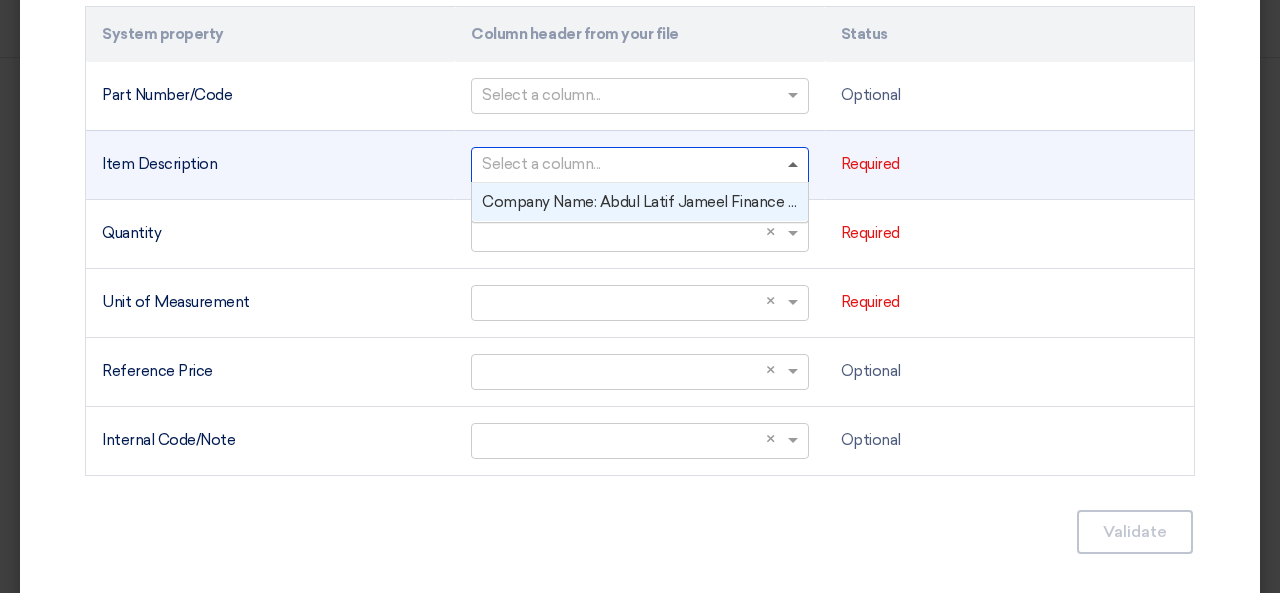 click 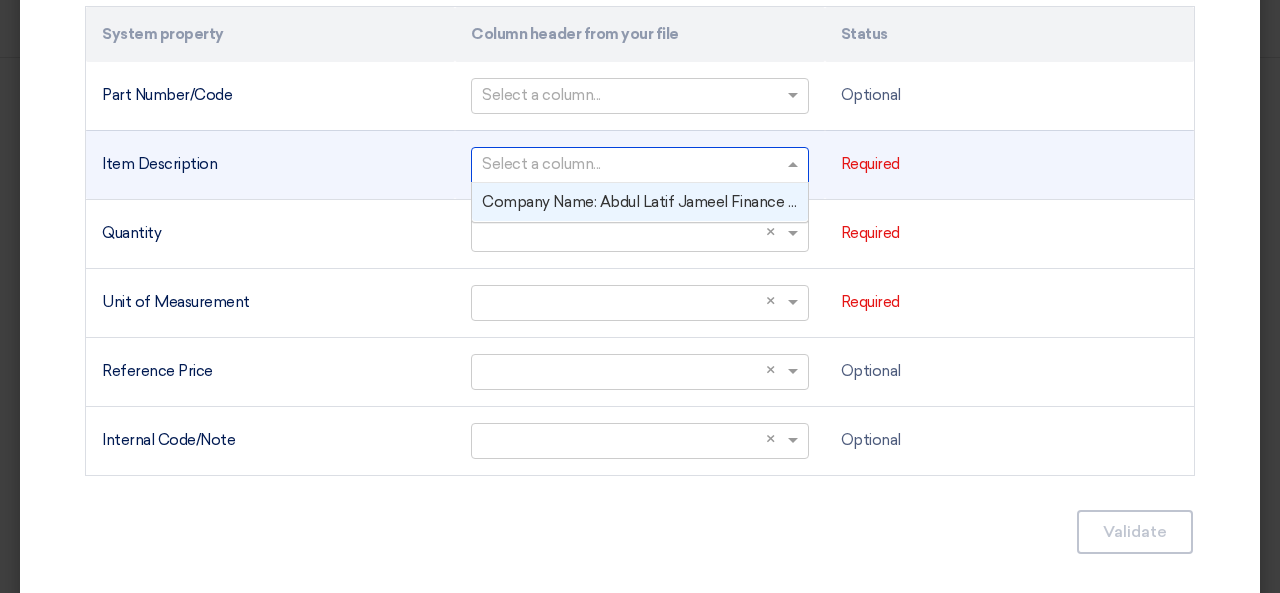 click on "Company Name: Abdul Latif Jameel Finance S.A.E.
Tel: +20 2 28124464
Address: 4th Floor, Crown Building,
220 90th North, New Cairo,
PO Box 11835,Cairo, Egypt
Website: aljfinance.com.eg" at bounding box center [1108, 202] 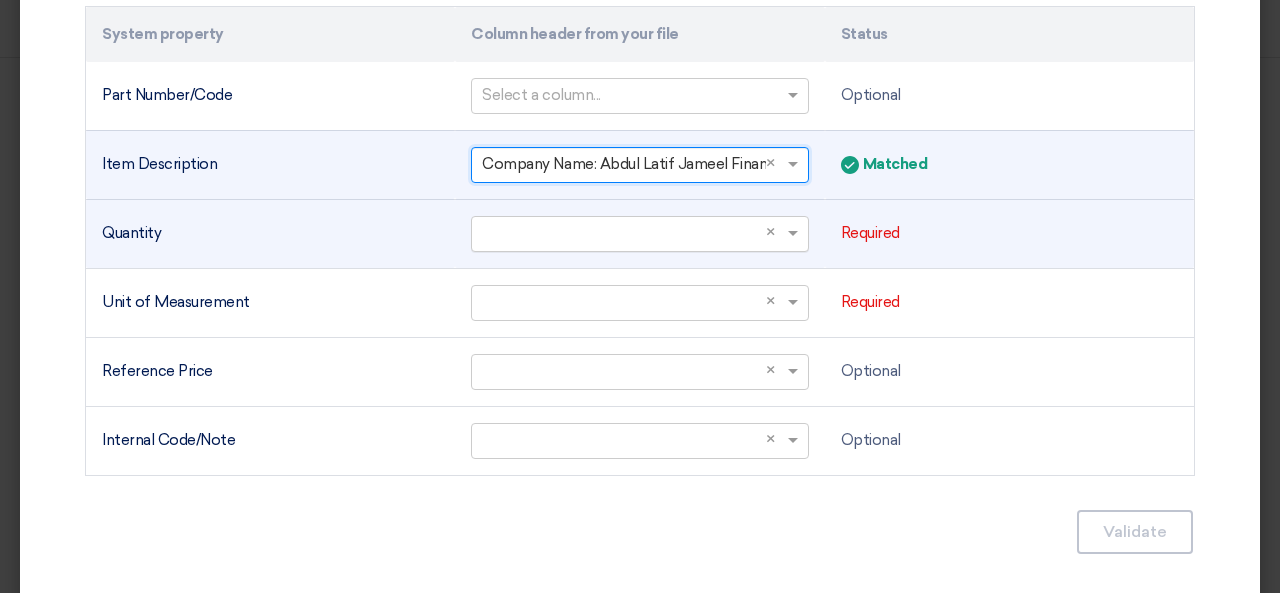 click 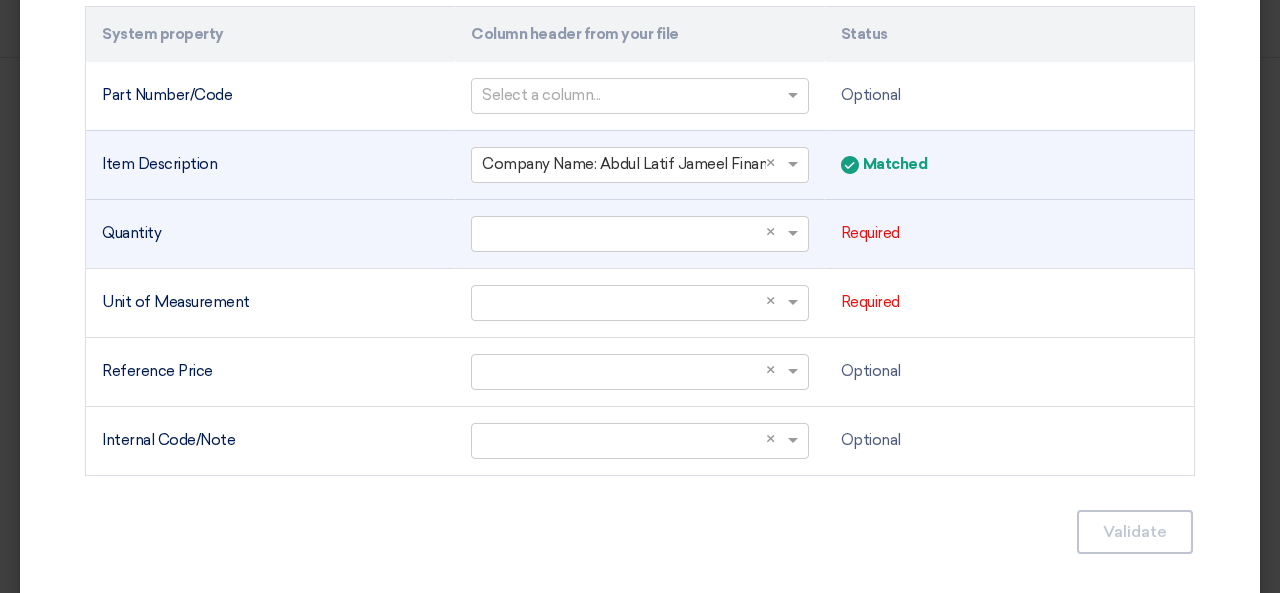 drag, startPoint x: 156, startPoint y: 229, endPoint x: 90, endPoint y: 234, distance: 66.189125 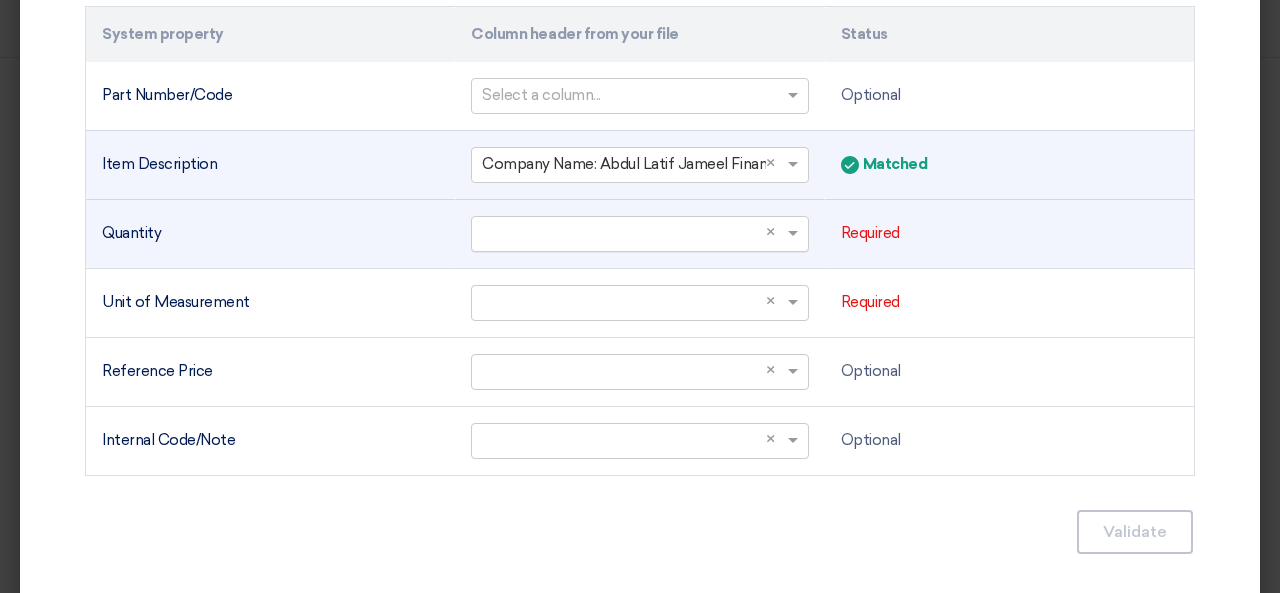 click 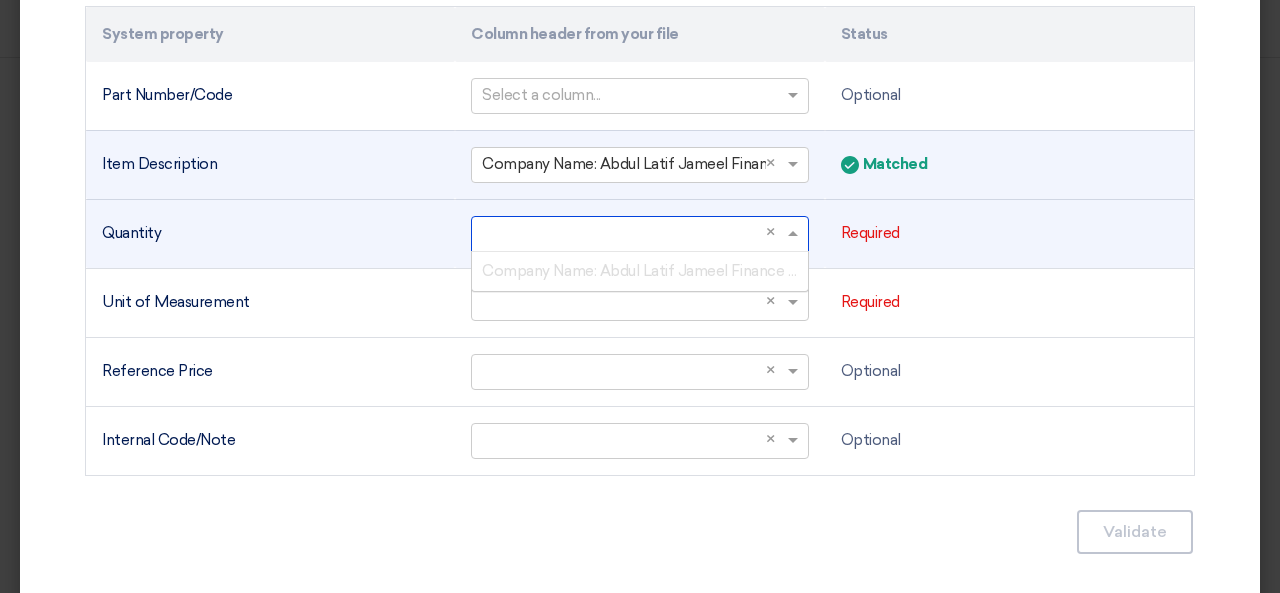 paste on "Quantity" 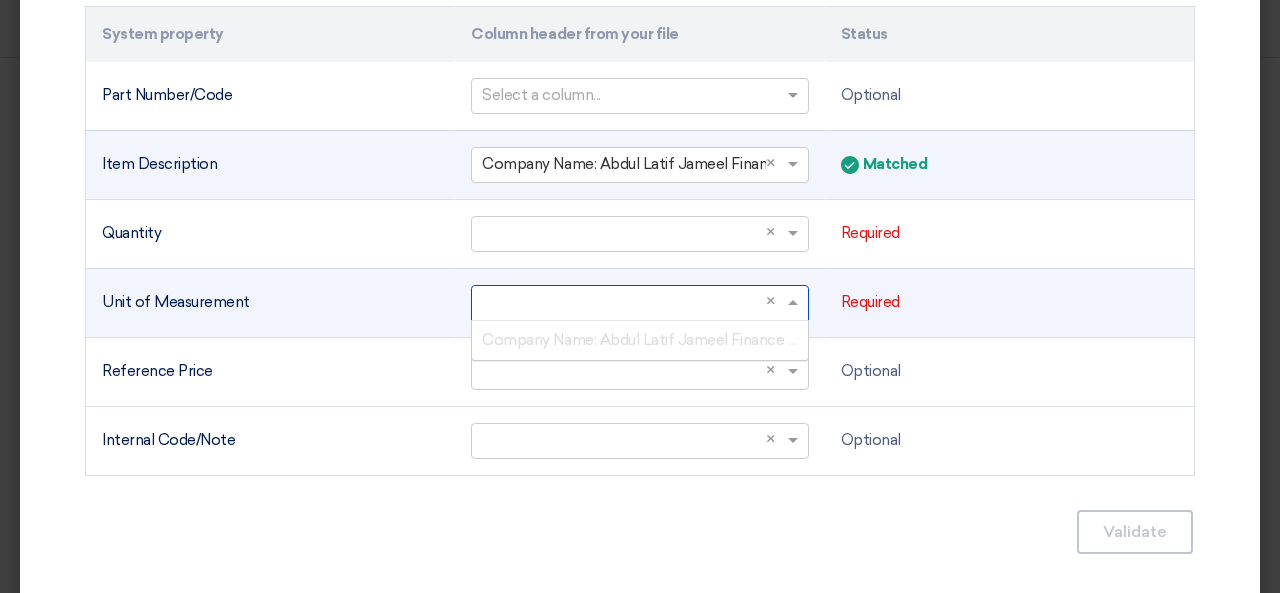 click 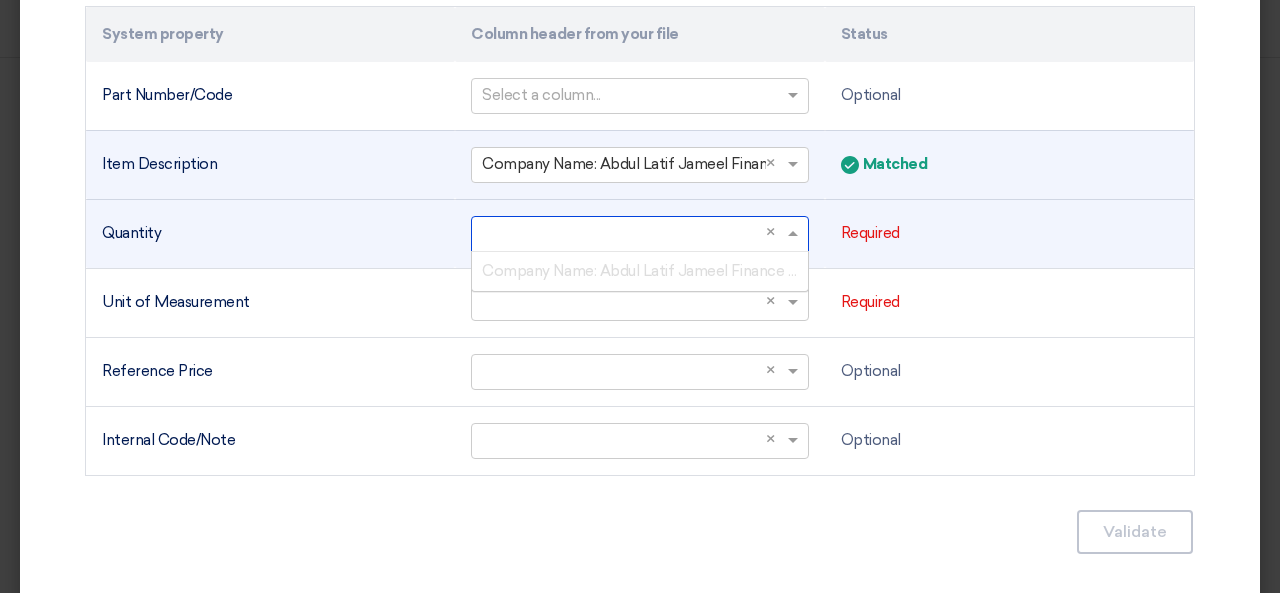 click 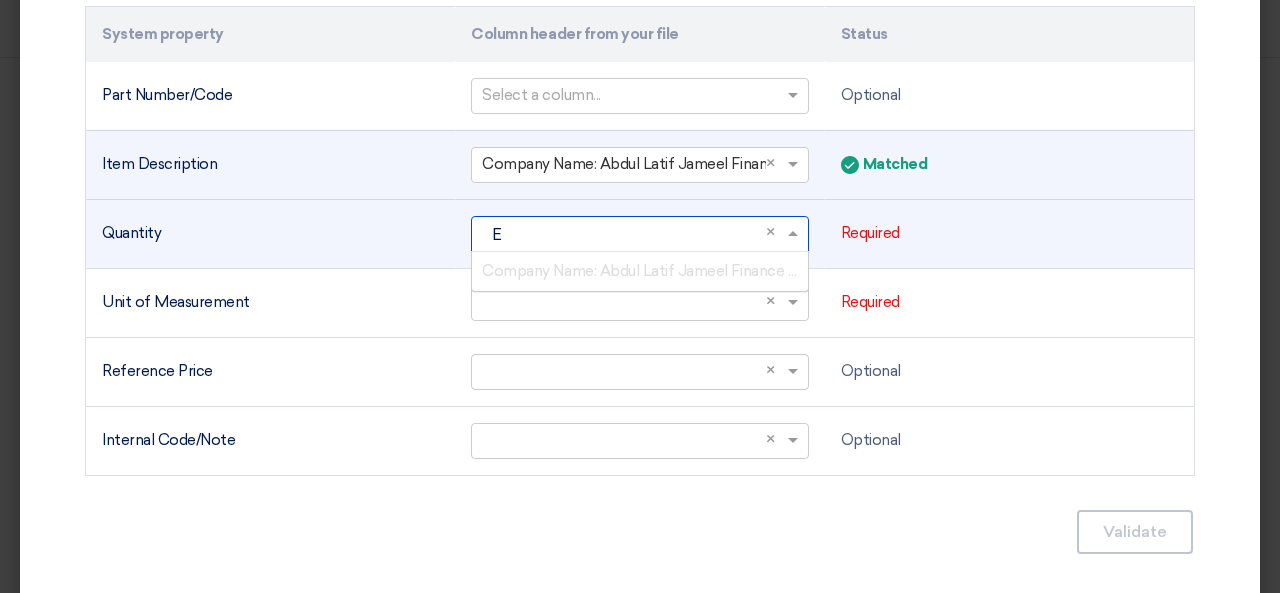 type on "E2" 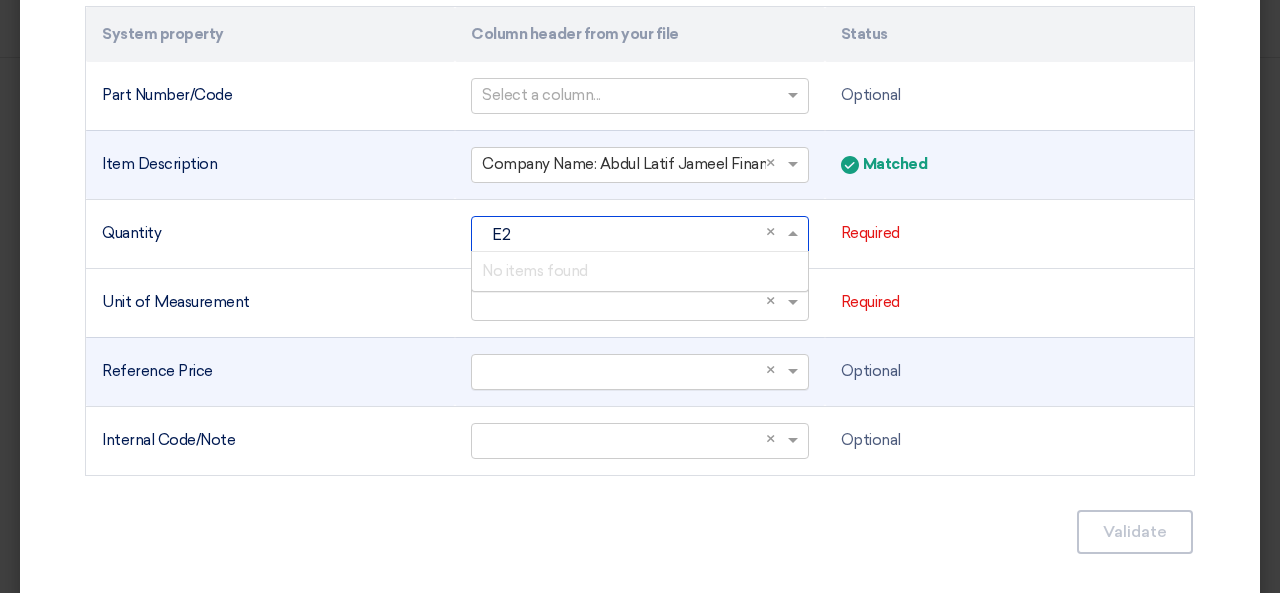 type 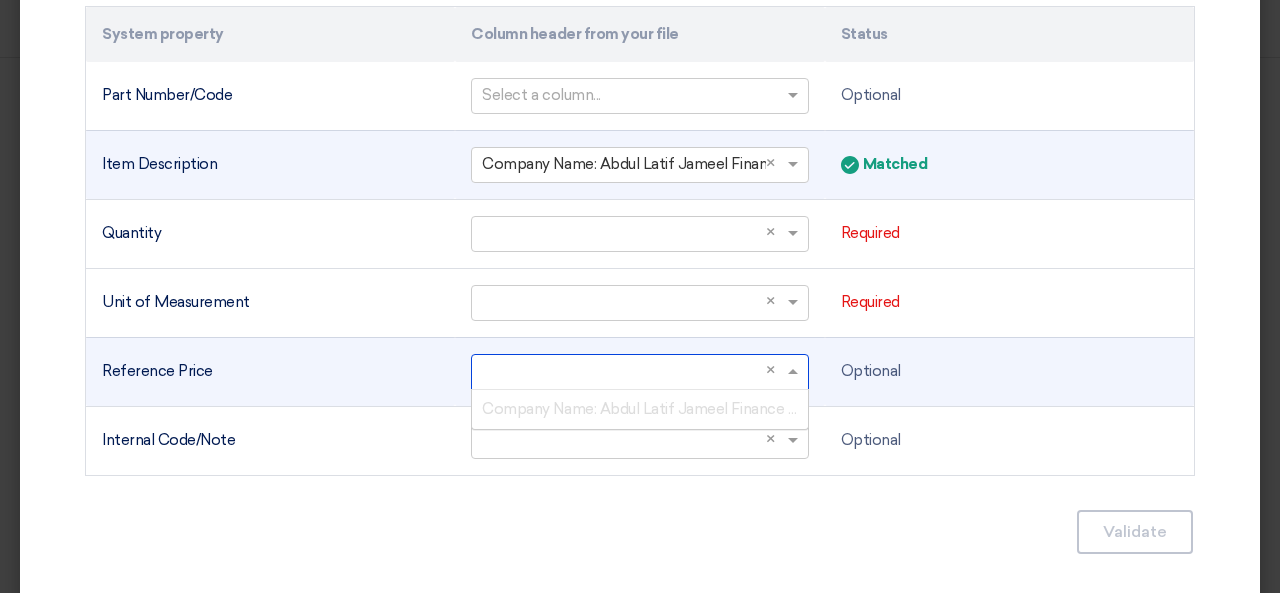 click 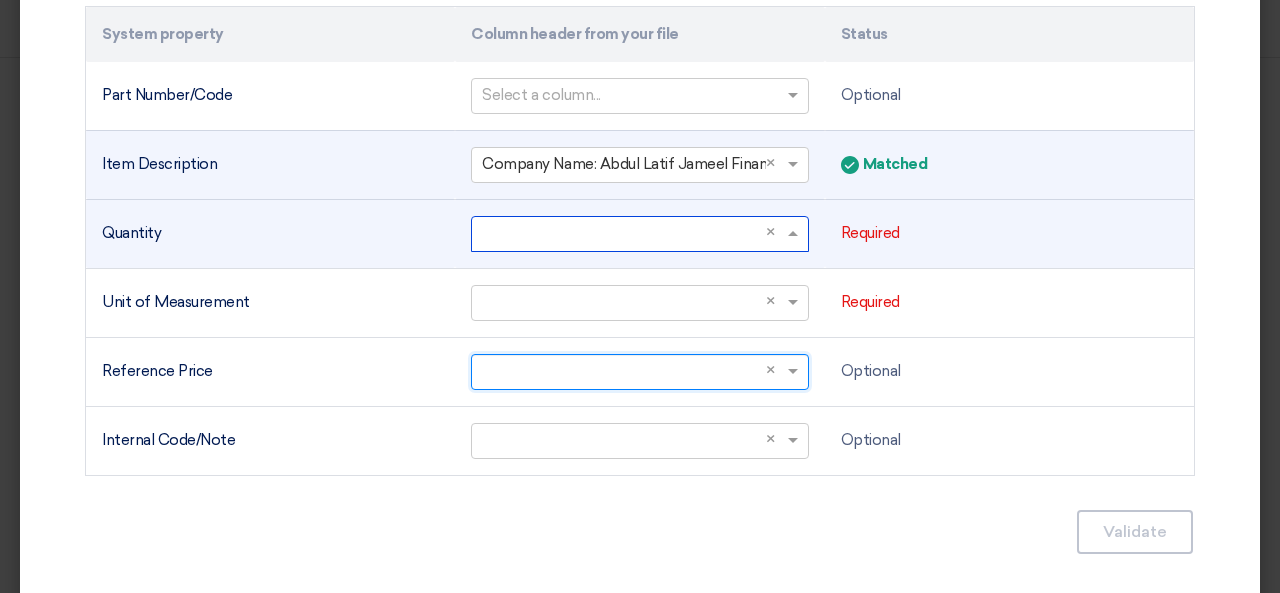 click 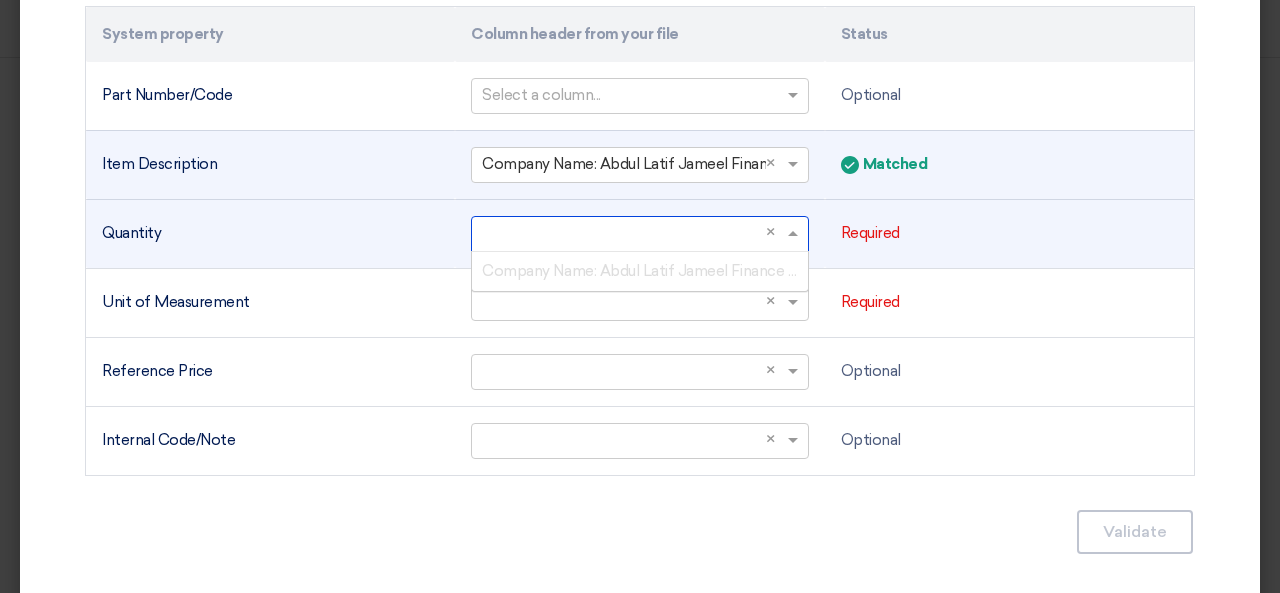 click on "Company Name: Abdul Latif Jameel Finance S.A.E.
Tel: +20 2 28124464
Address: 4th Floor, Crown Building,
220 90th North, New Cairo,
PO Box 11835,Cairo, Egypt
Website: aljfinance.com.eg" at bounding box center (1108, 271) 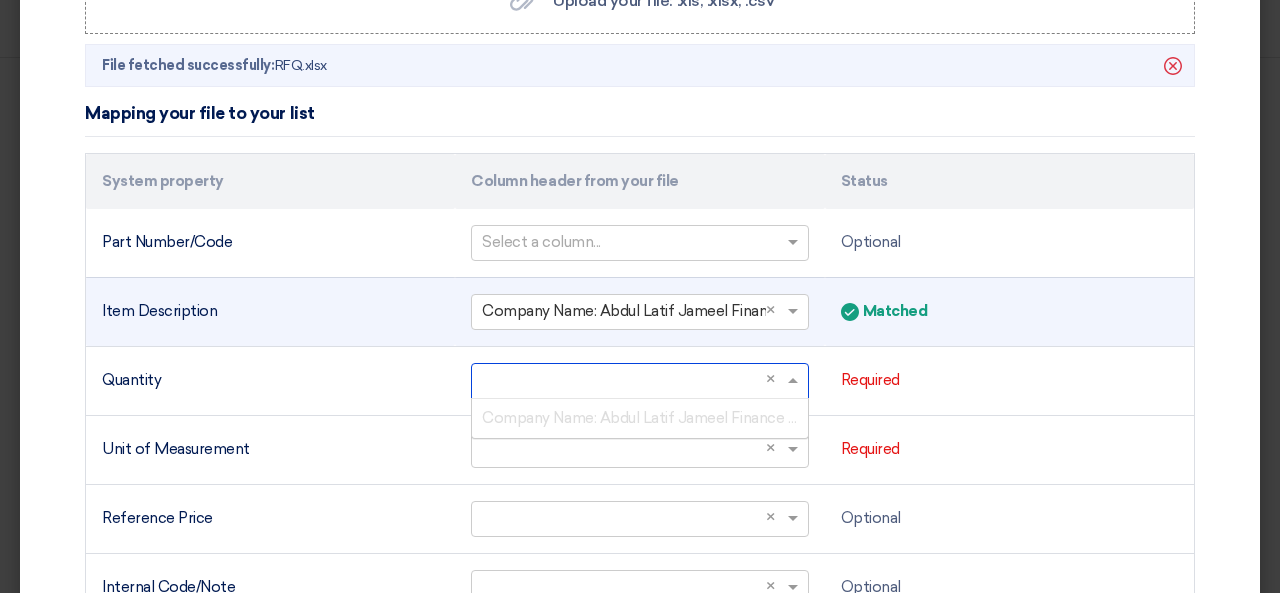 scroll, scrollTop: 547, scrollLeft: 0, axis: vertical 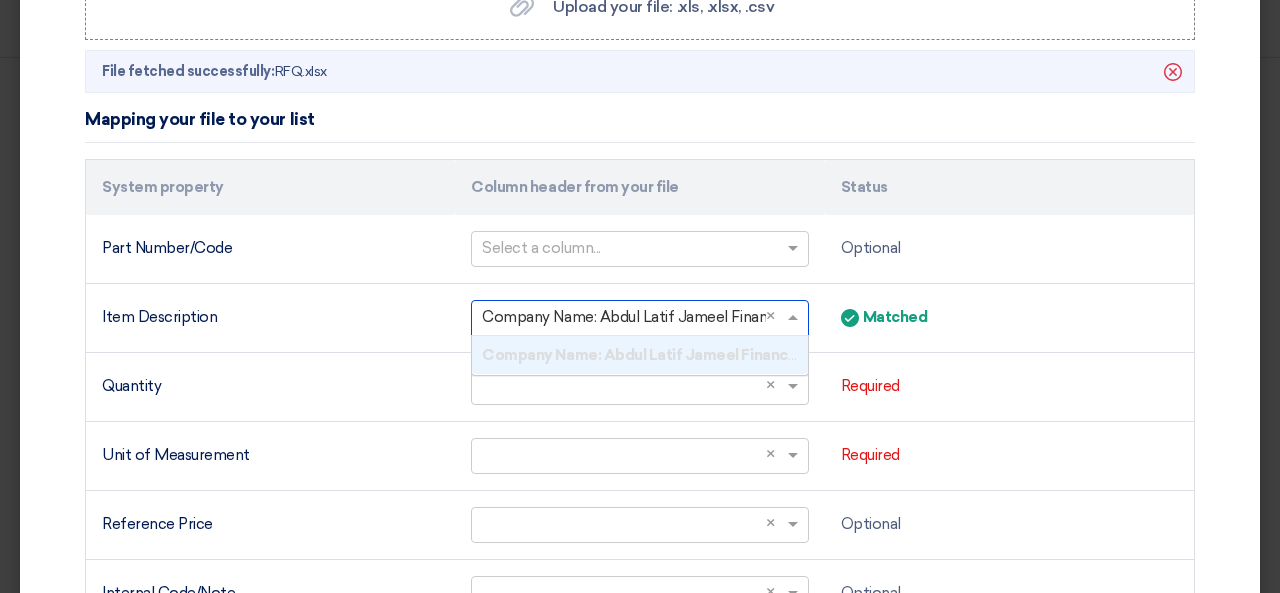 click 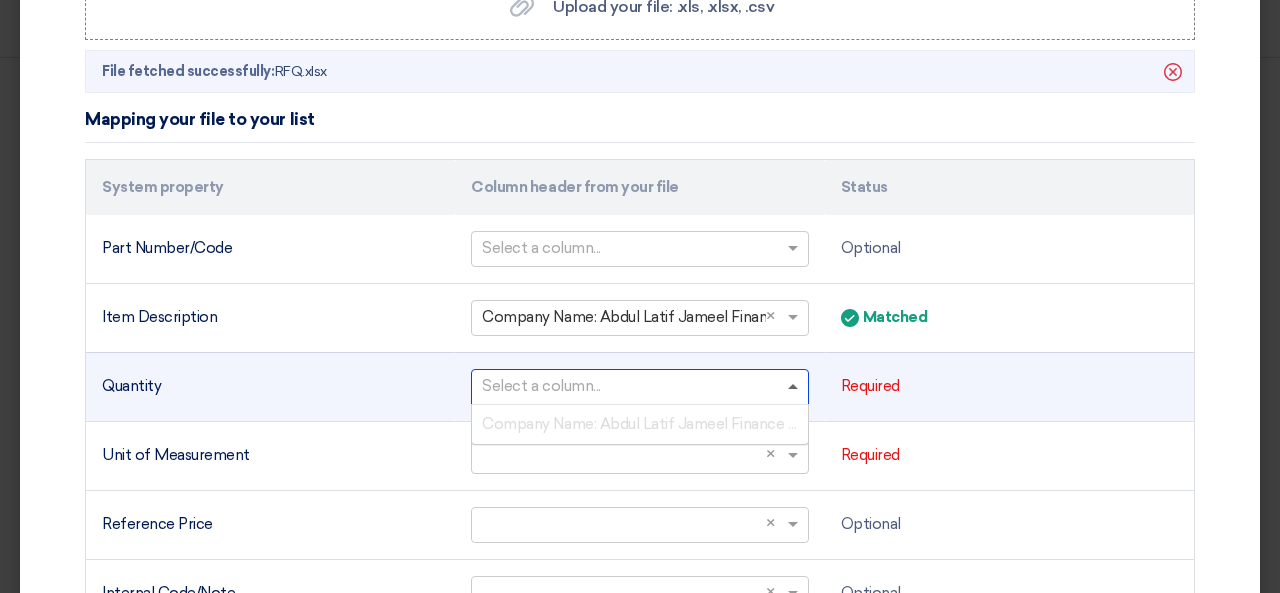 click 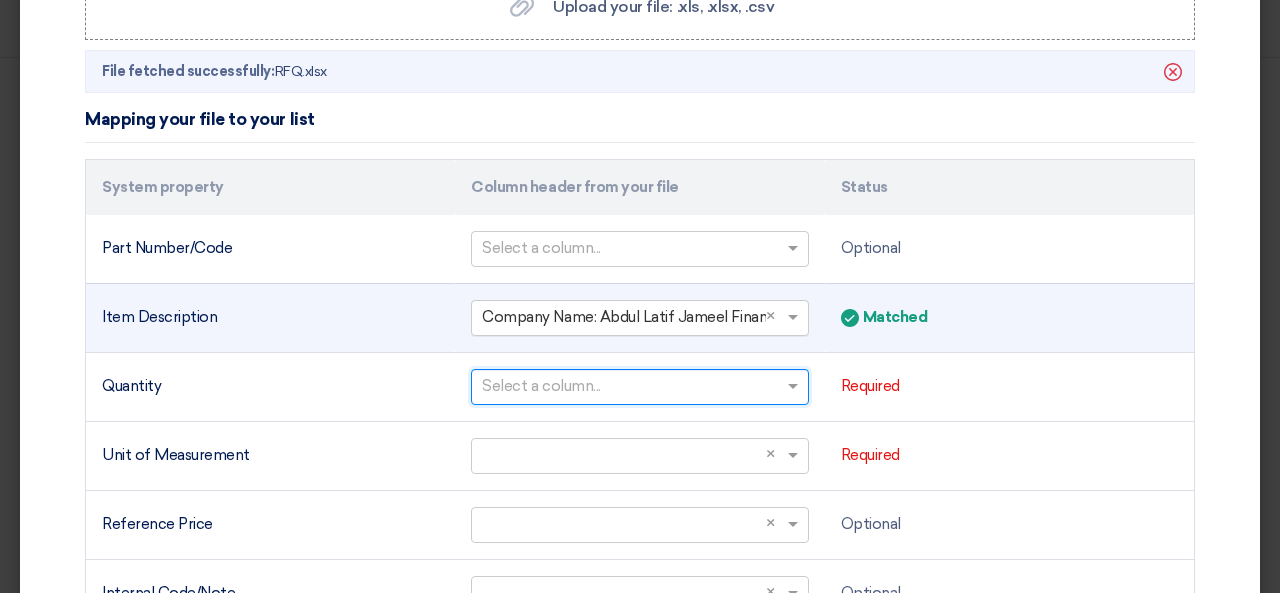 click 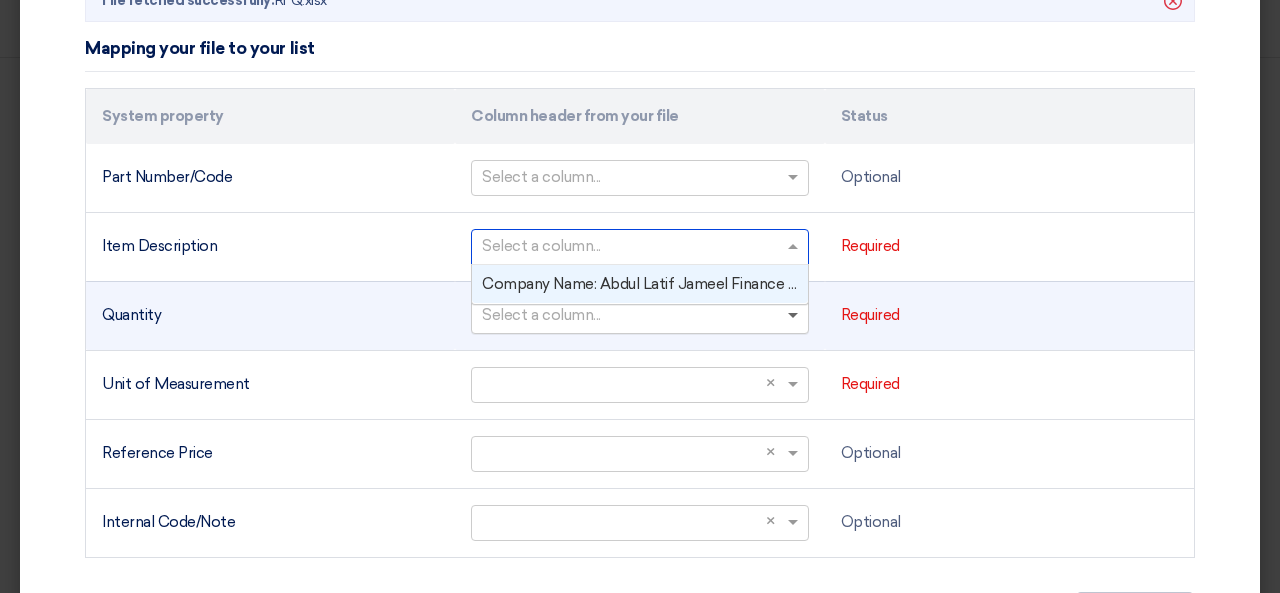 scroll, scrollTop: 647, scrollLeft: 0, axis: vertical 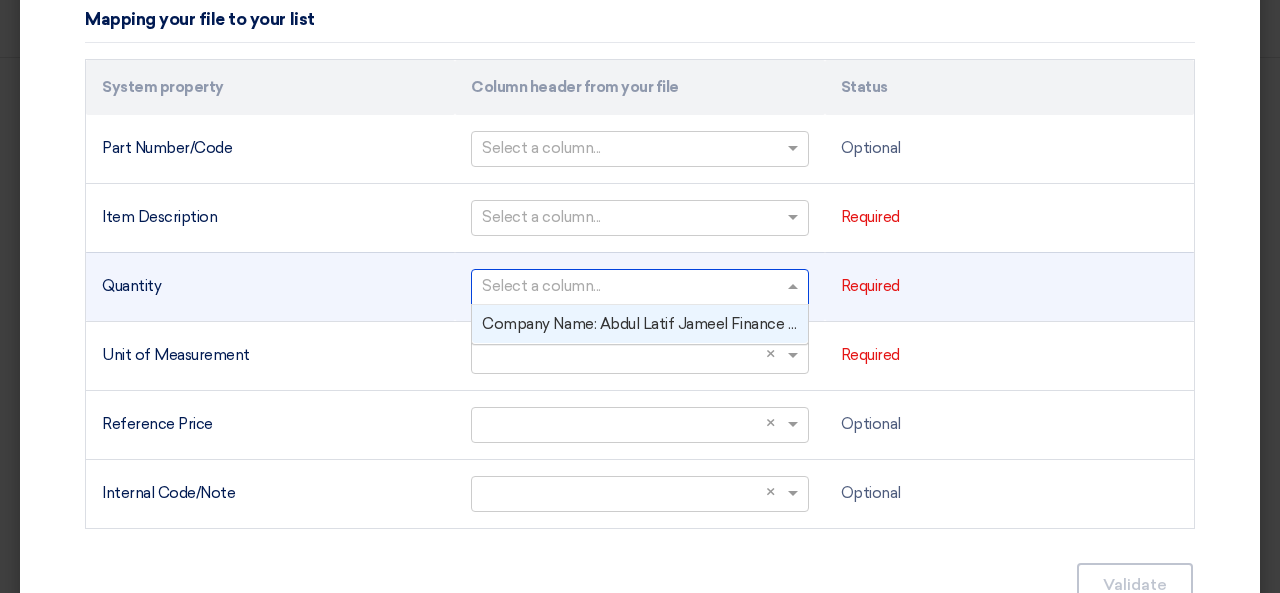 click 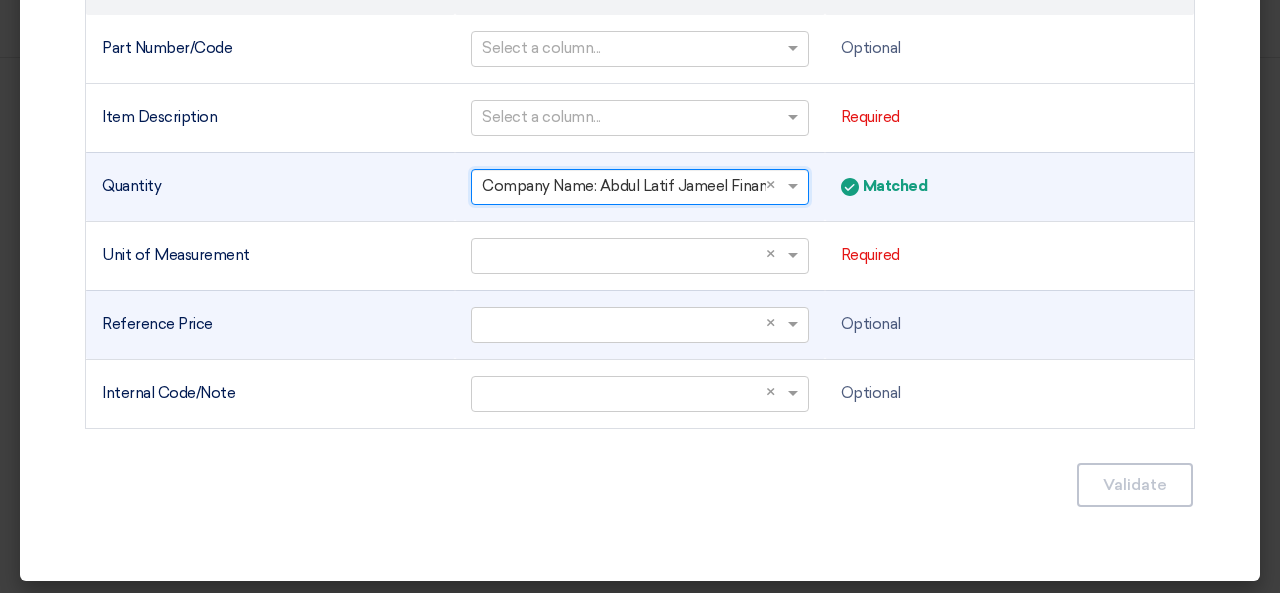 scroll, scrollTop: 647, scrollLeft: 0, axis: vertical 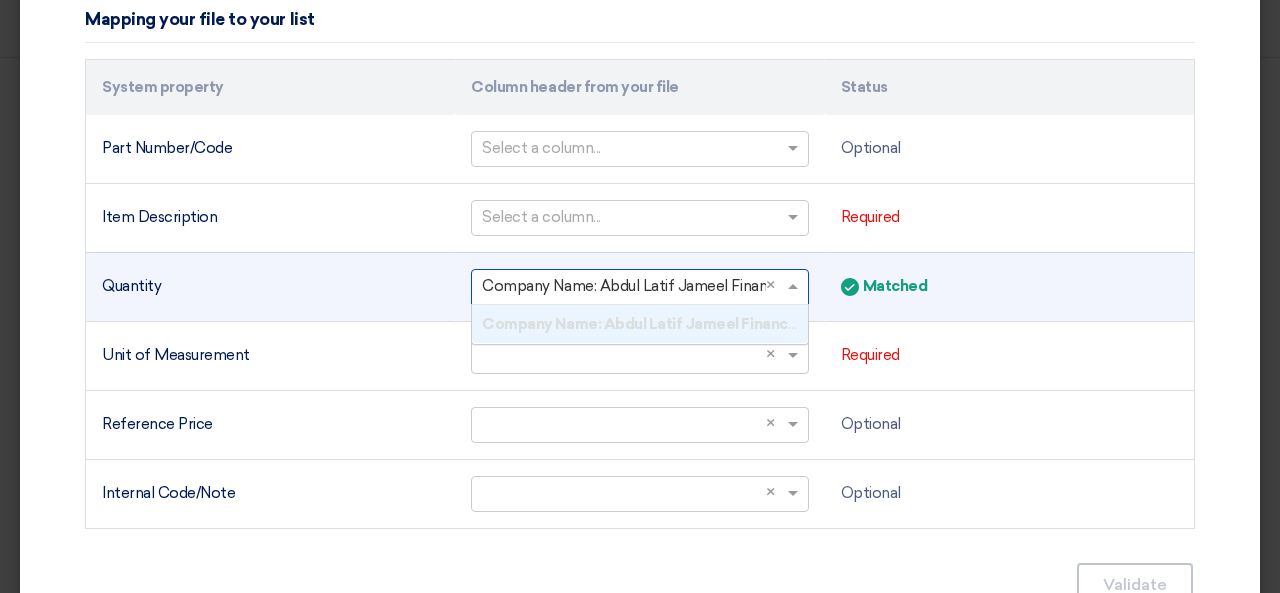 click 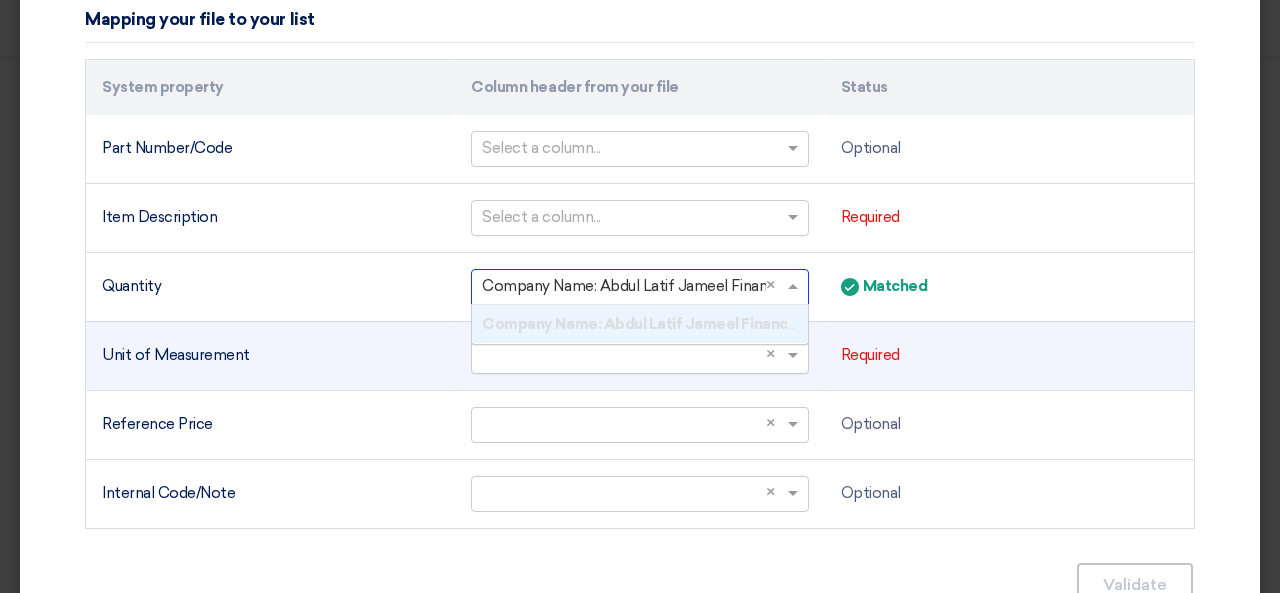 click 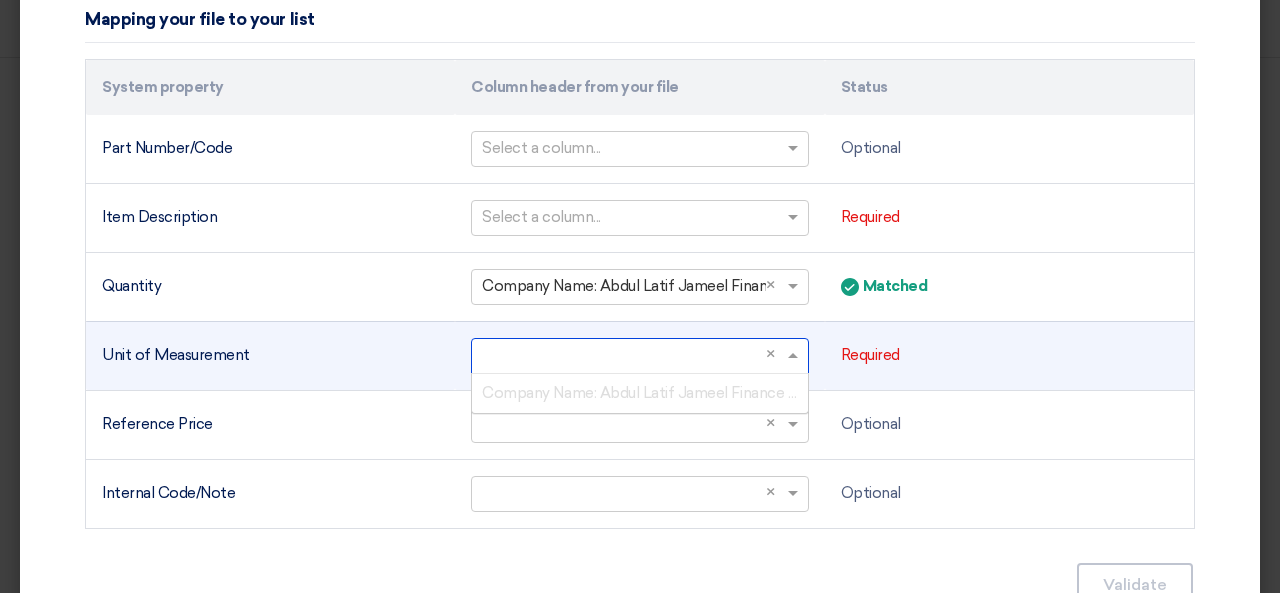 click 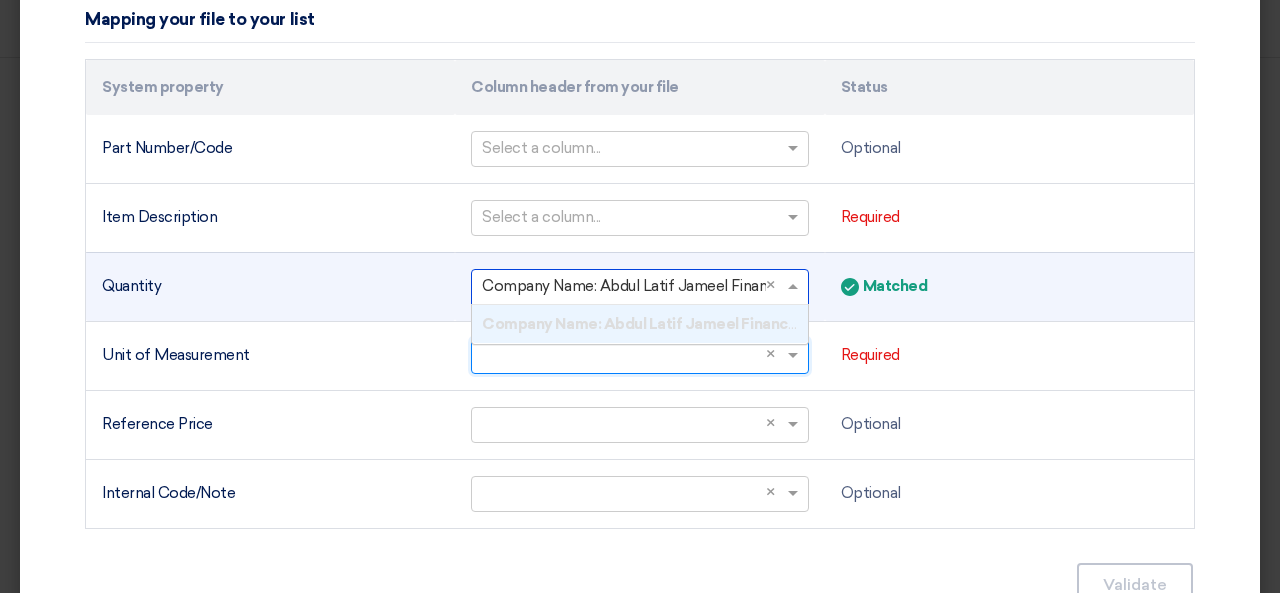 click 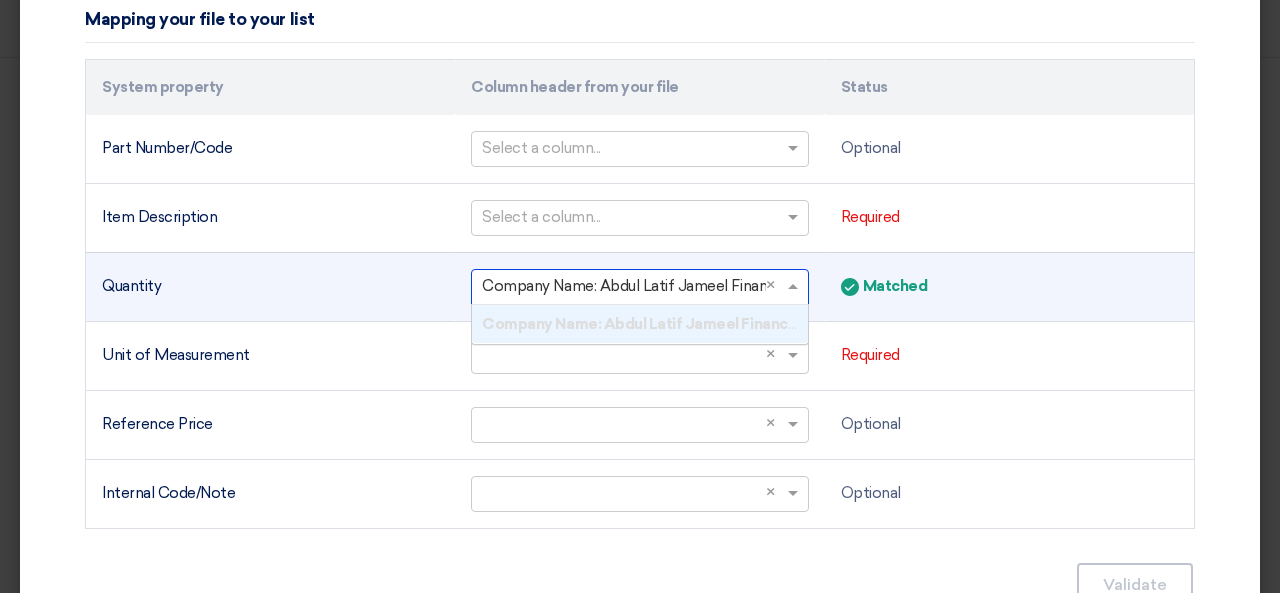 click 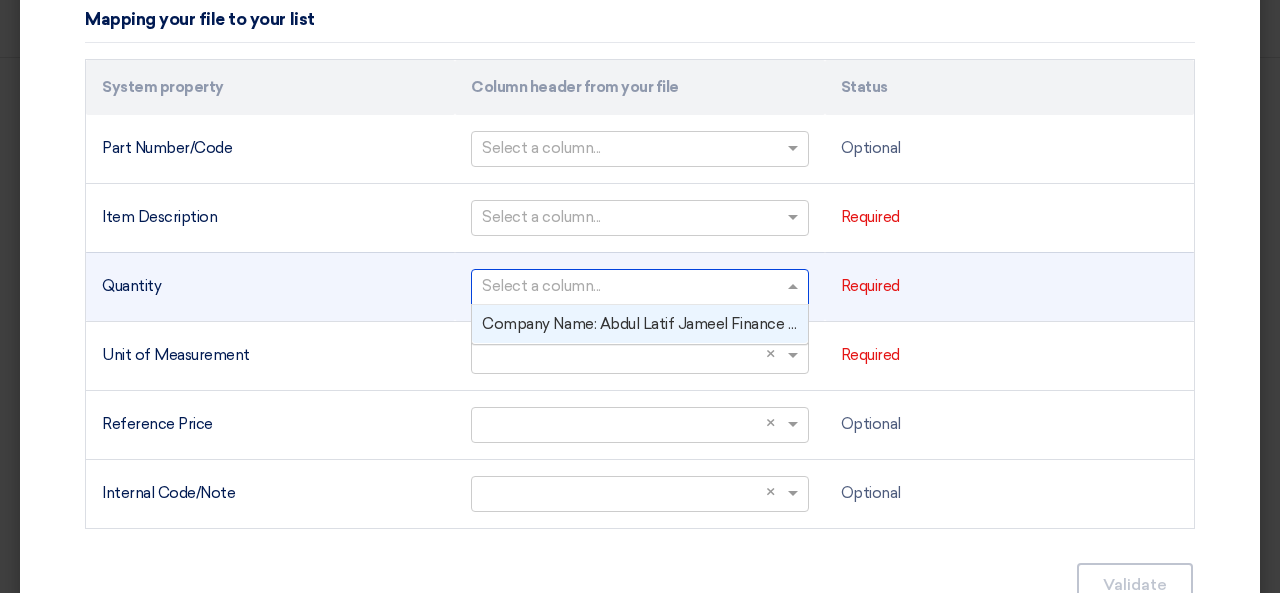 click on "Company Name: Abdul Latif Jameel Finance S.A.E.
Tel: +20 2 28124464
Address: 4th Floor, Crown Building,
220 90th North, New Cairo,
PO Box 11835,Cairo, Egypt
Website: aljfinance.com.eg" at bounding box center [1108, 324] 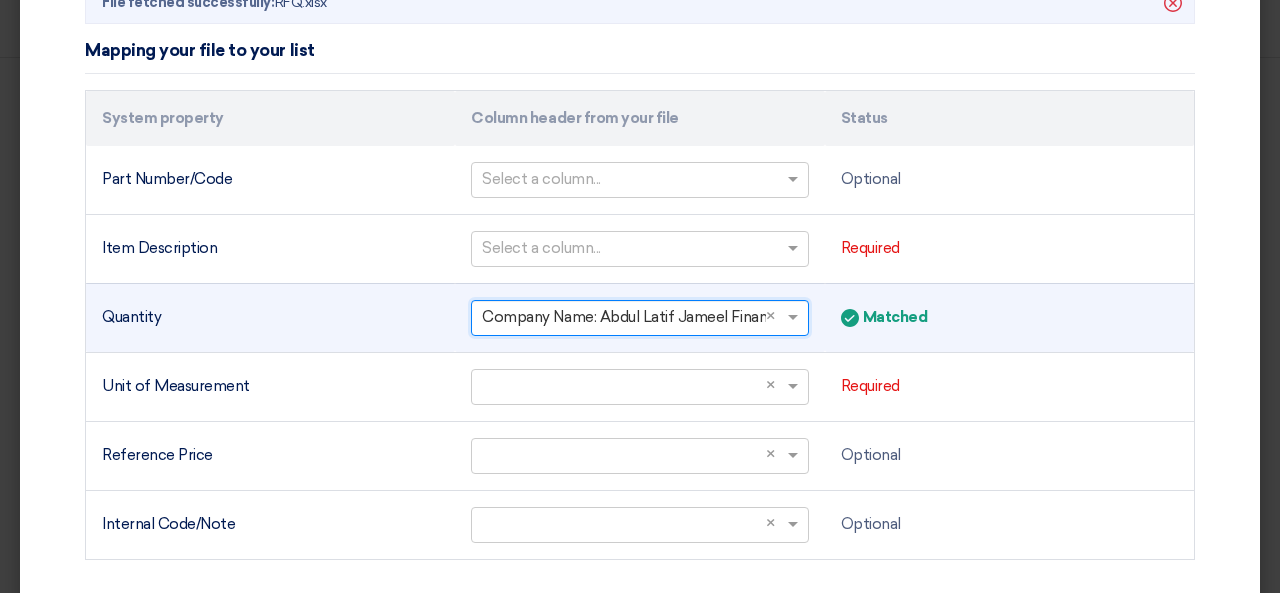 scroll, scrollTop: 647, scrollLeft: 0, axis: vertical 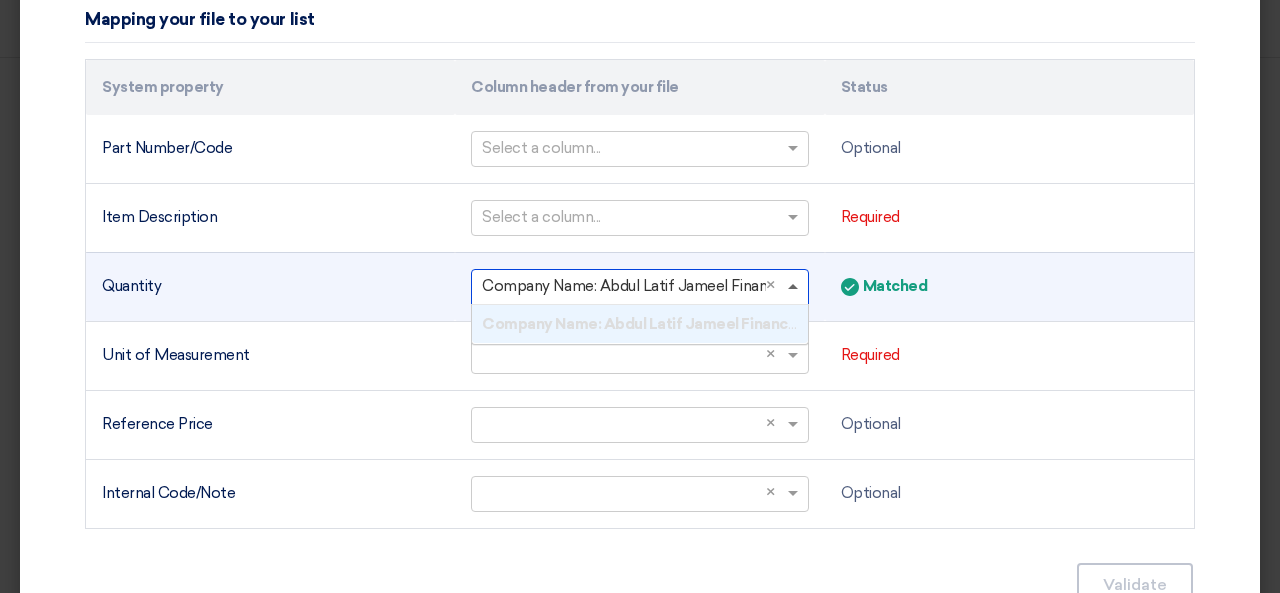 click 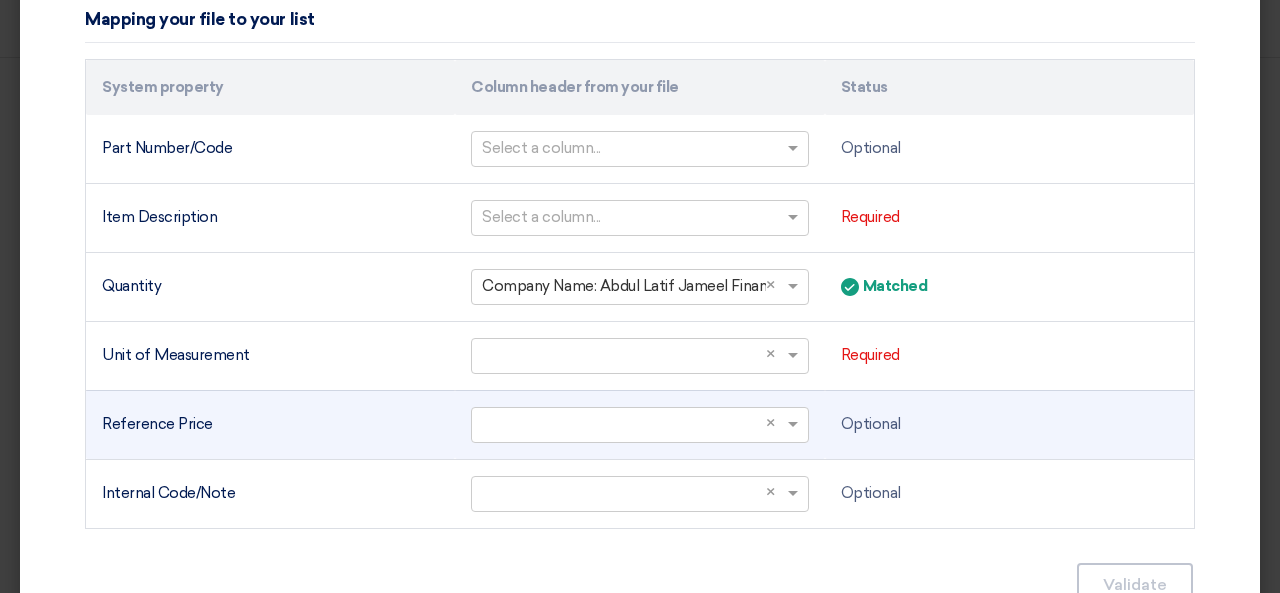 click on "Reference Price" 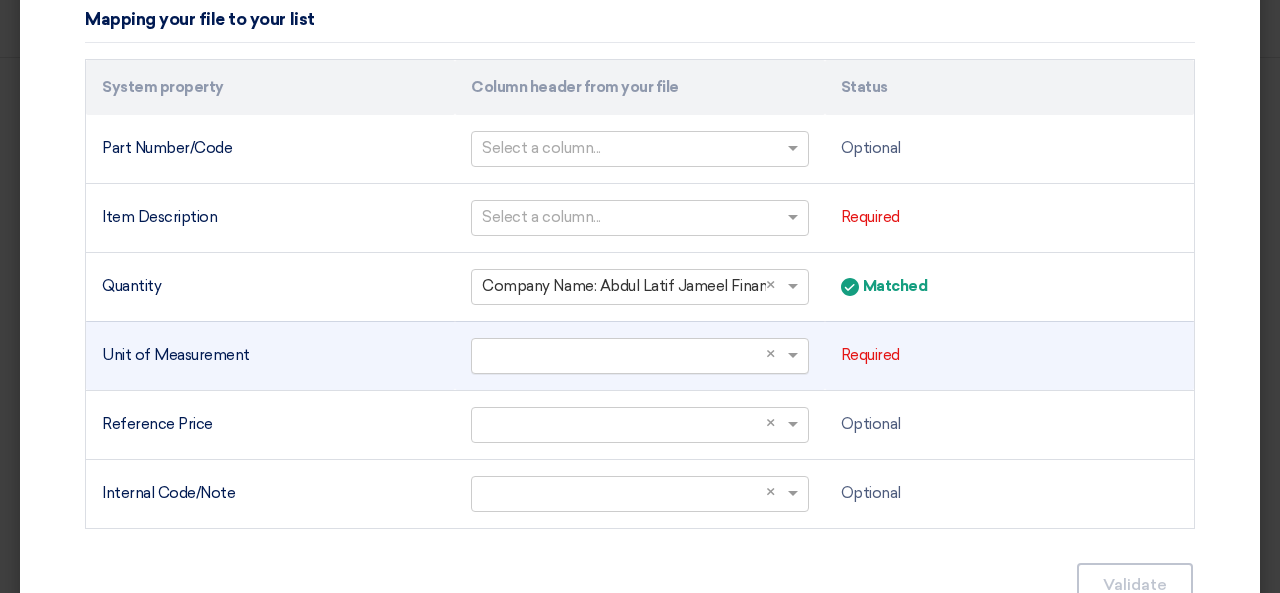 click 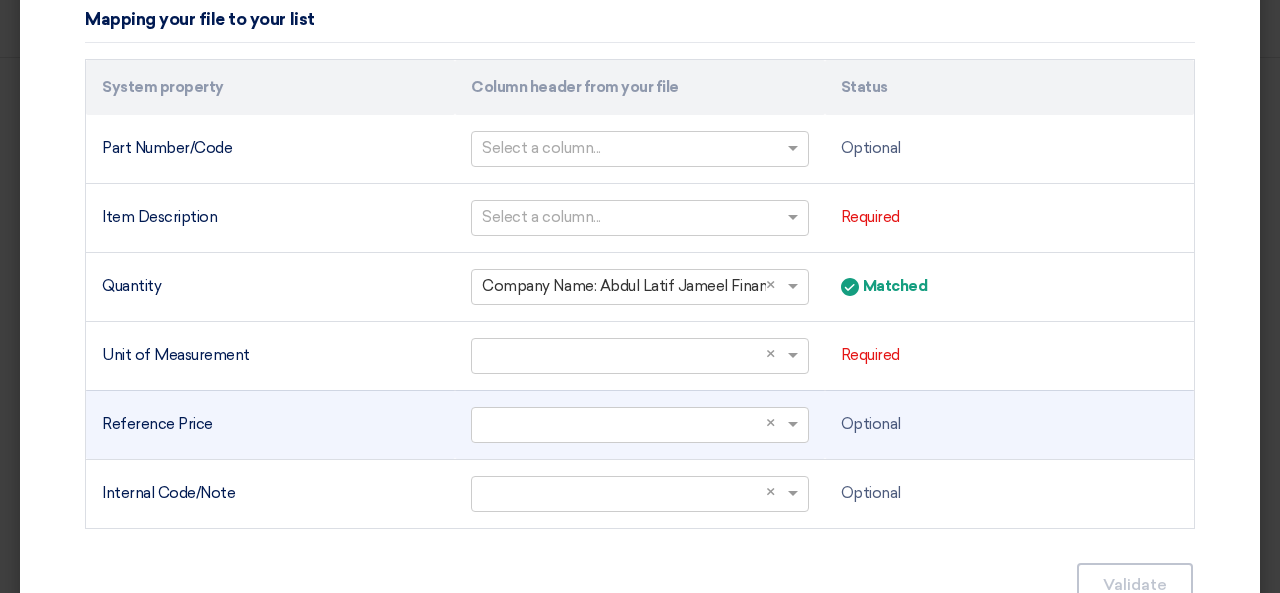 click on "Reference Price" 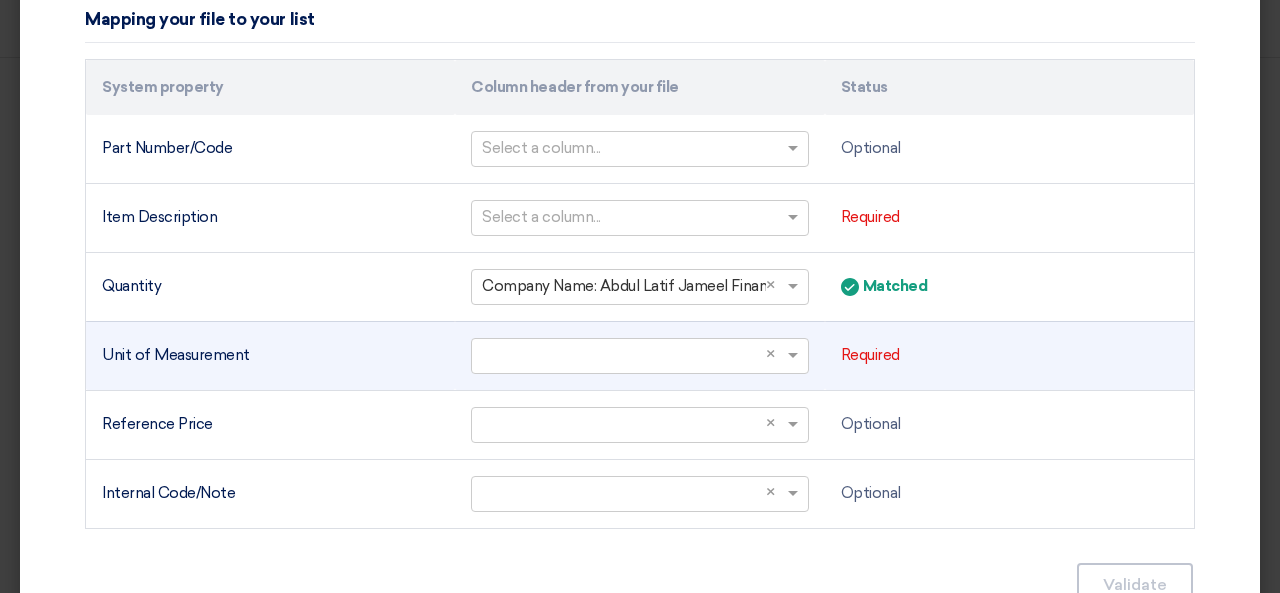 click on "Select a column...
×
×" 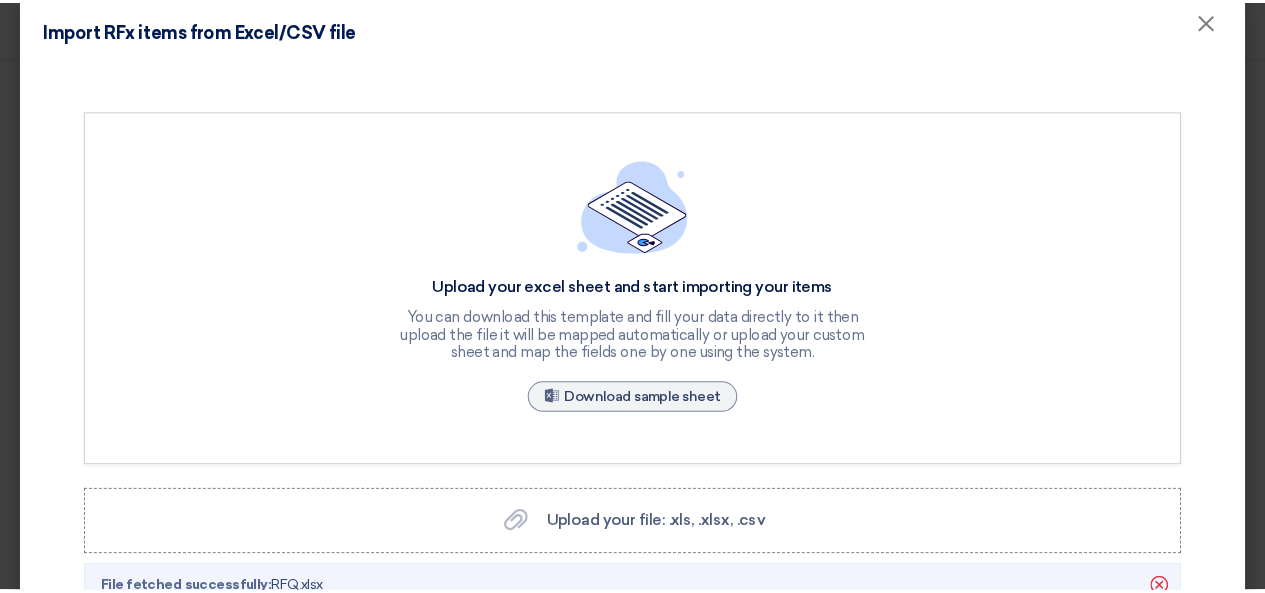 scroll, scrollTop: 0, scrollLeft: 0, axis: both 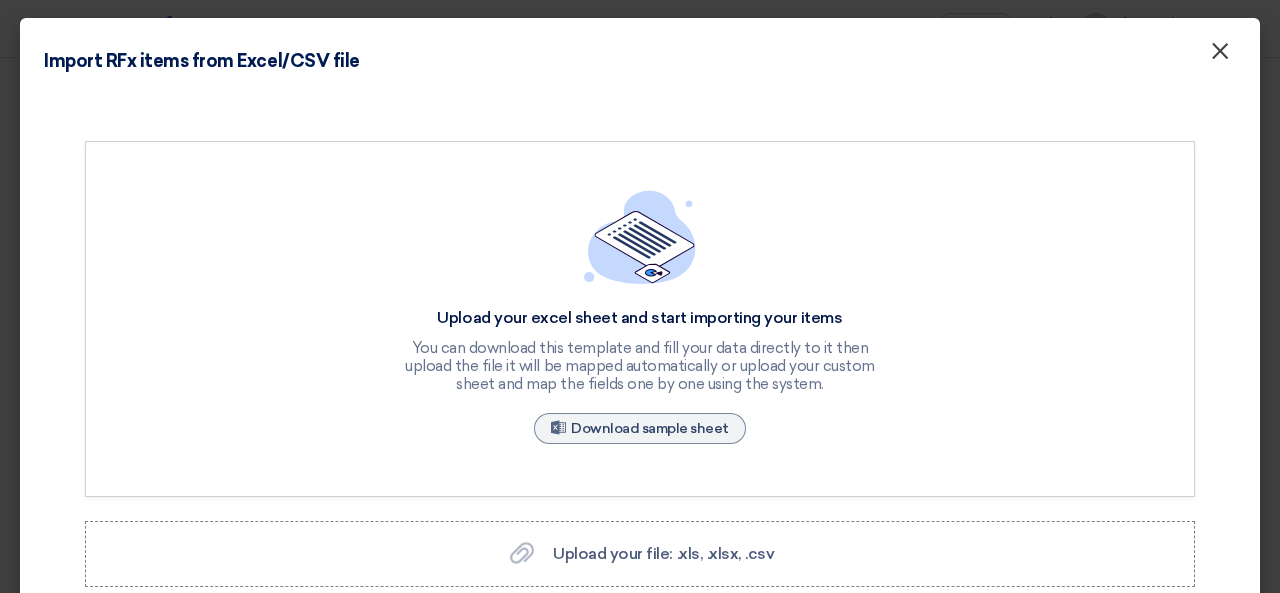 click on "×" 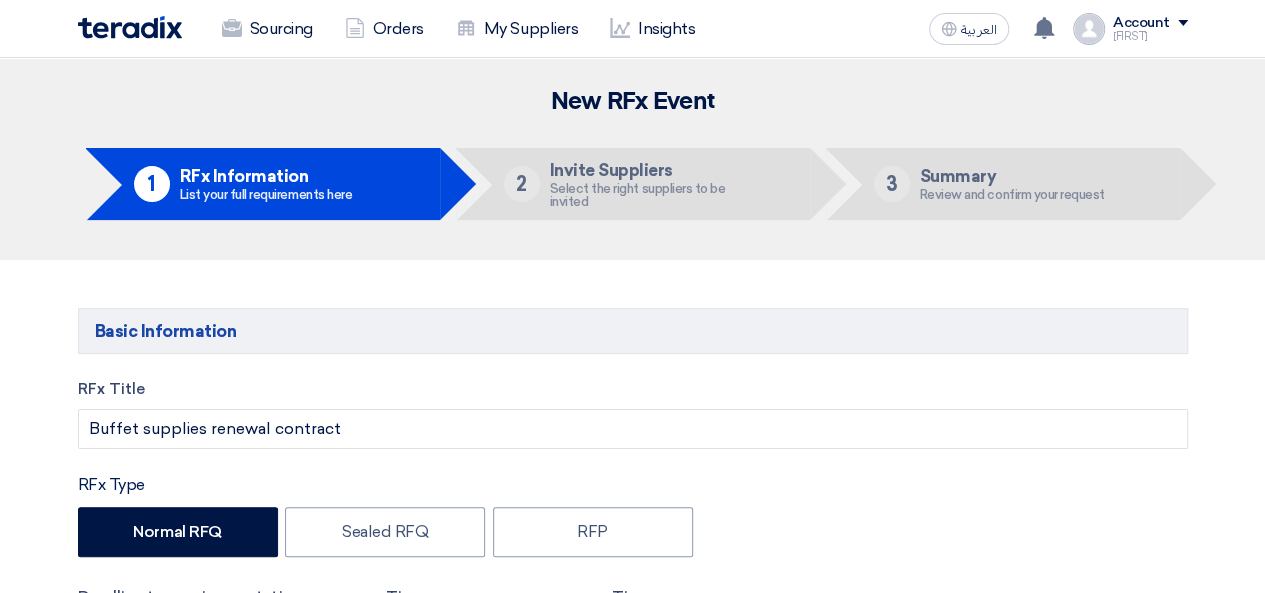 scroll, scrollTop: 100, scrollLeft: 0, axis: vertical 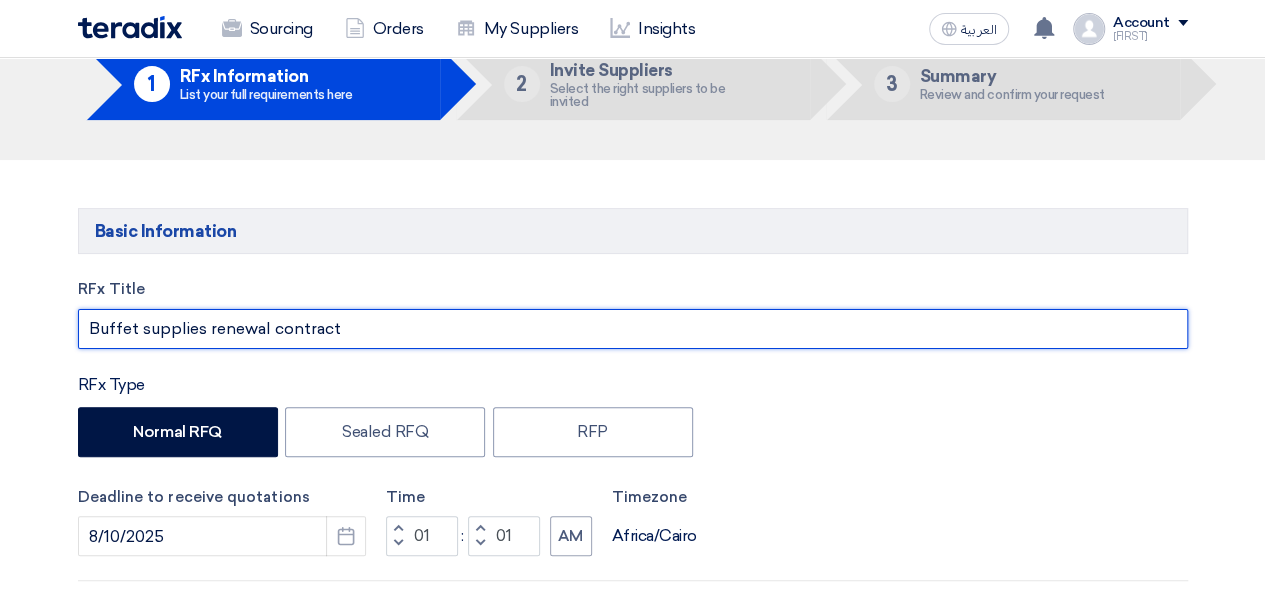 drag, startPoint x: 90, startPoint y: 329, endPoint x: 206, endPoint y: 328, distance: 116.00431 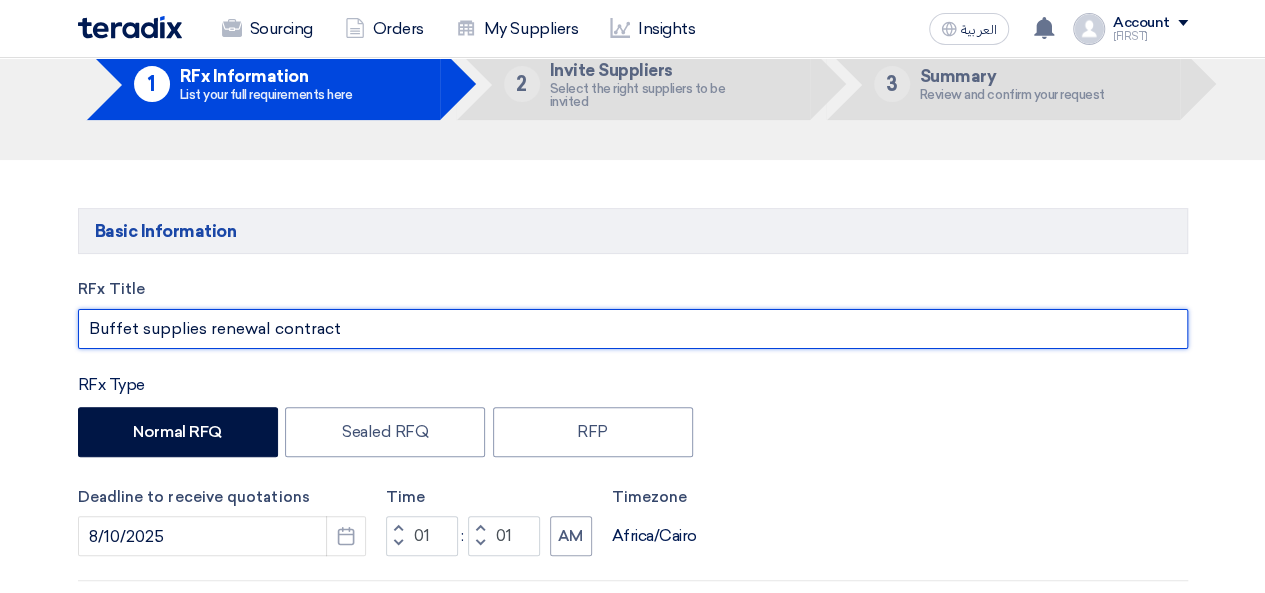 click on "Buffet supplies renewal contract" at bounding box center (633, 329) 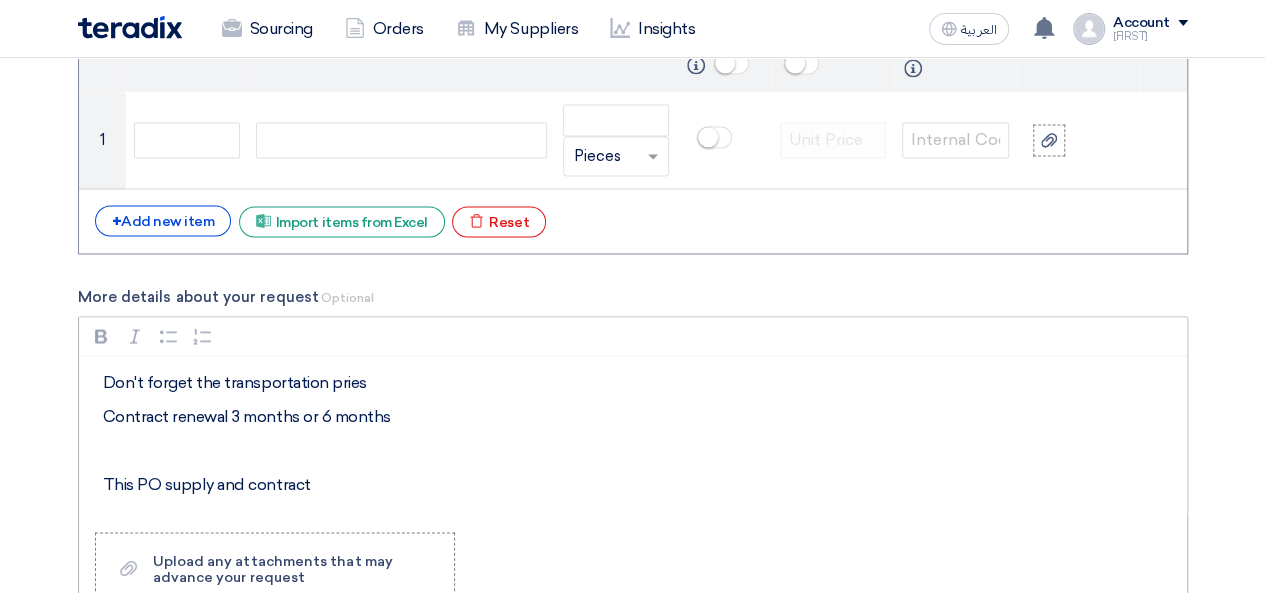 scroll, scrollTop: 1400, scrollLeft: 0, axis: vertical 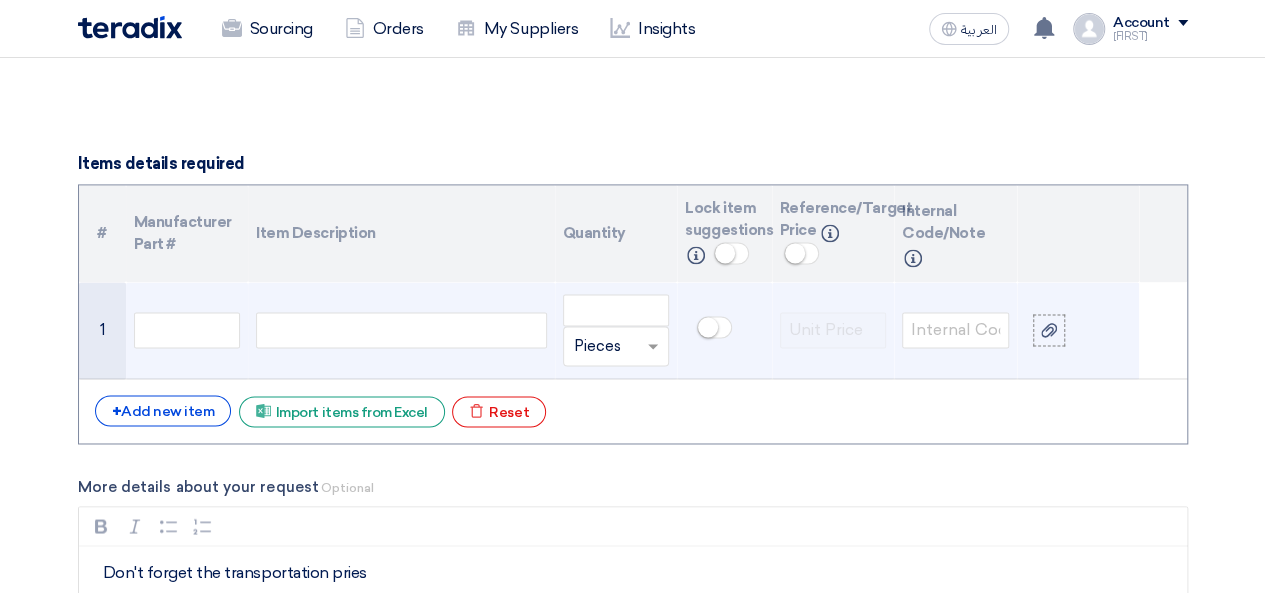 click 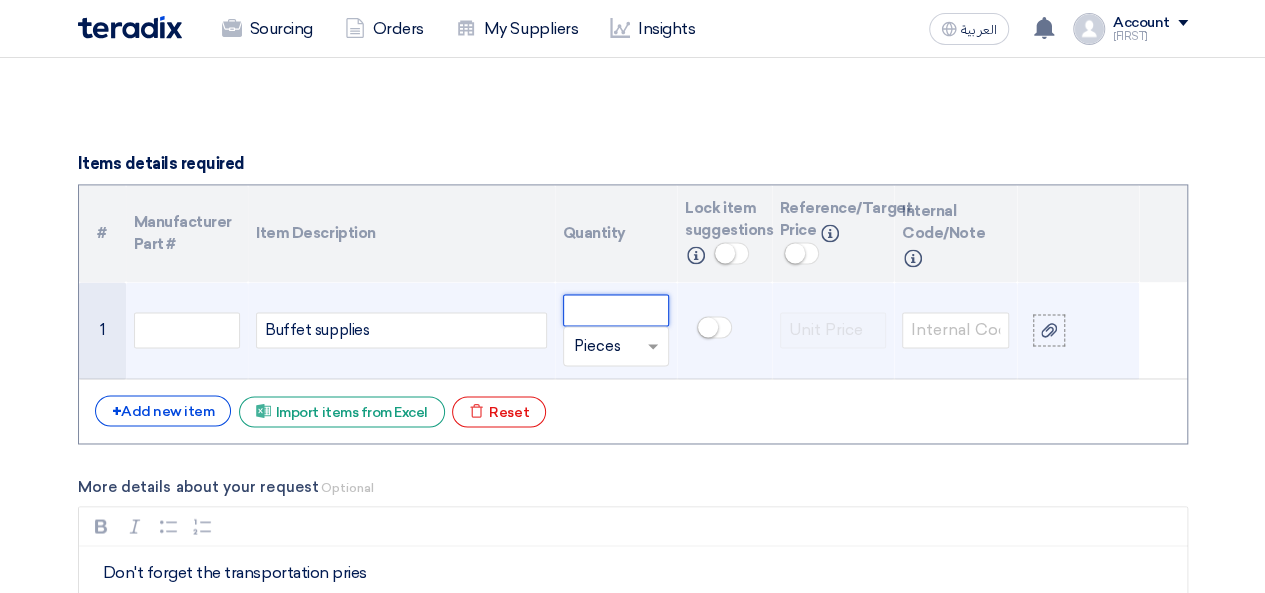 click 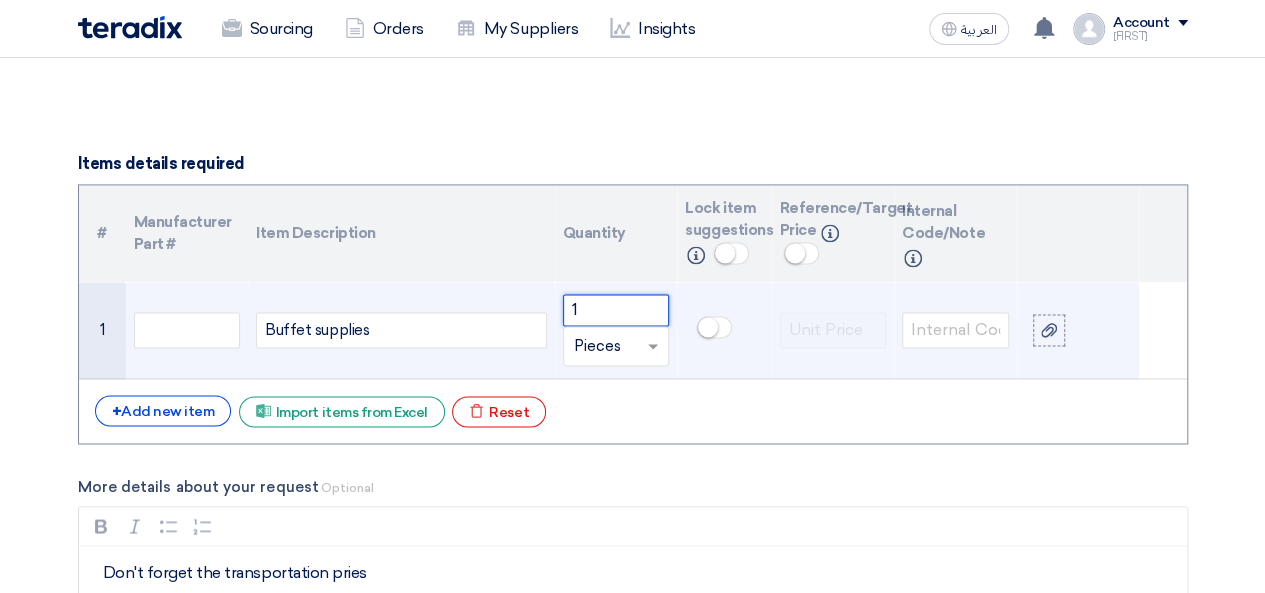 type on "1" 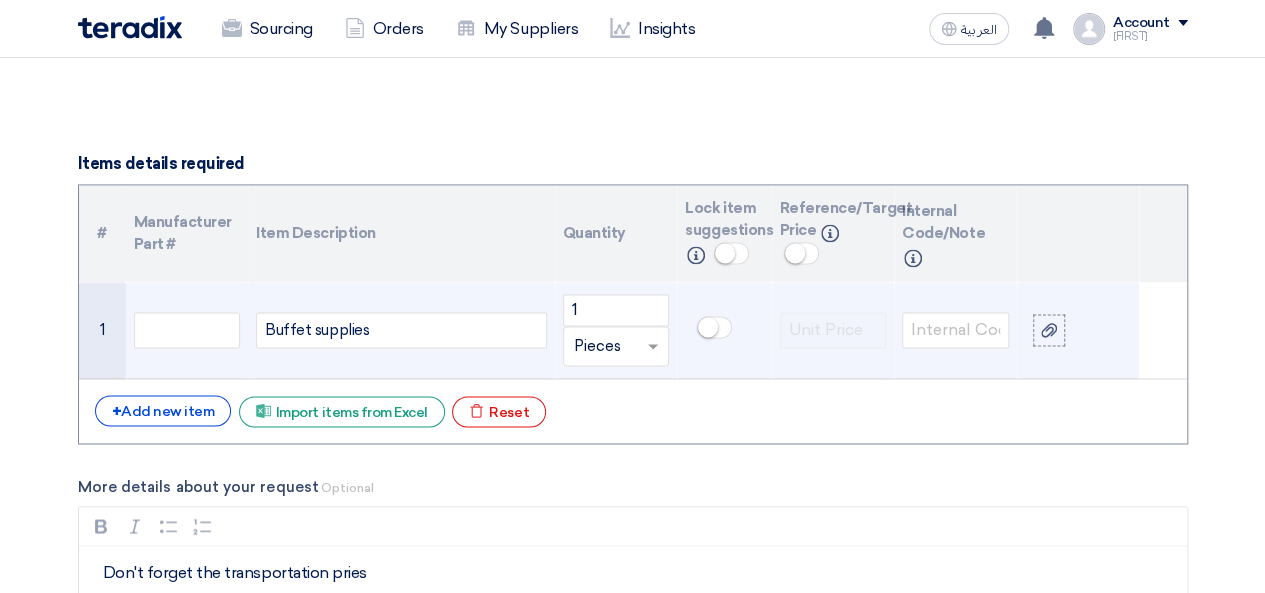 click on "Buffet supplies" 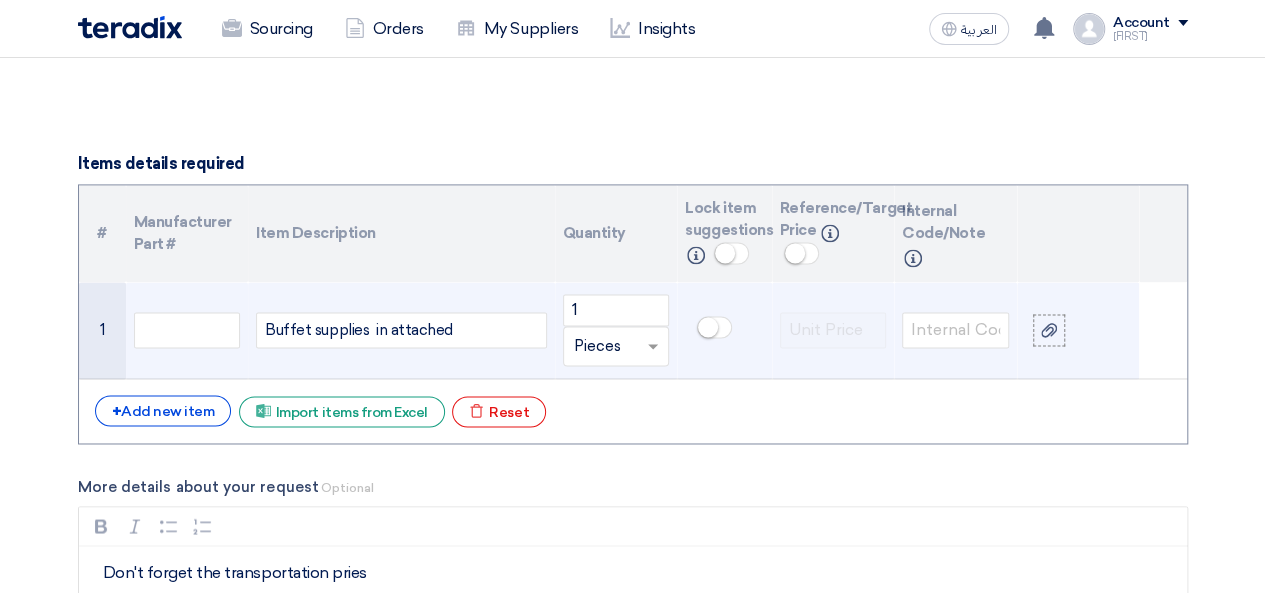 drag, startPoint x: 458, startPoint y: 327, endPoint x: 267, endPoint y: 334, distance: 191.12823 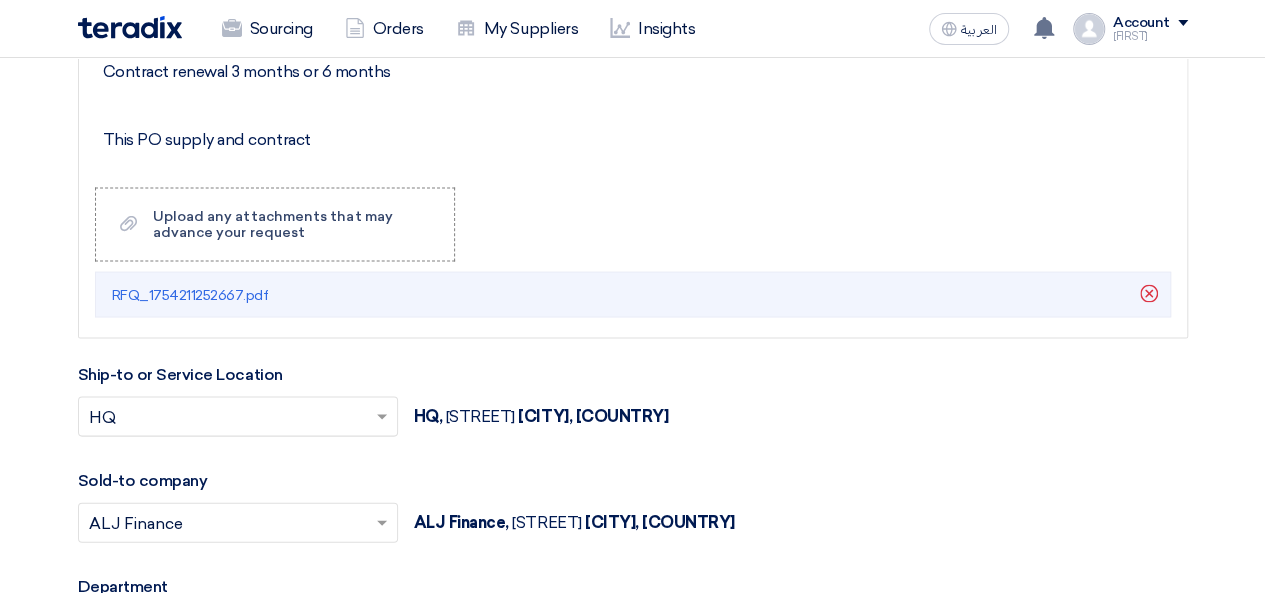 scroll, scrollTop: 2000, scrollLeft: 0, axis: vertical 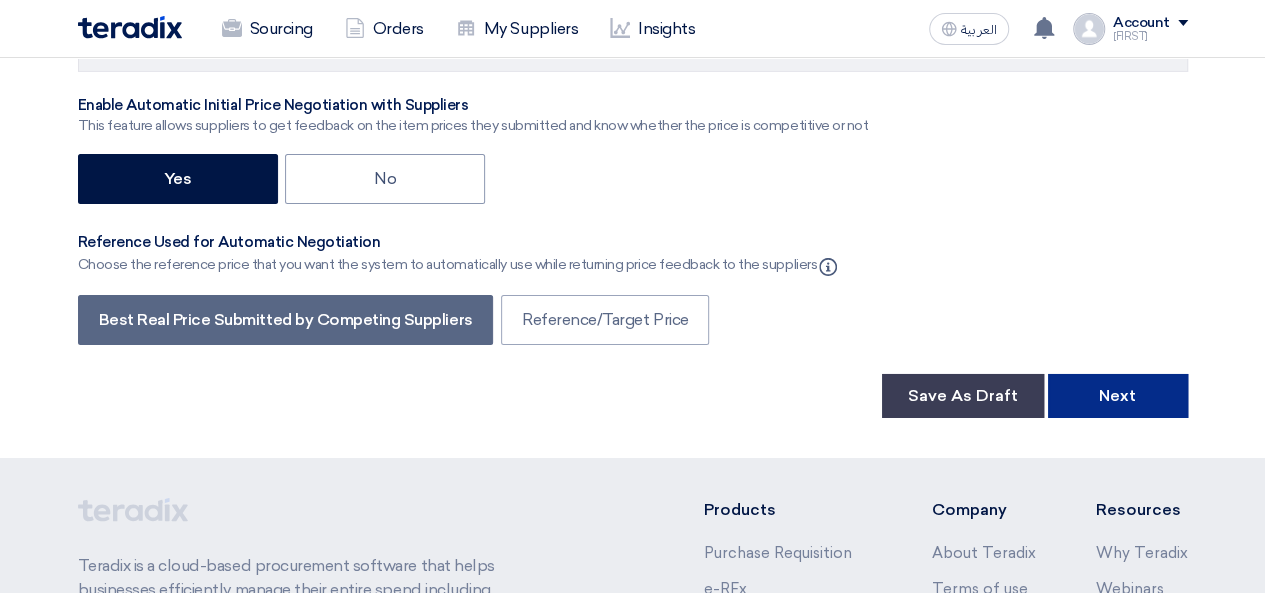 click on "Next" 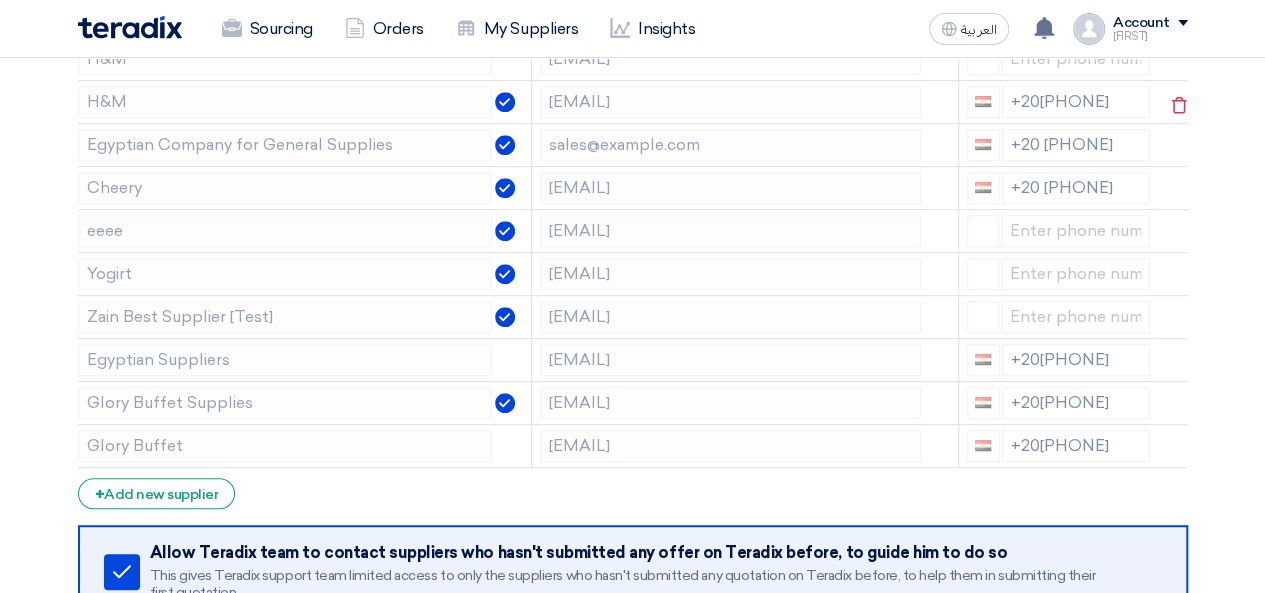 scroll, scrollTop: 428, scrollLeft: 0, axis: vertical 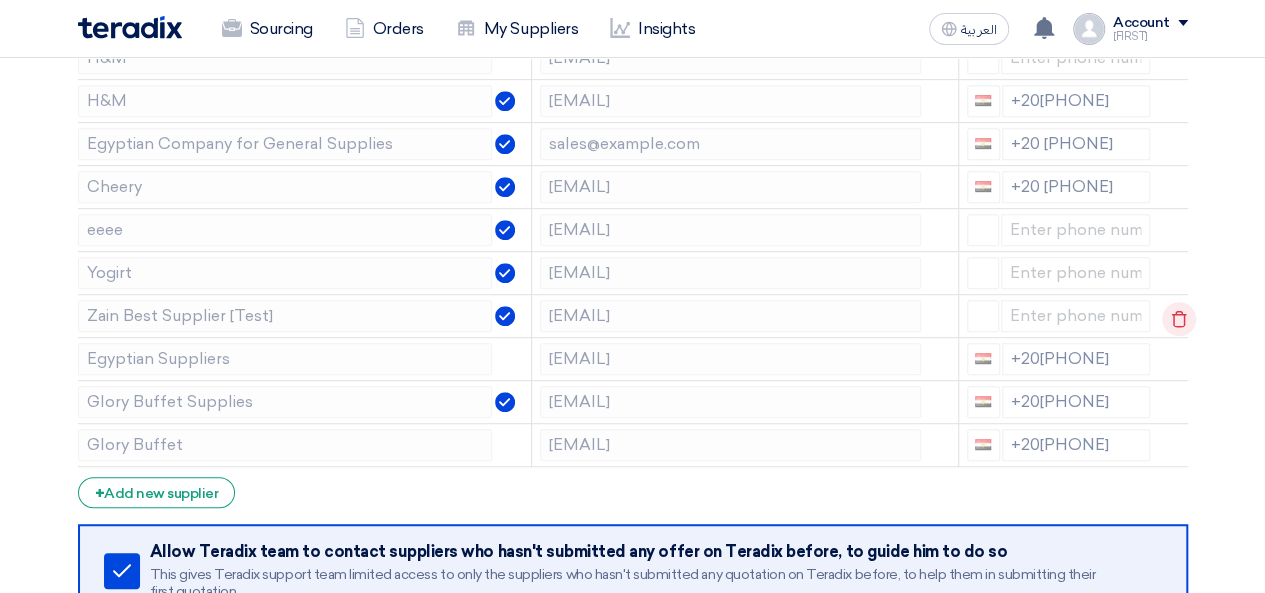 click 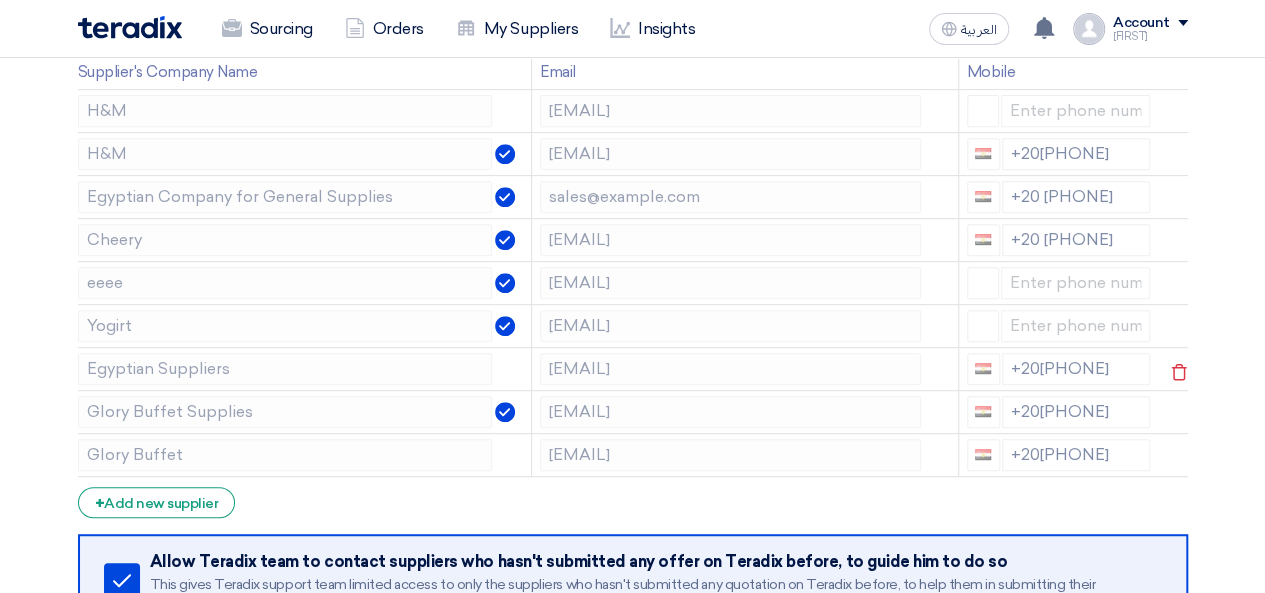 scroll, scrollTop: 374, scrollLeft: 0, axis: vertical 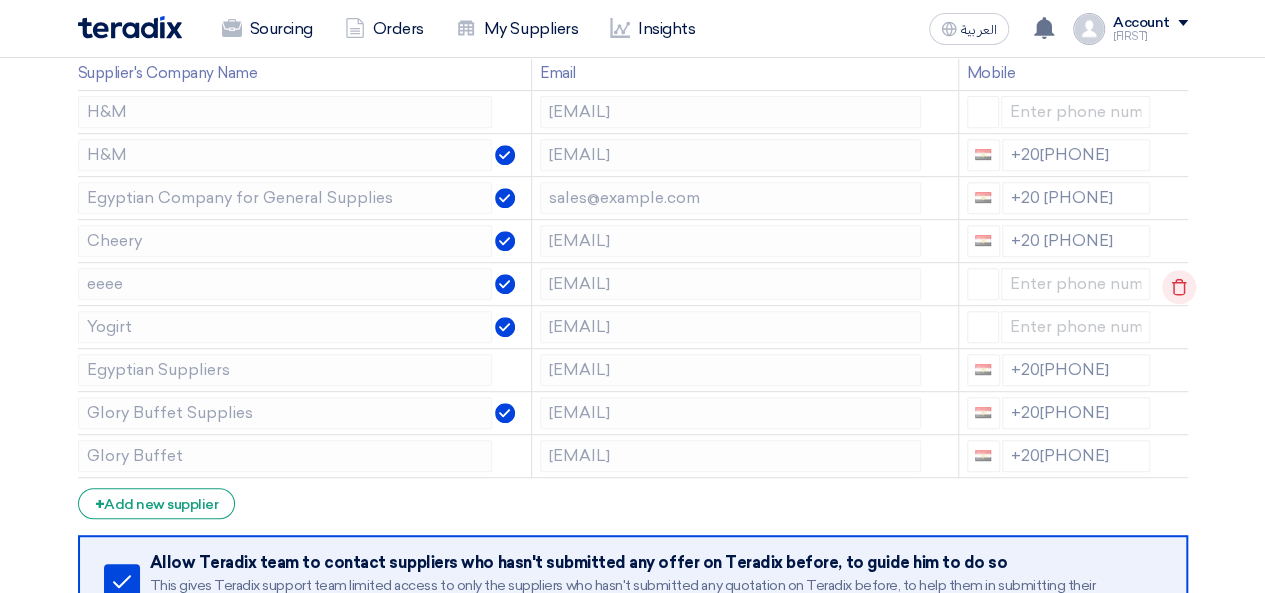 click 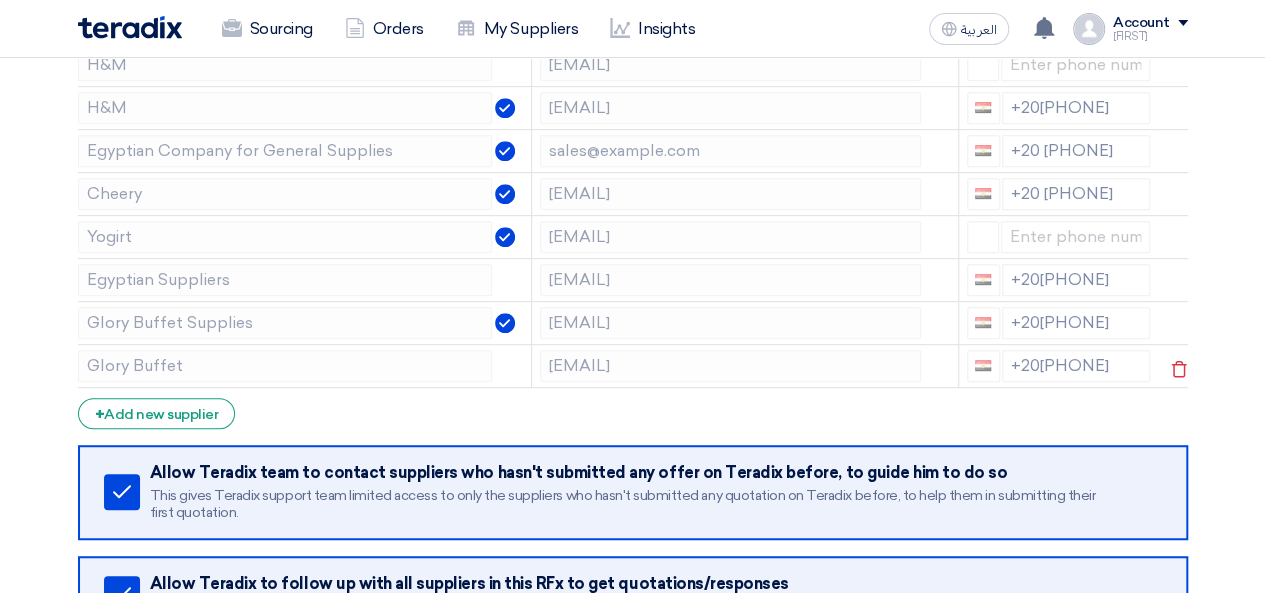scroll, scrollTop: 419, scrollLeft: 0, axis: vertical 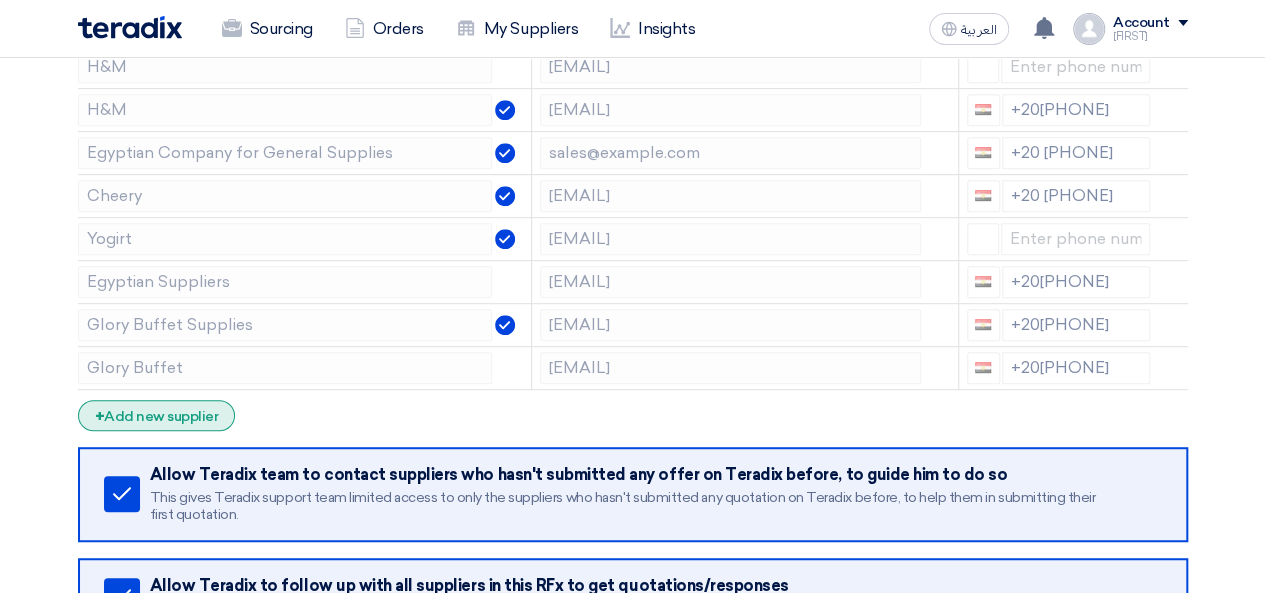 click on "+
Add new supplier" 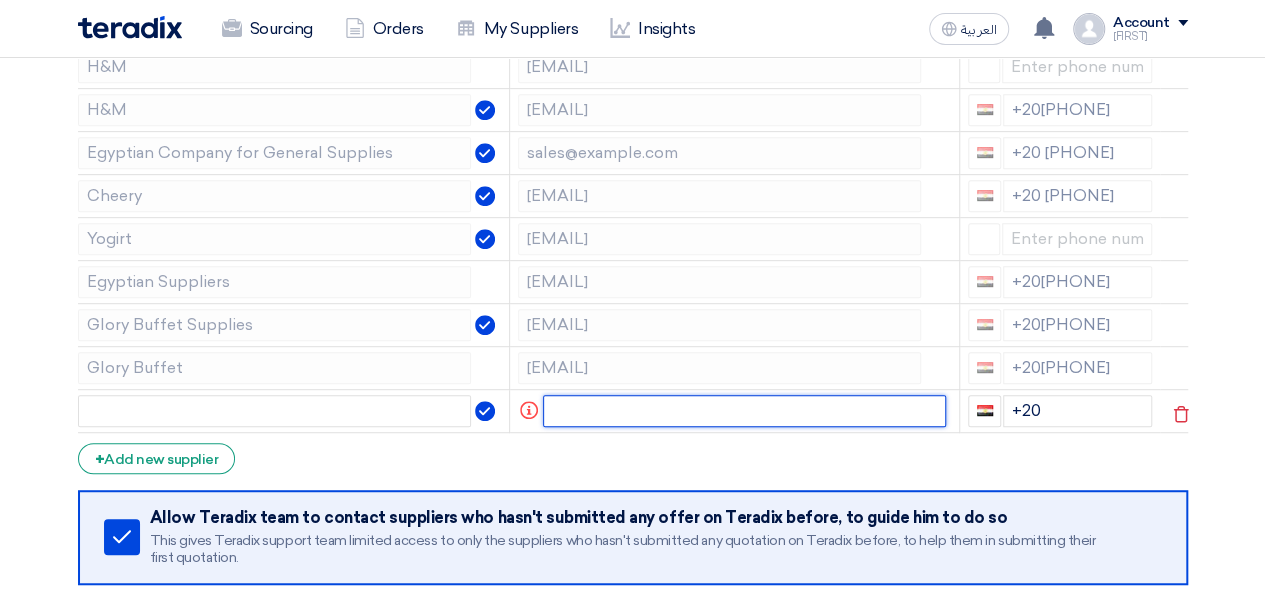 click 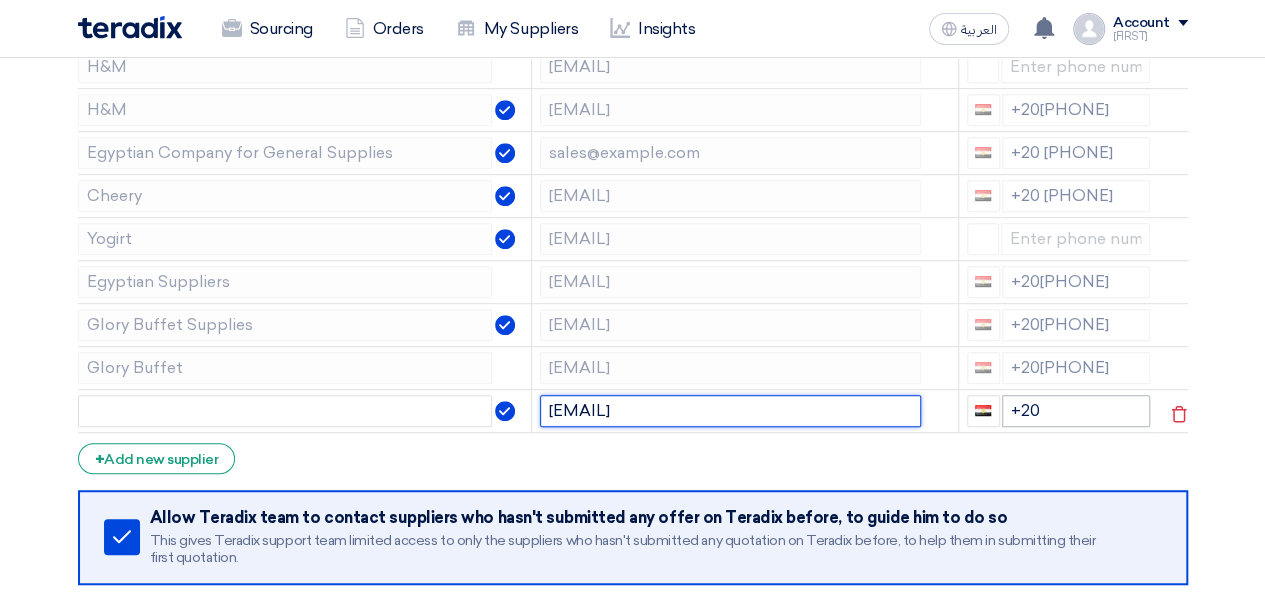 type on "eliteskyfortrading@gmail.com" 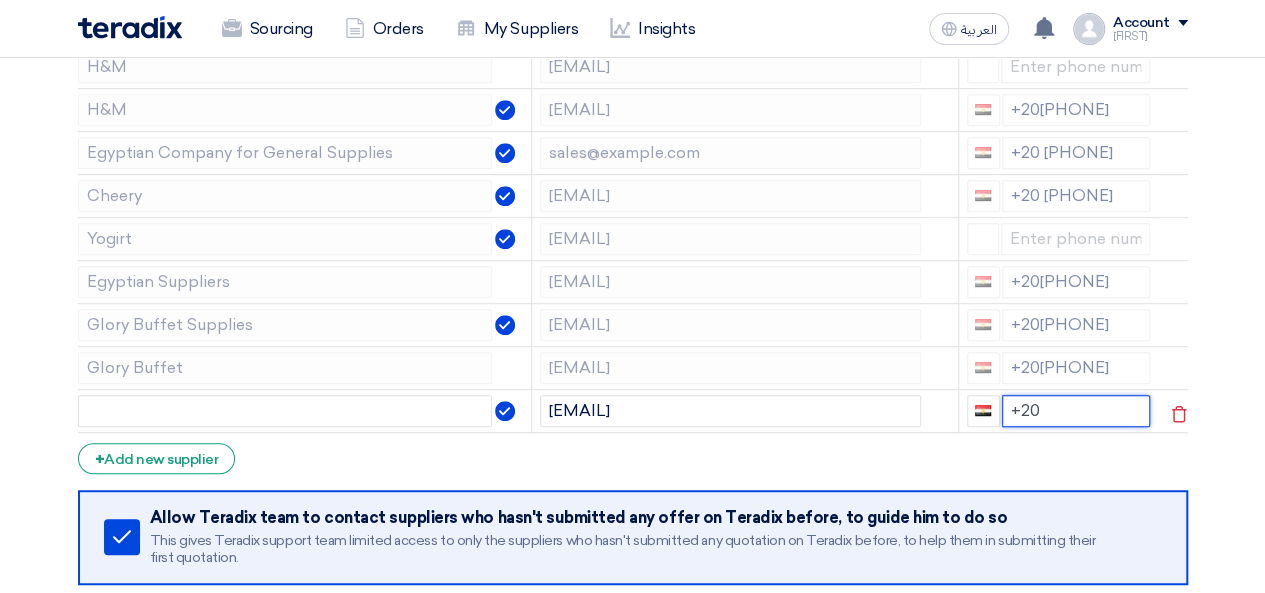 click on "+20" 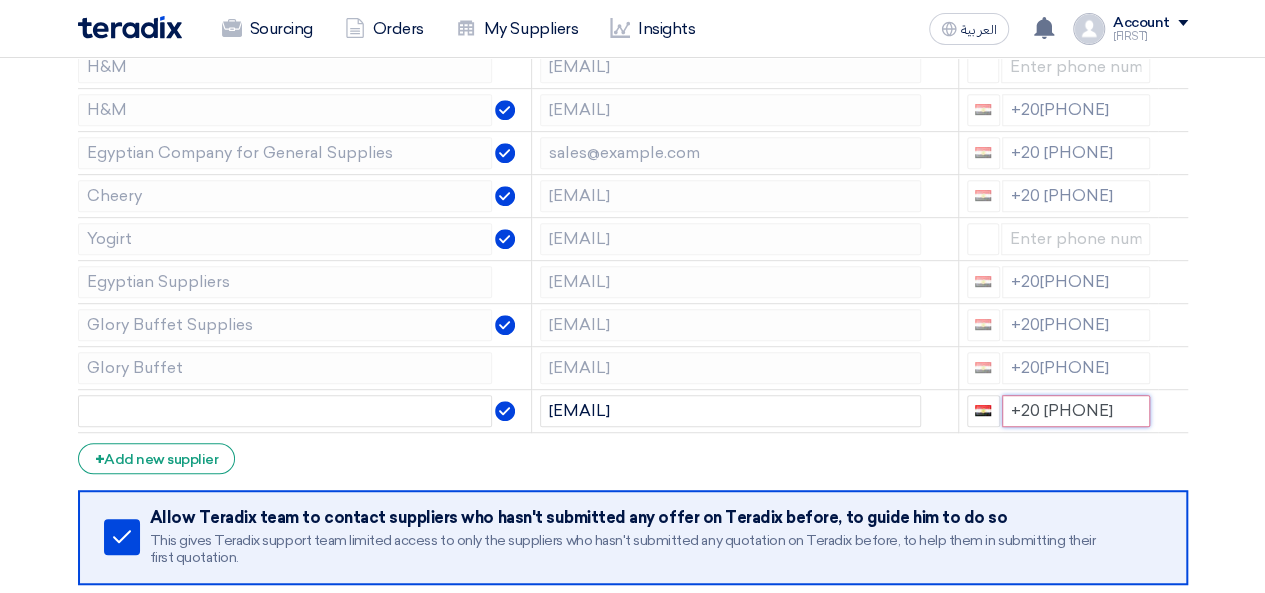 type on "+20 106322226" 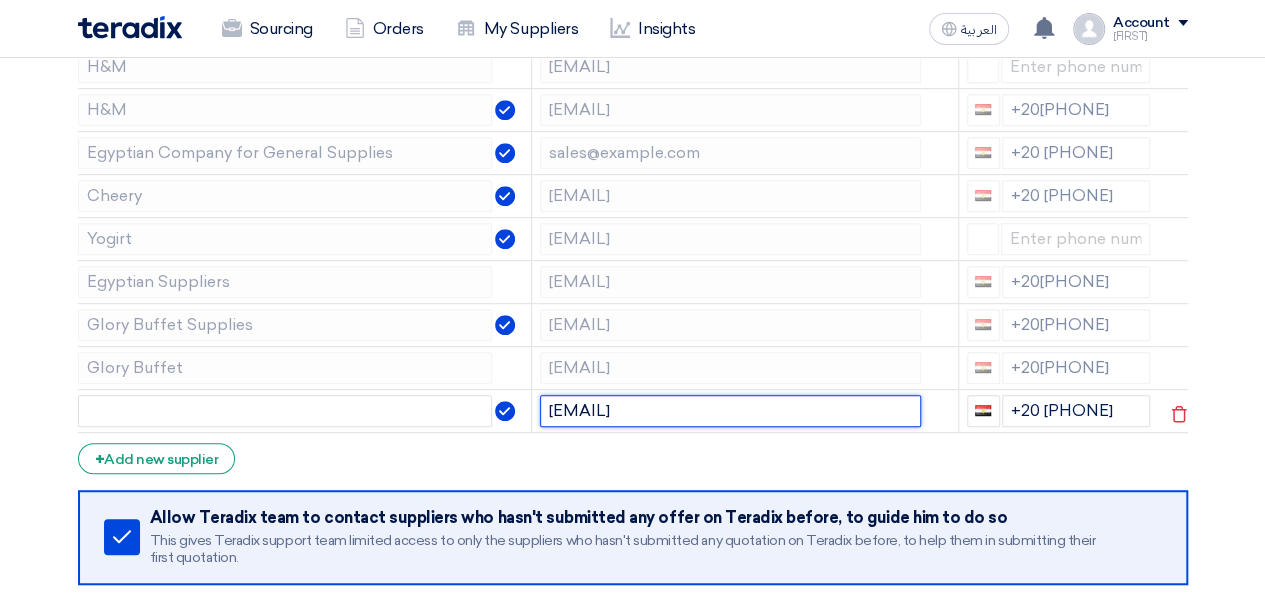 drag, startPoint x: 551, startPoint y: 408, endPoint x: 606, endPoint y: 406, distance: 55.03635 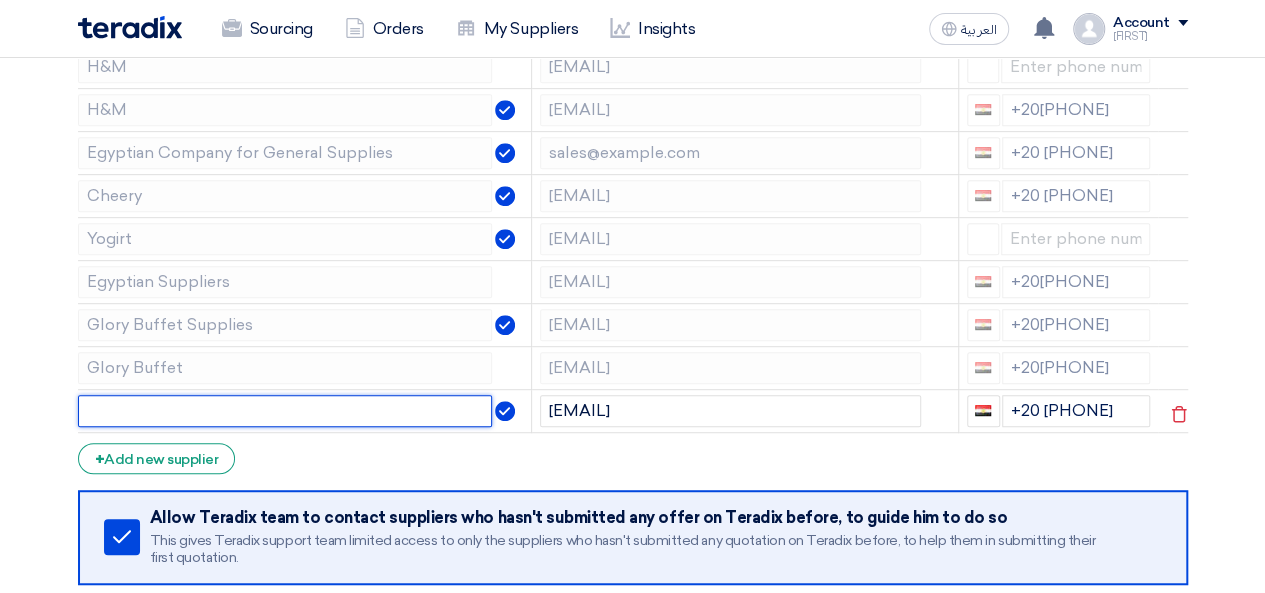 click 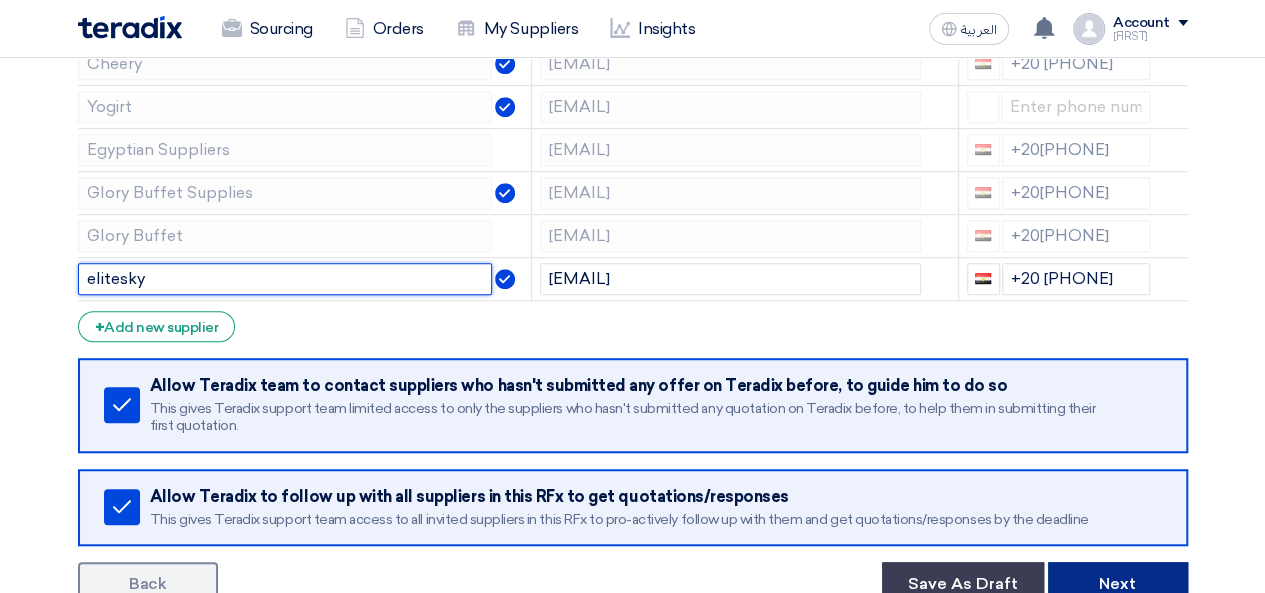 scroll, scrollTop: 588, scrollLeft: 0, axis: vertical 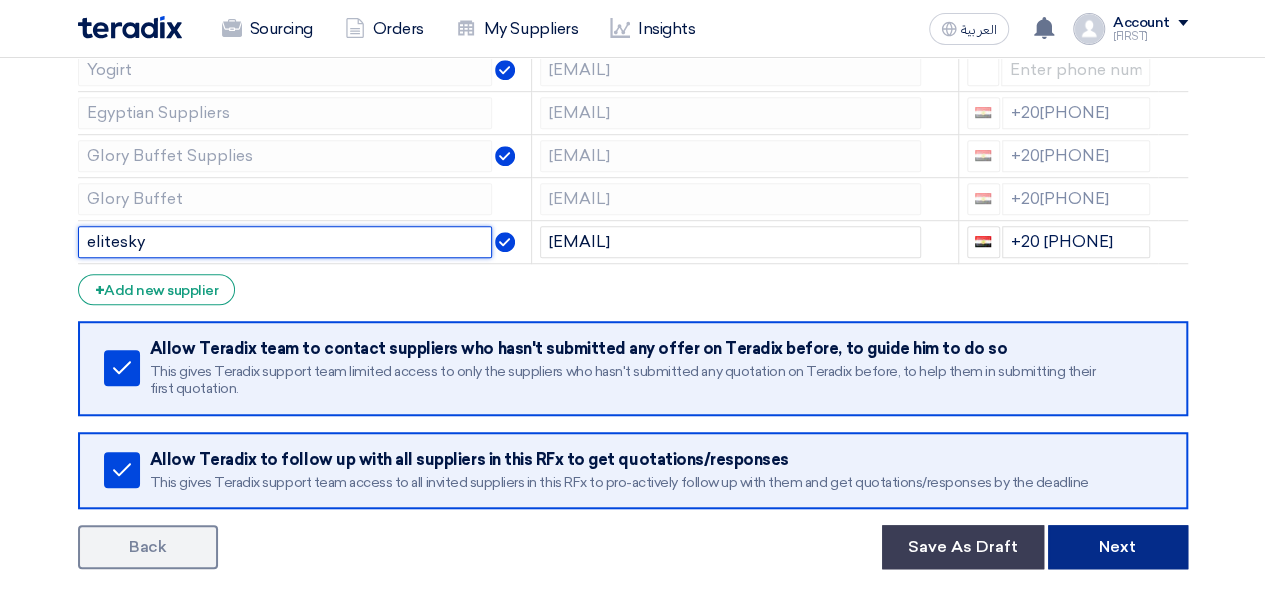 type on "elitesky" 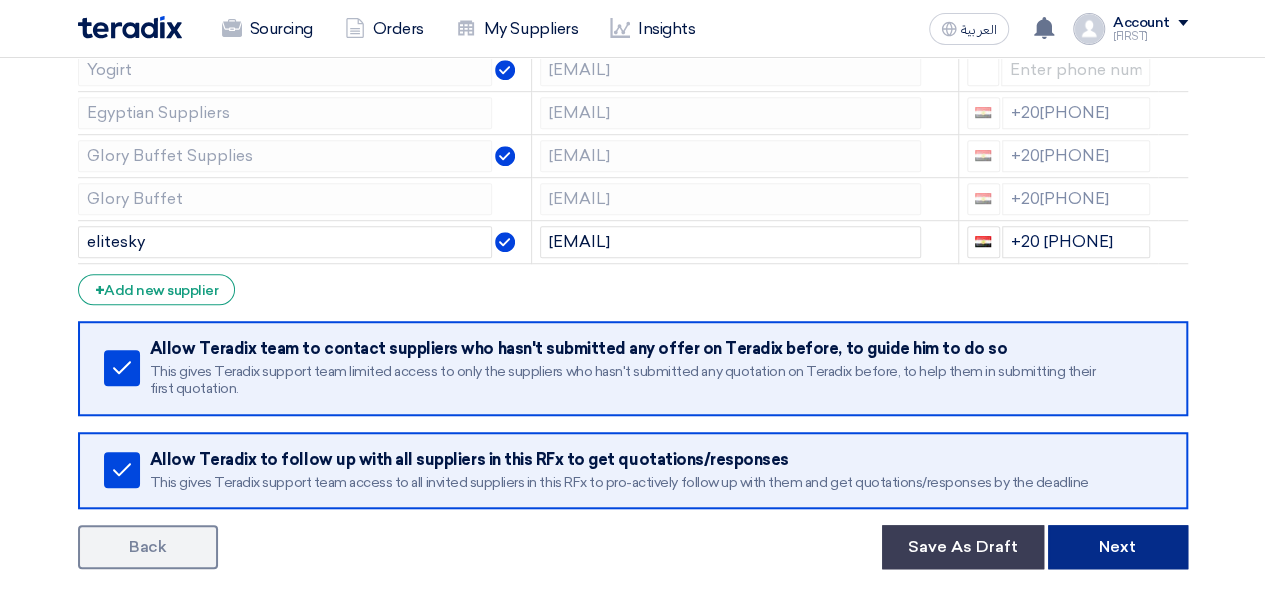 click on "Next" 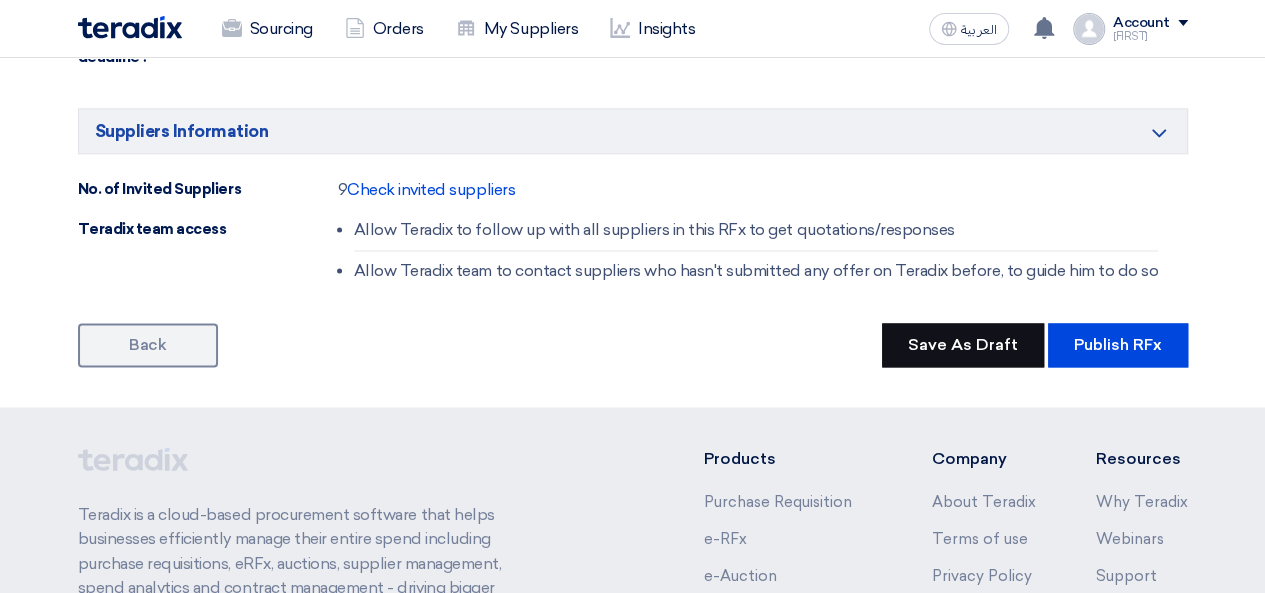 scroll, scrollTop: 1340, scrollLeft: 0, axis: vertical 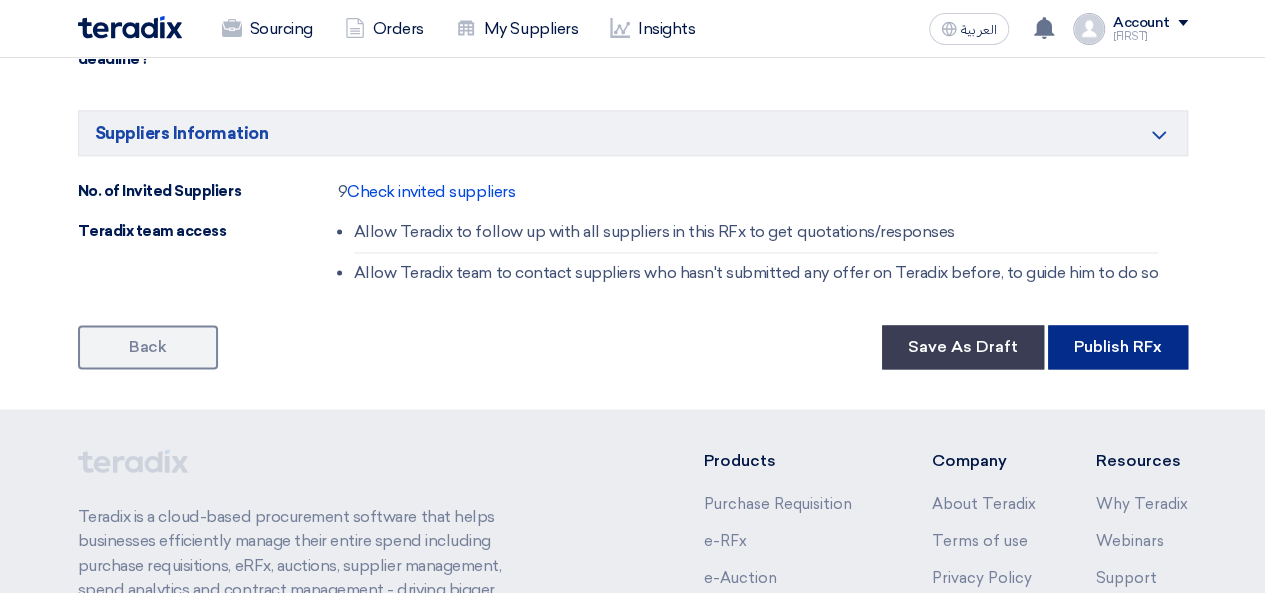 click on "Publish RFx" 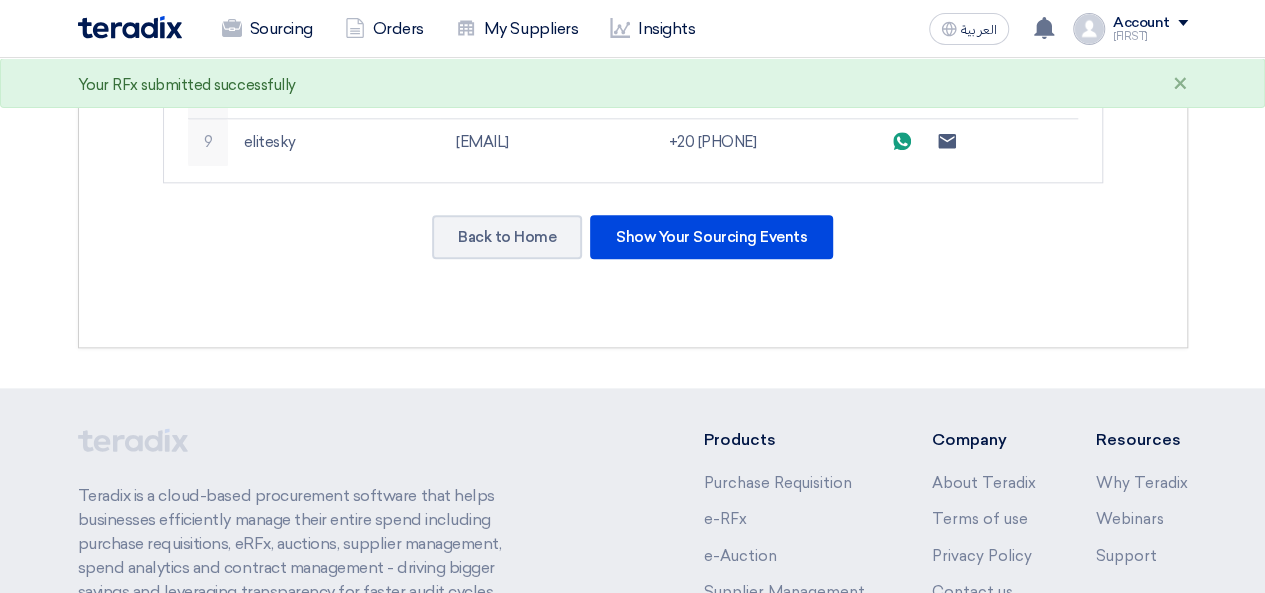 scroll, scrollTop: 1102, scrollLeft: 0, axis: vertical 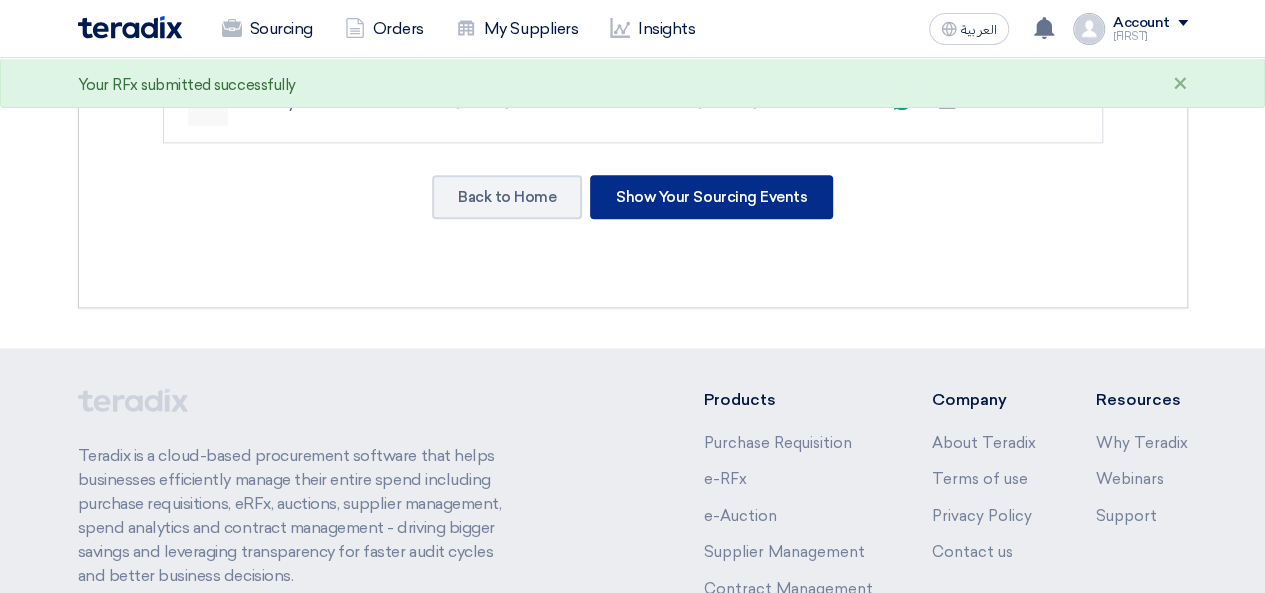 click on "Show Your Sourcing Events" 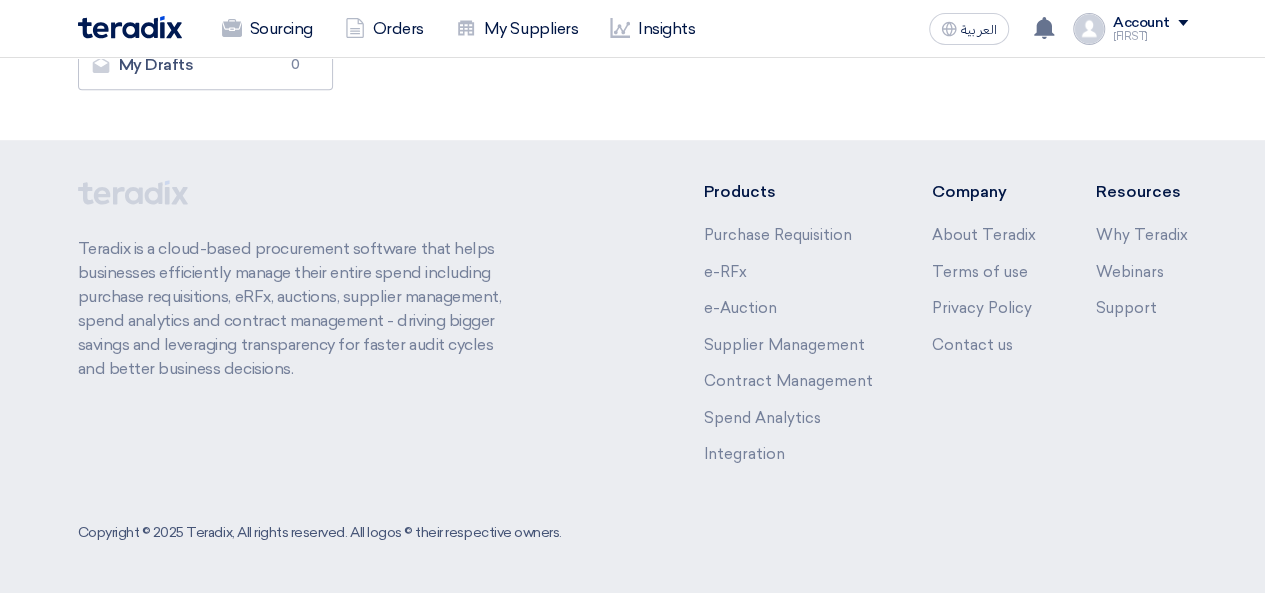 scroll, scrollTop: 0, scrollLeft: 0, axis: both 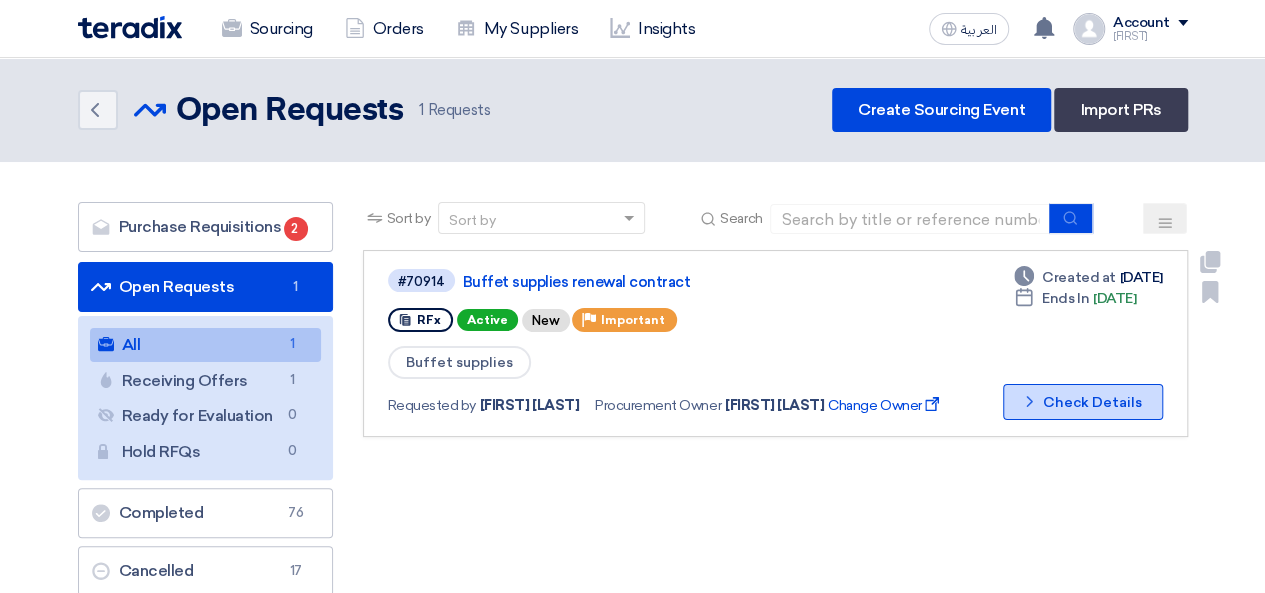 click on "Check details
Check Details" 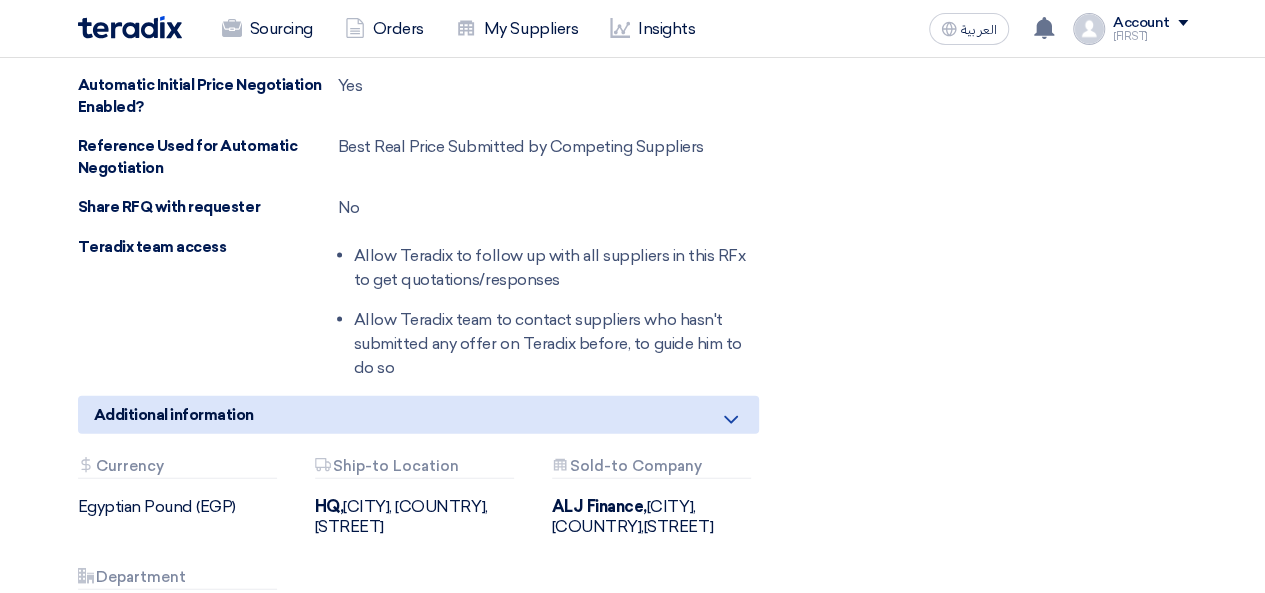 scroll, scrollTop: 2174, scrollLeft: 0, axis: vertical 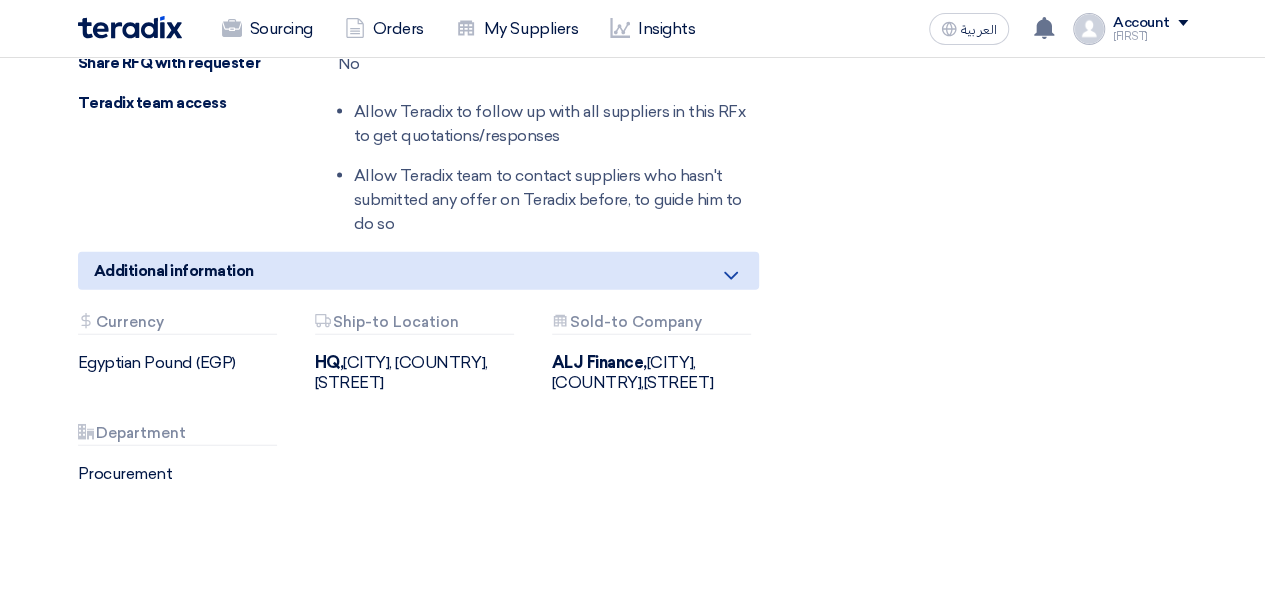 drag, startPoint x: 326, startPoint y: 358, endPoint x: 851, endPoint y: 253, distance: 535.39703 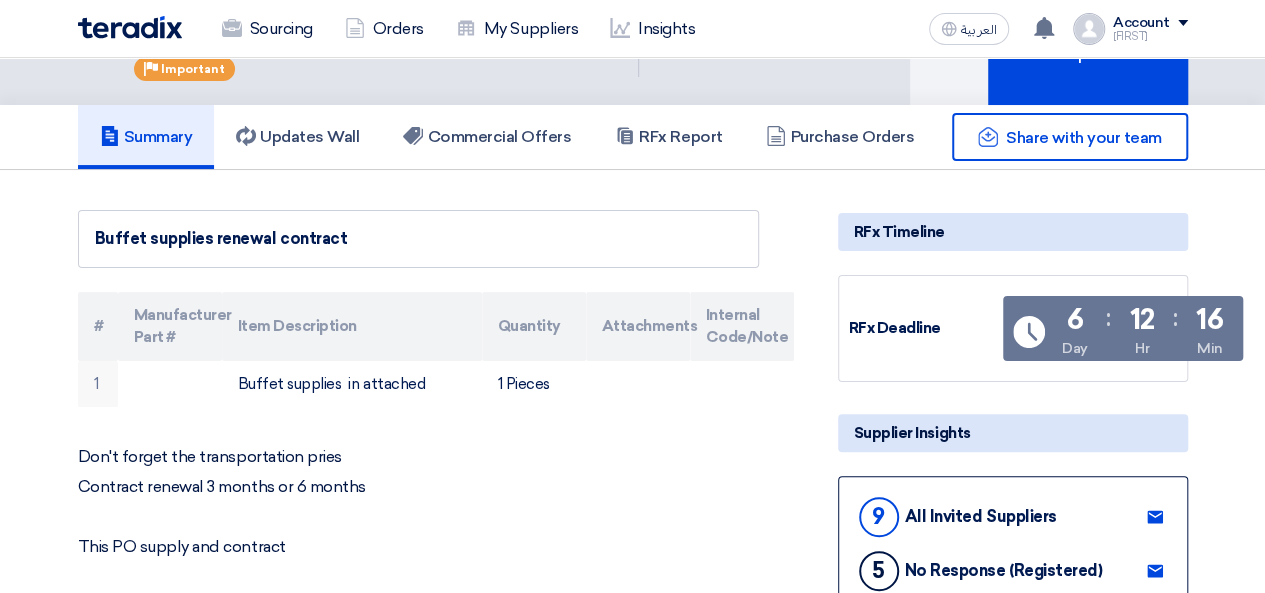 scroll, scrollTop: 0, scrollLeft: 0, axis: both 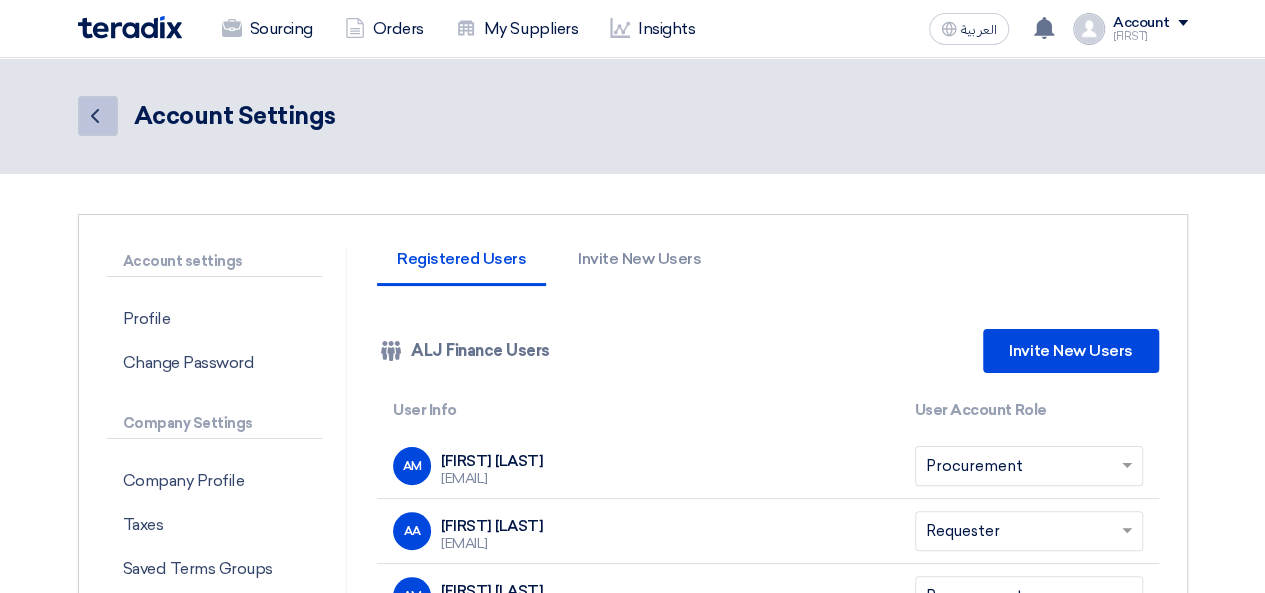 click on "Back" 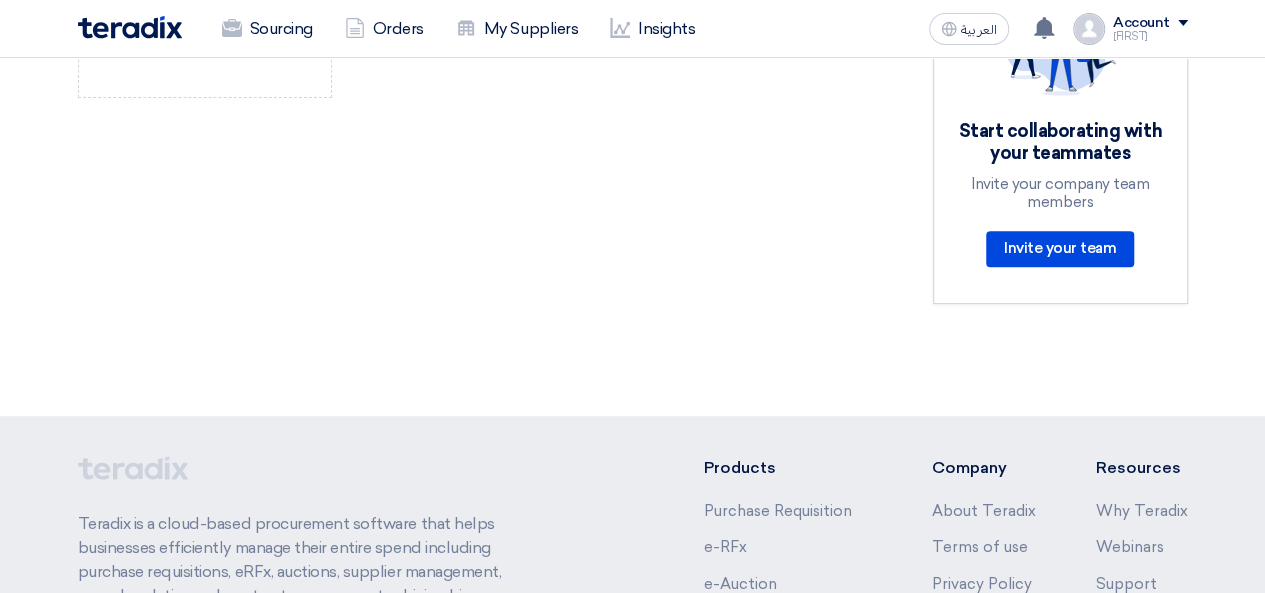 scroll, scrollTop: 0, scrollLeft: 0, axis: both 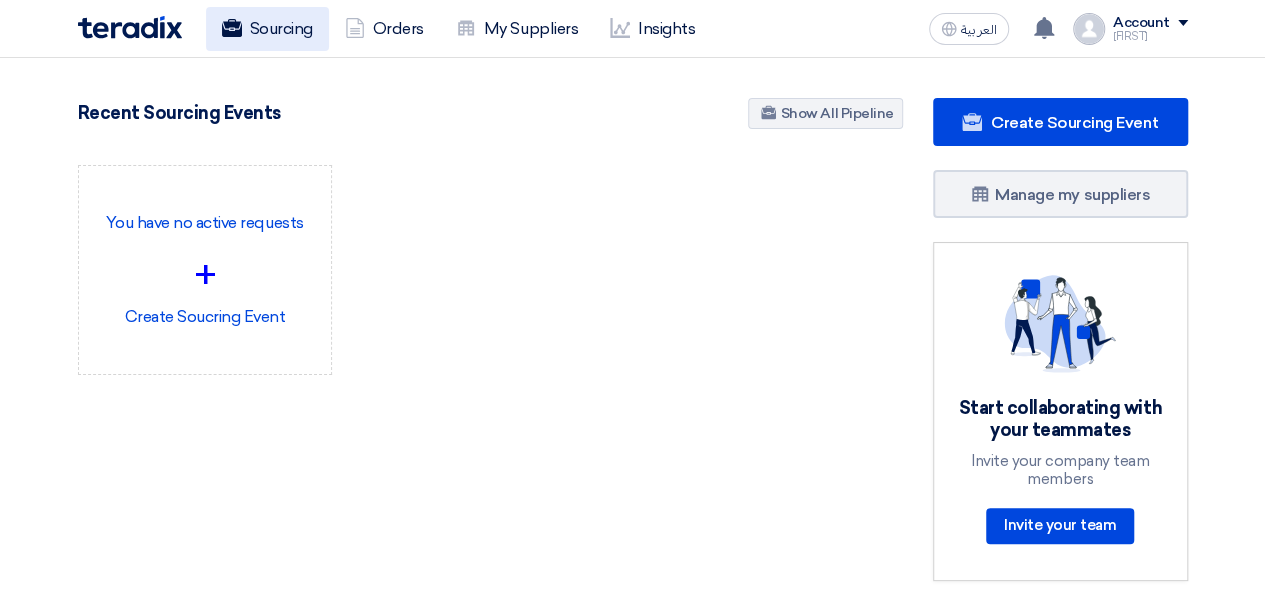 click on "Sourcing" 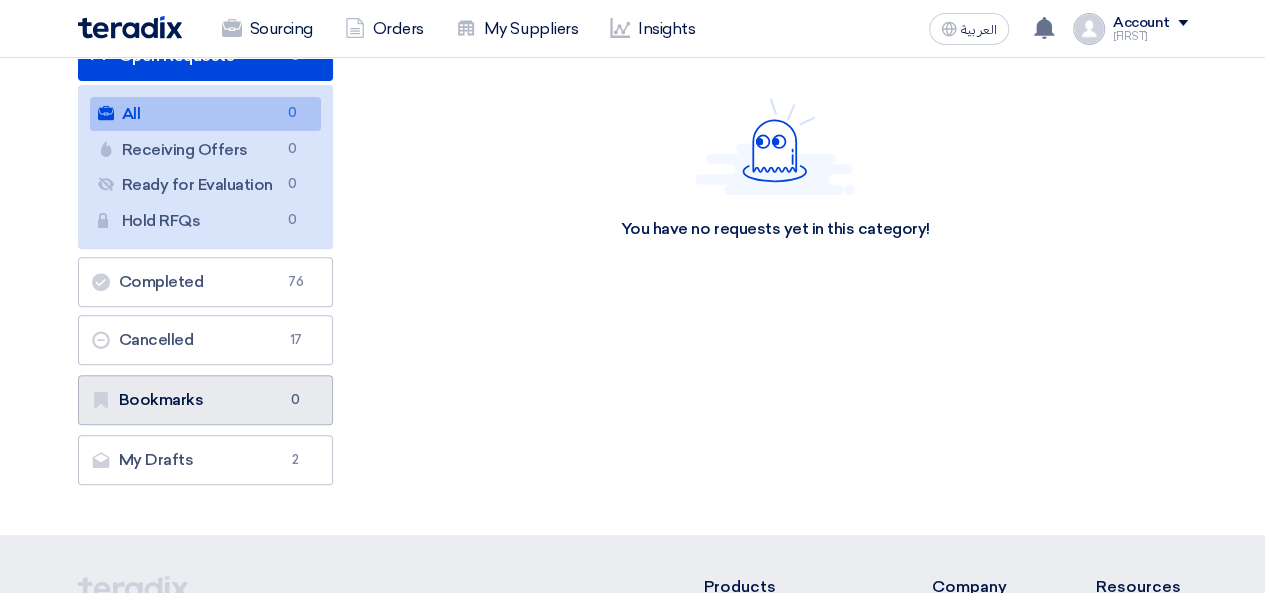 scroll, scrollTop: 200, scrollLeft: 0, axis: vertical 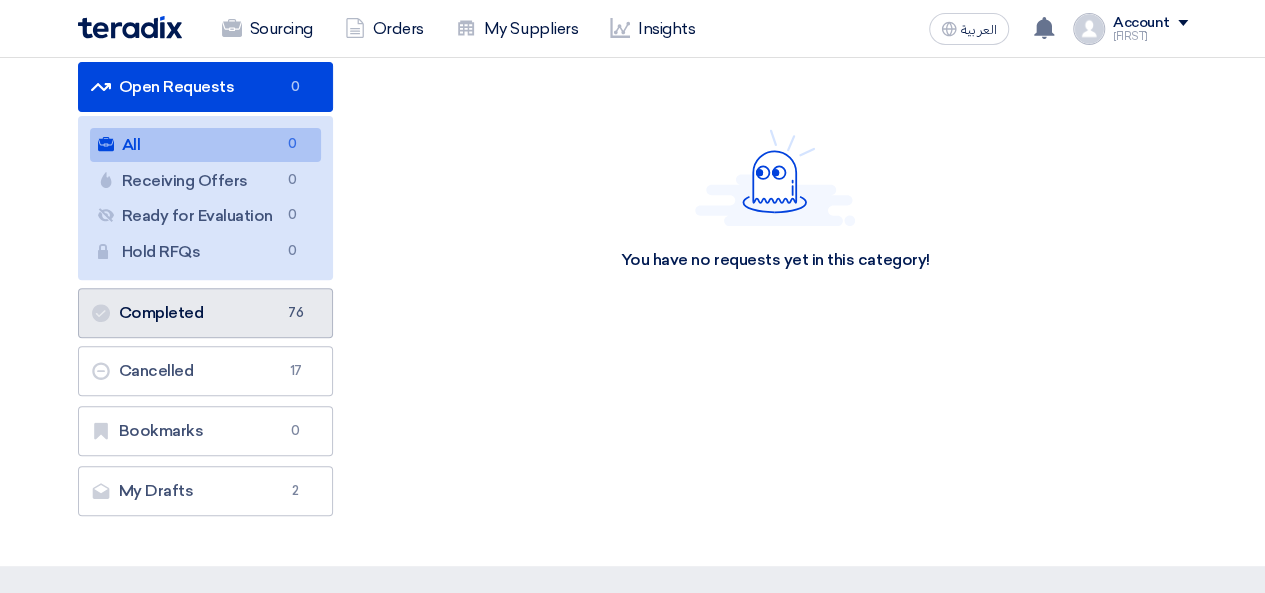 click on "Completed
Completed
76" 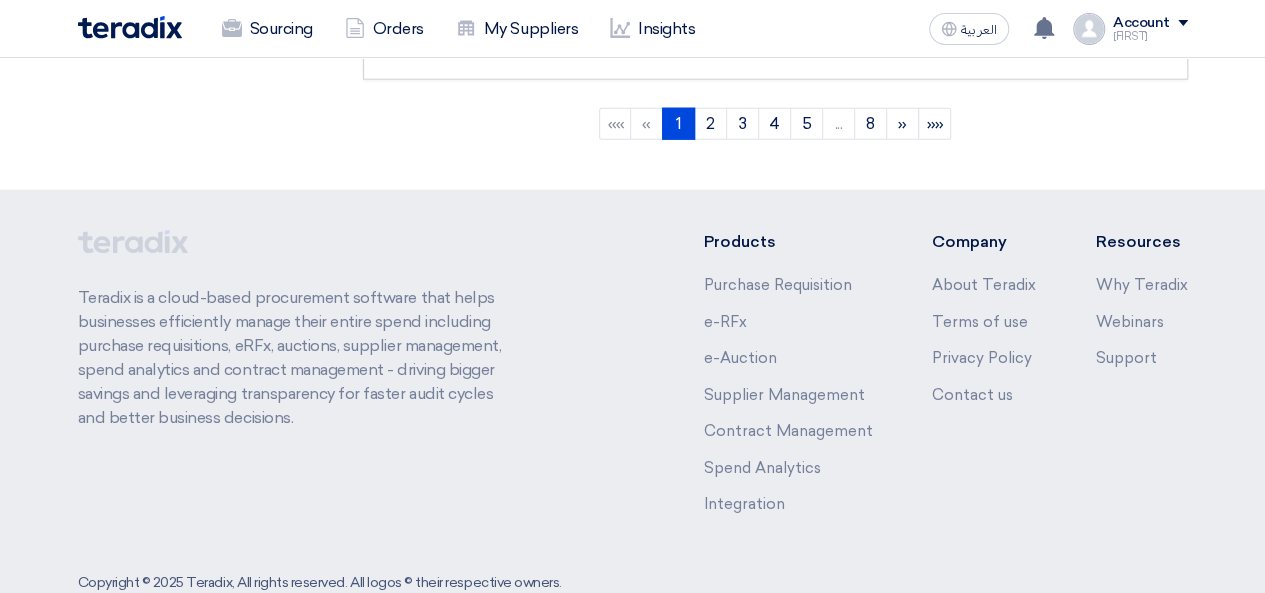 scroll, scrollTop: 2600, scrollLeft: 0, axis: vertical 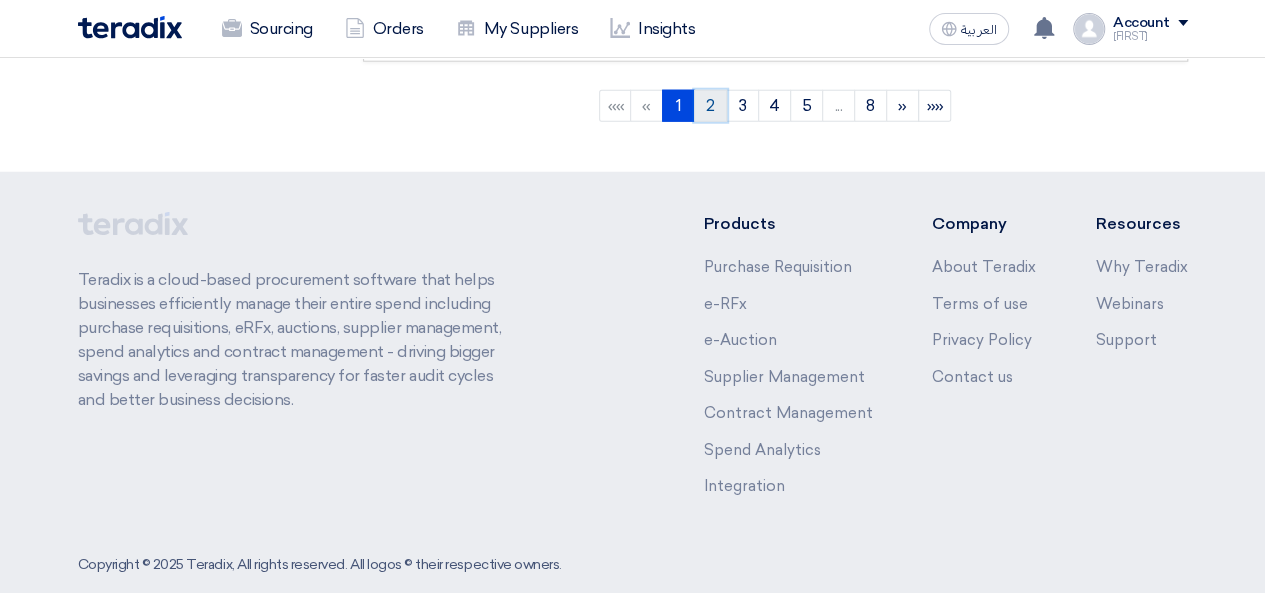 click on "2" 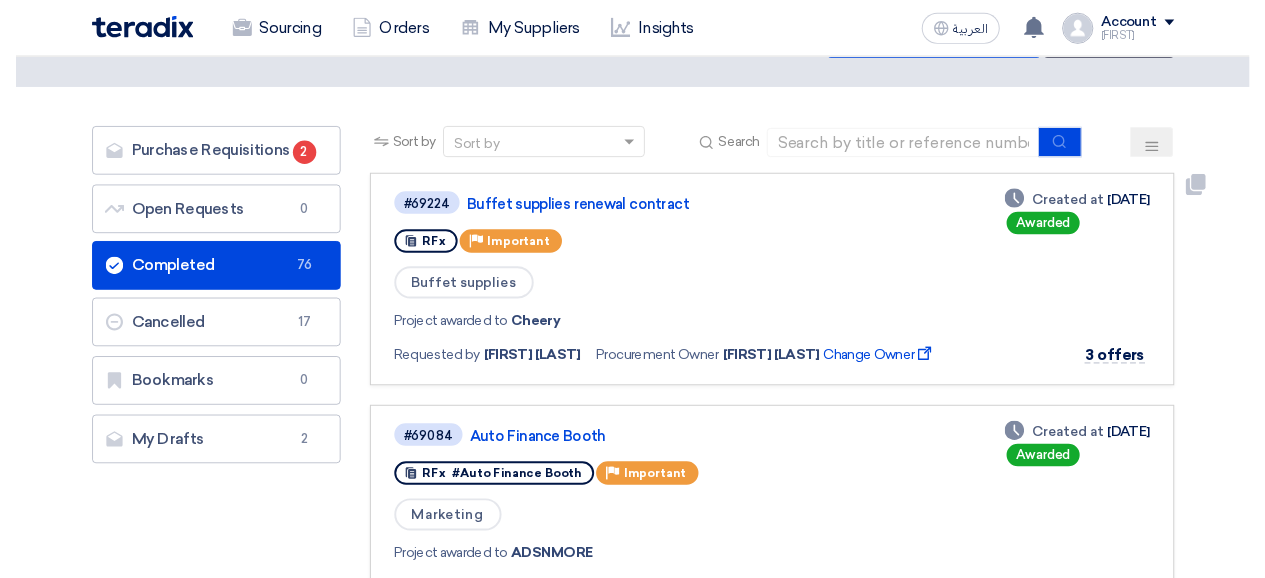 scroll, scrollTop: 100, scrollLeft: 0, axis: vertical 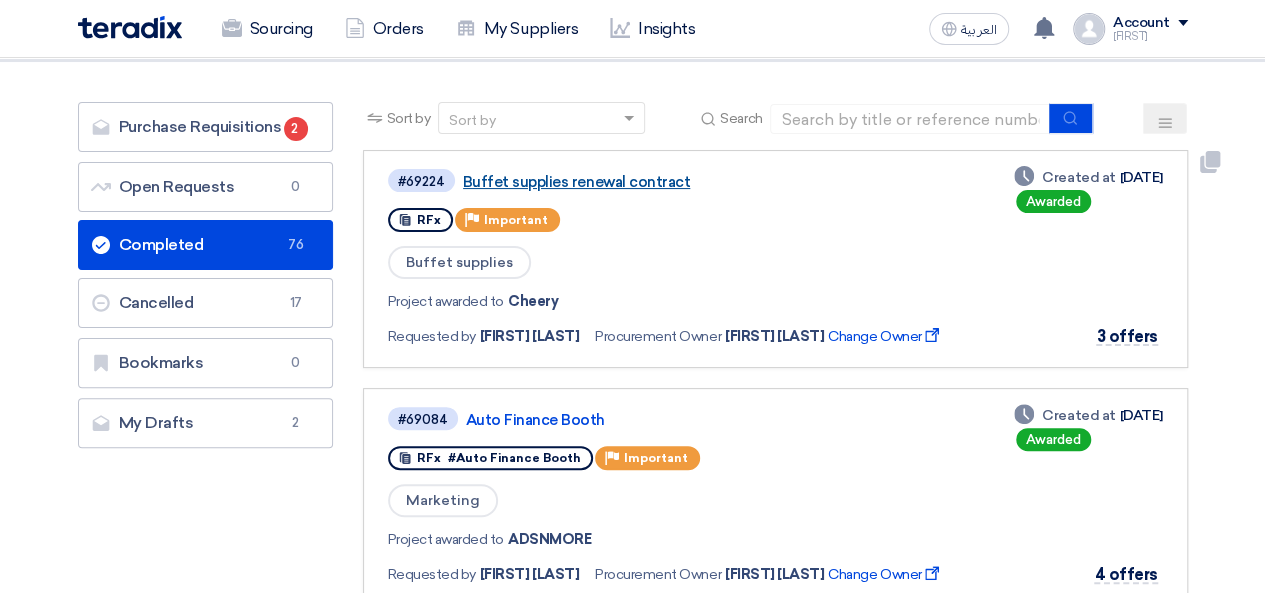 click on "Buffet supplies renewal contract" 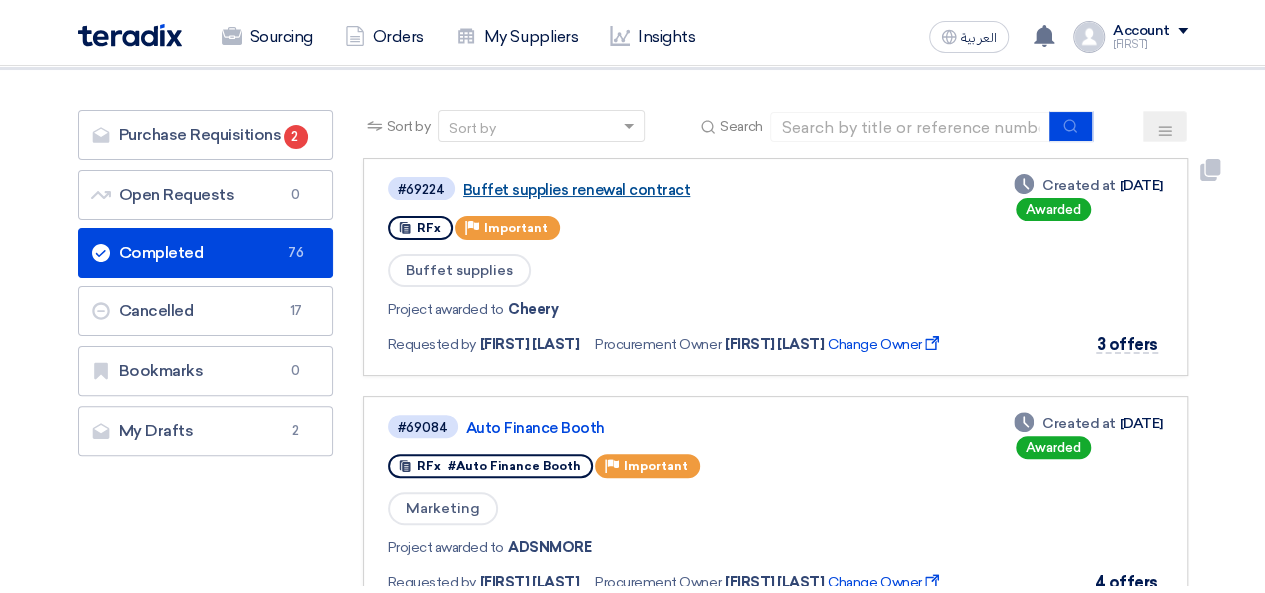 scroll, scrollTop: 0, scrollLeft: 0, axis: both 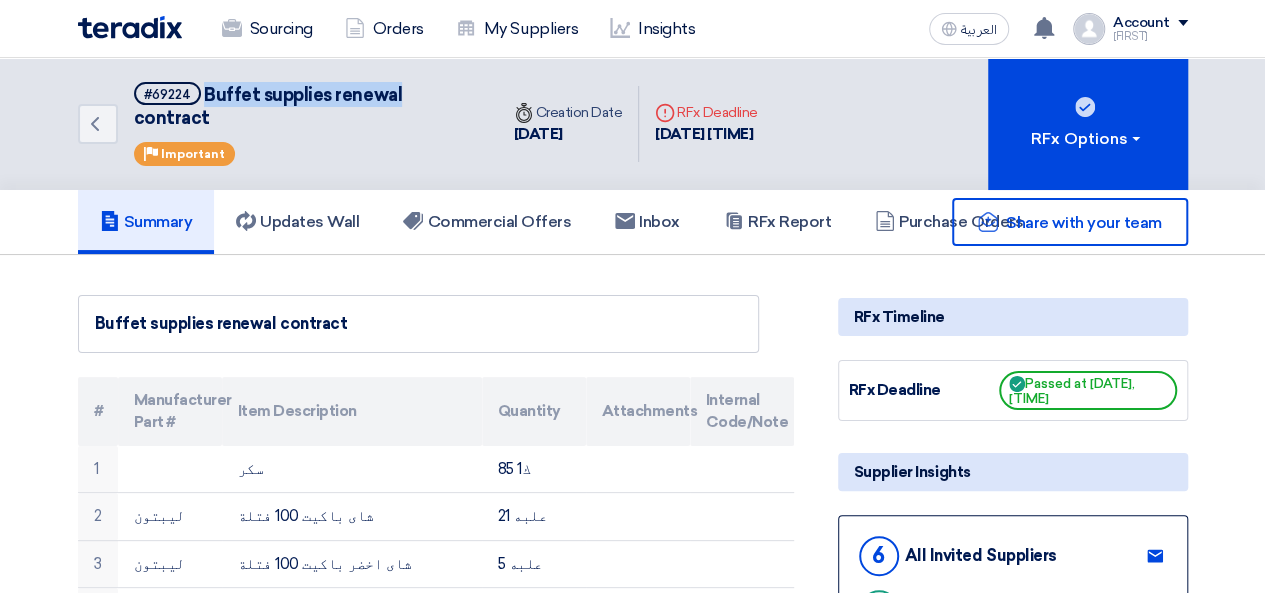 drag, startPoint x: 202, startPoint y: 91, endPoint x: 408, endPoint y: 92, distance: 206.00243 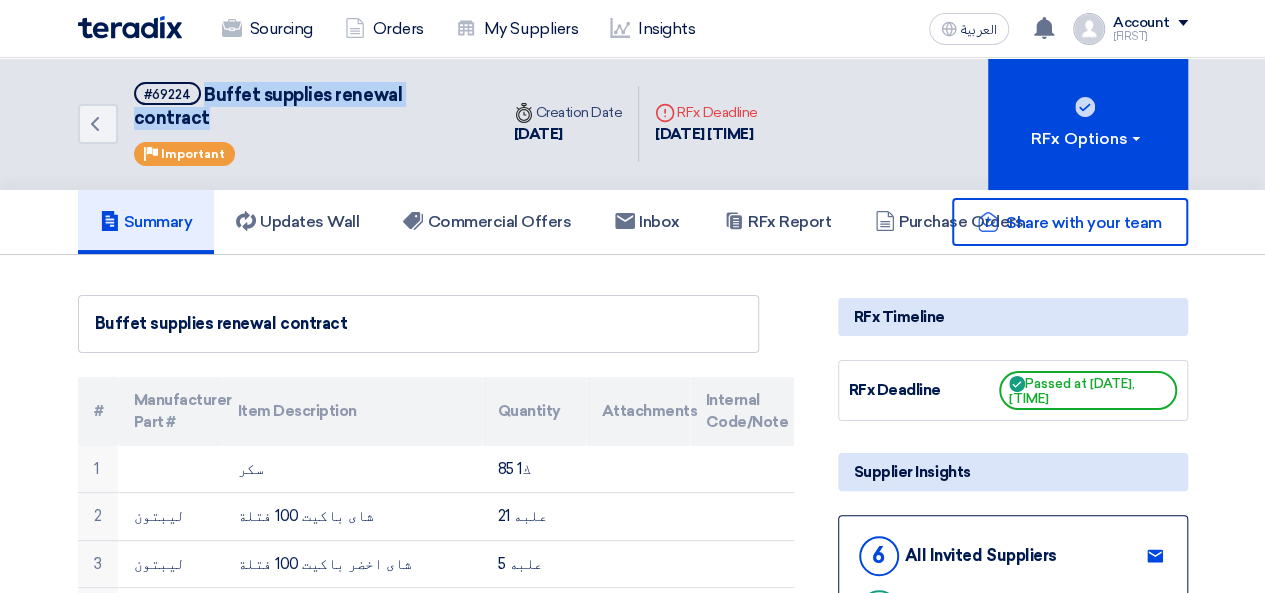 drag, startPoint x: 208, startPoint y: 89, endPoint x: 216, endPoint y: 120, distance: 32.01562 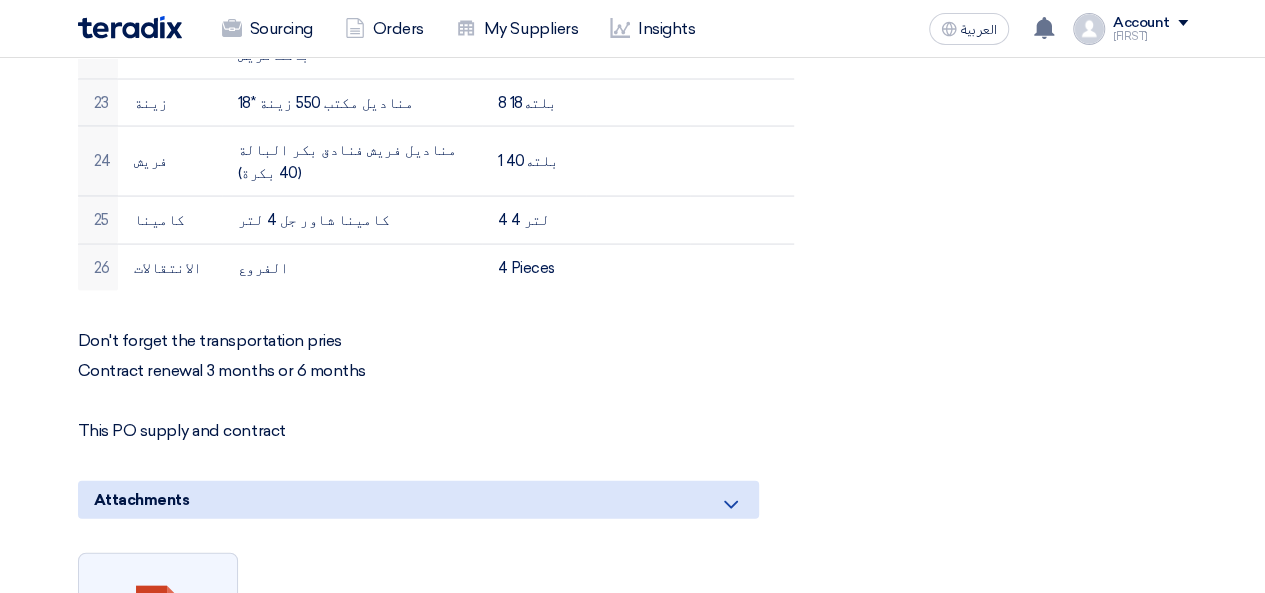 scroll, scrollTop: 1700, scrollLeft: 0, axis: vertical 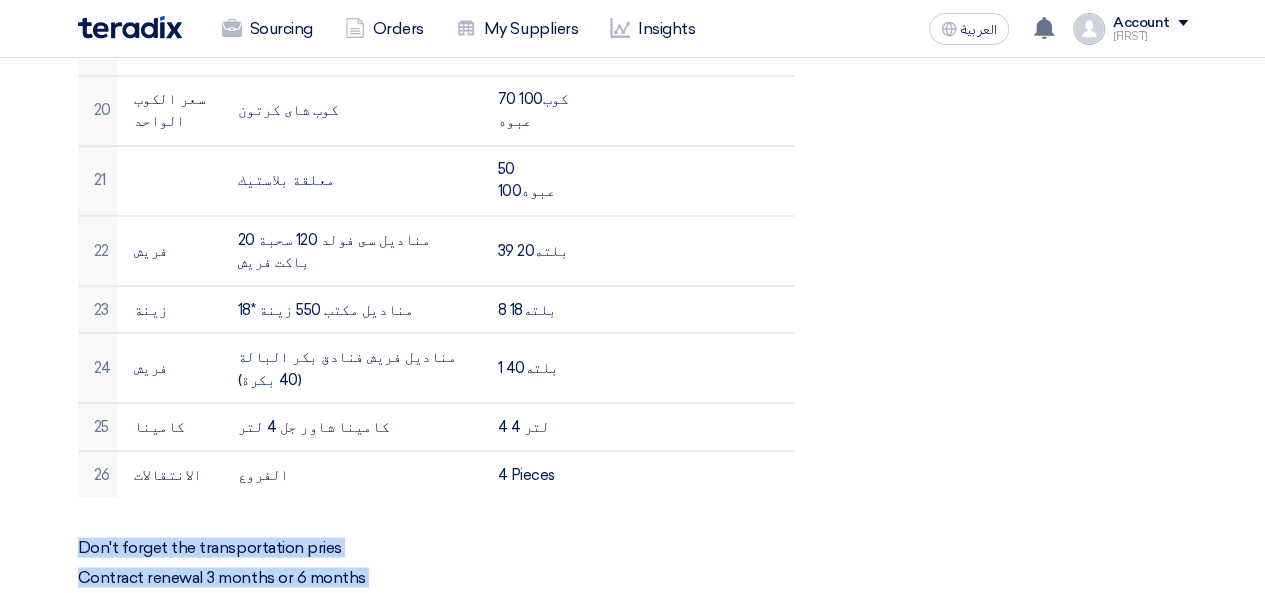 drag, startPoint x: 80, startPoint y: 242, endPoint x: 334, endPoint y: 333, distance: 269.8092 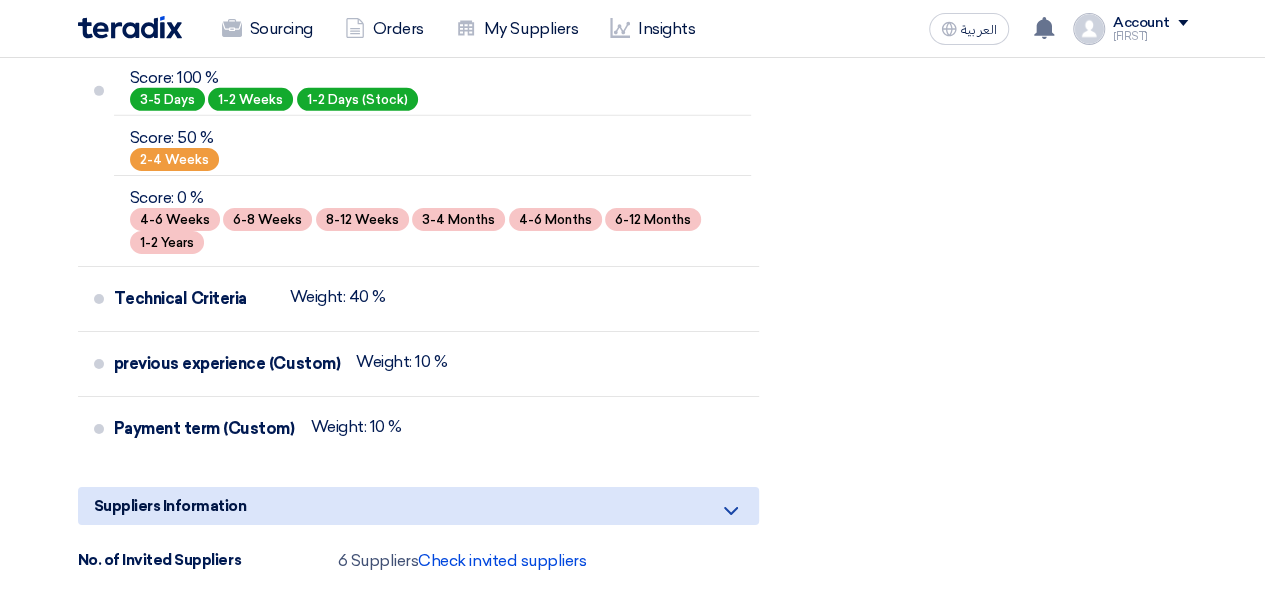 scroll, scrollTop: 3180, scrollLeft: 0, axis: vertical 